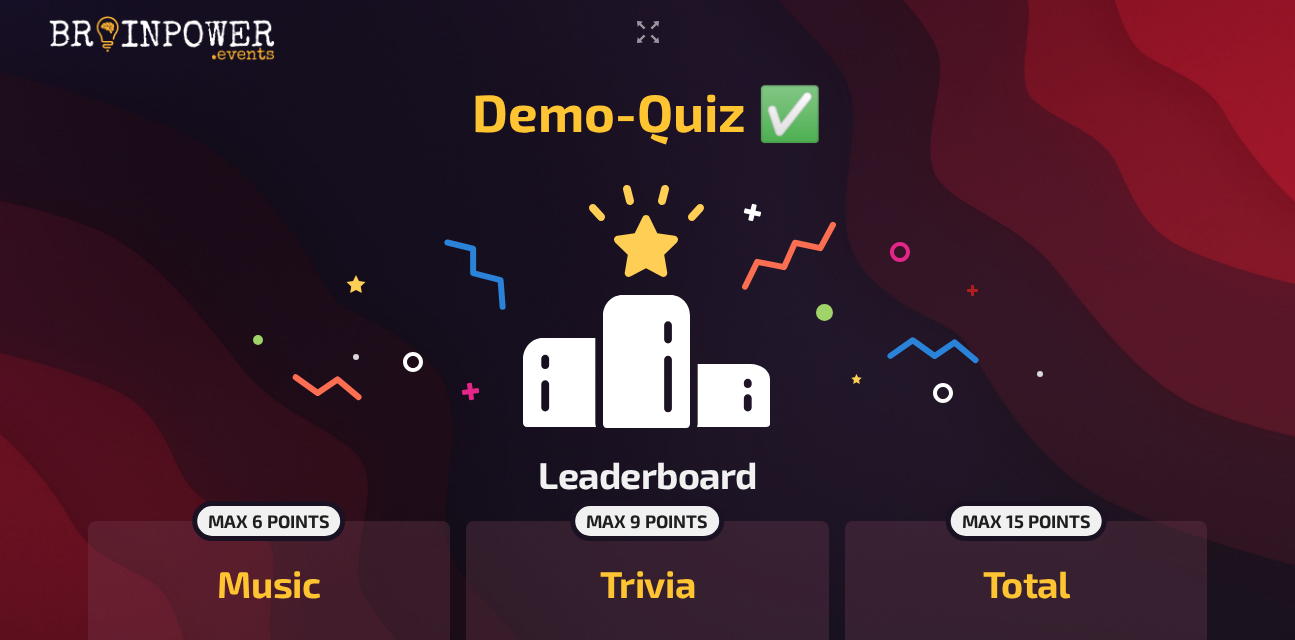 scroll, scrollTop: 138, scrollLeft: 0, axis: vertical 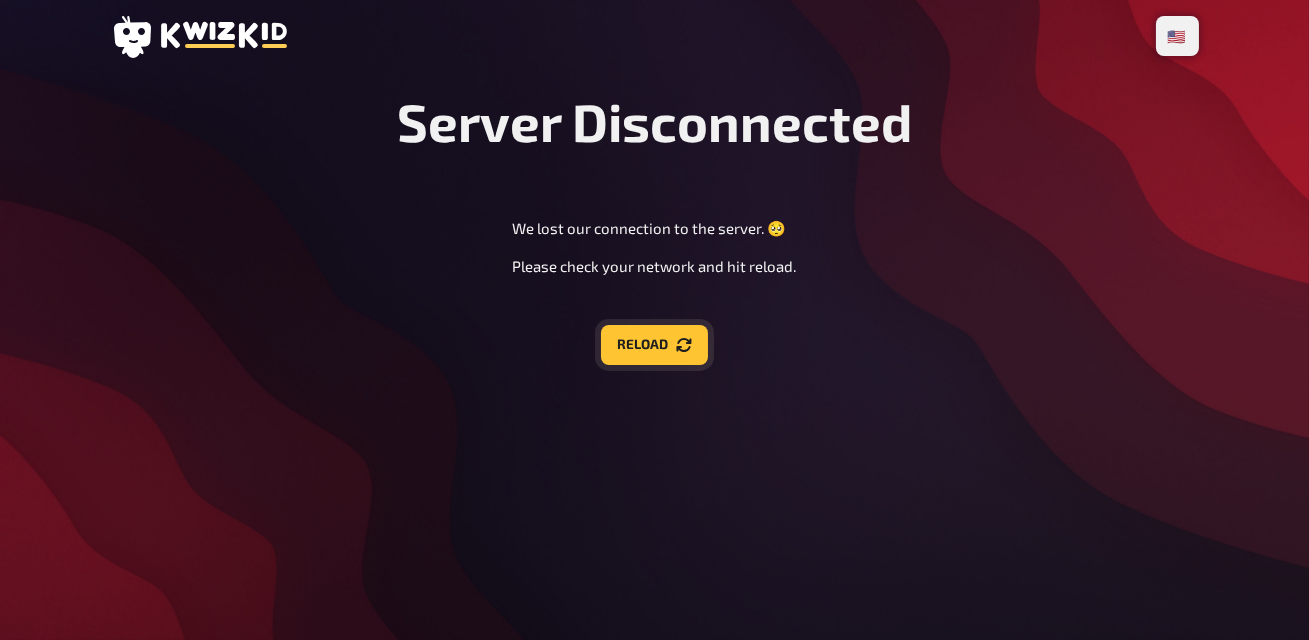 click on "Reload" at bounding box center (654, 345) 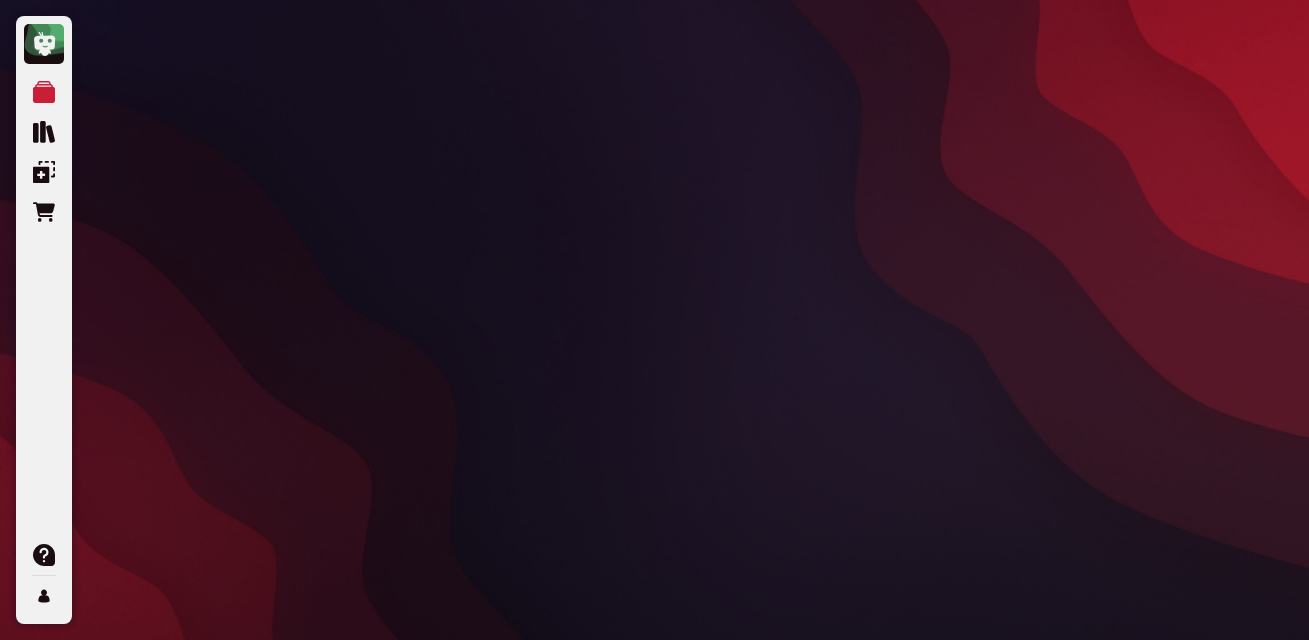 scroll, scrollTop: 0, scrollLeft: 0, axis: both 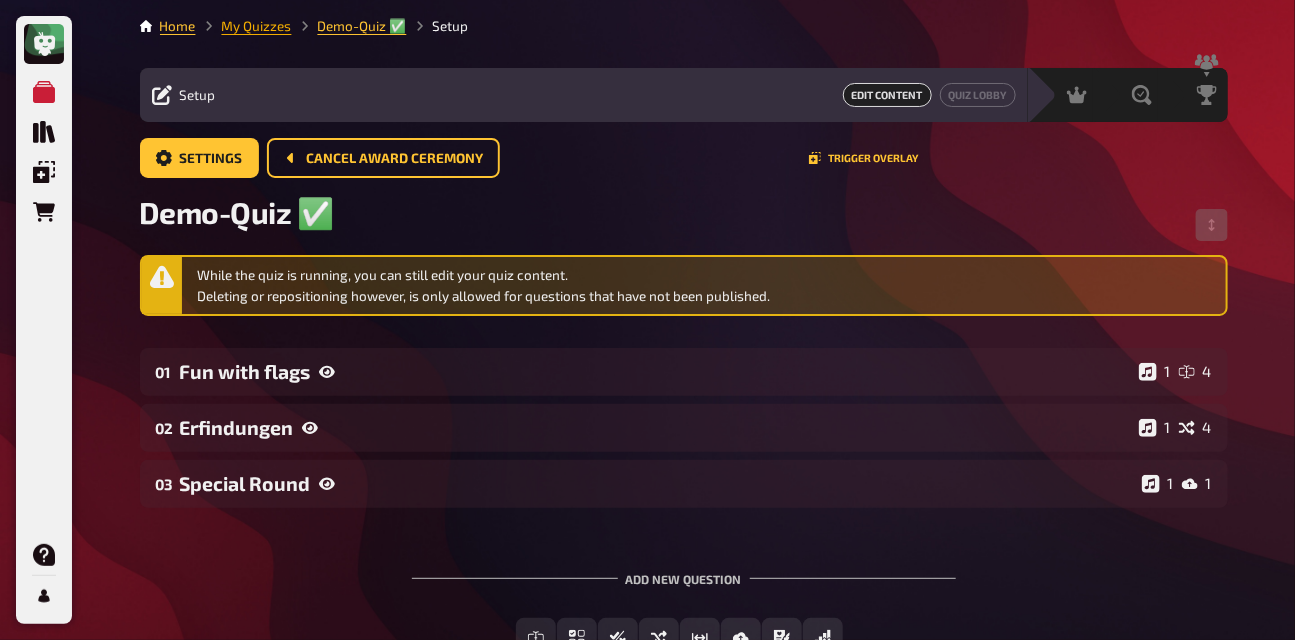 click on "My Quizzes" at bounding box center [257, 26] 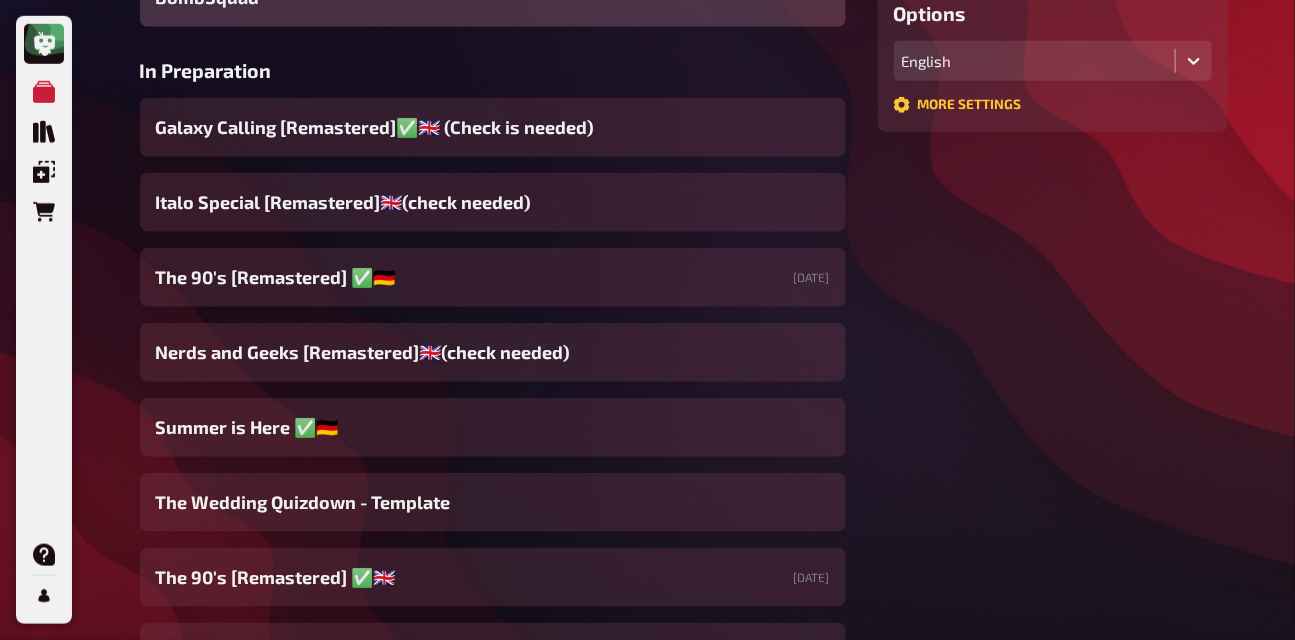scroll, scrollTop: 581, scrollLeft: 0, axis: vertical 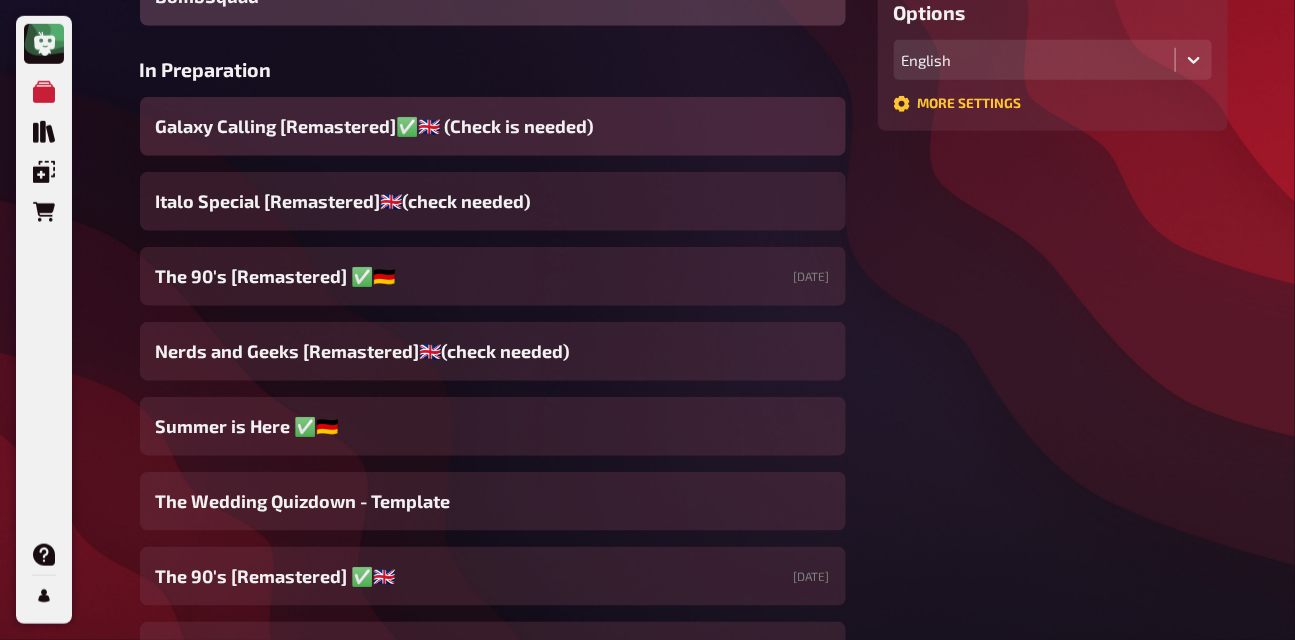 click on "Galaxy Calling [Remastered]✅​🇬🇧​ (Check is needed)" at bounding box center (375, 126) 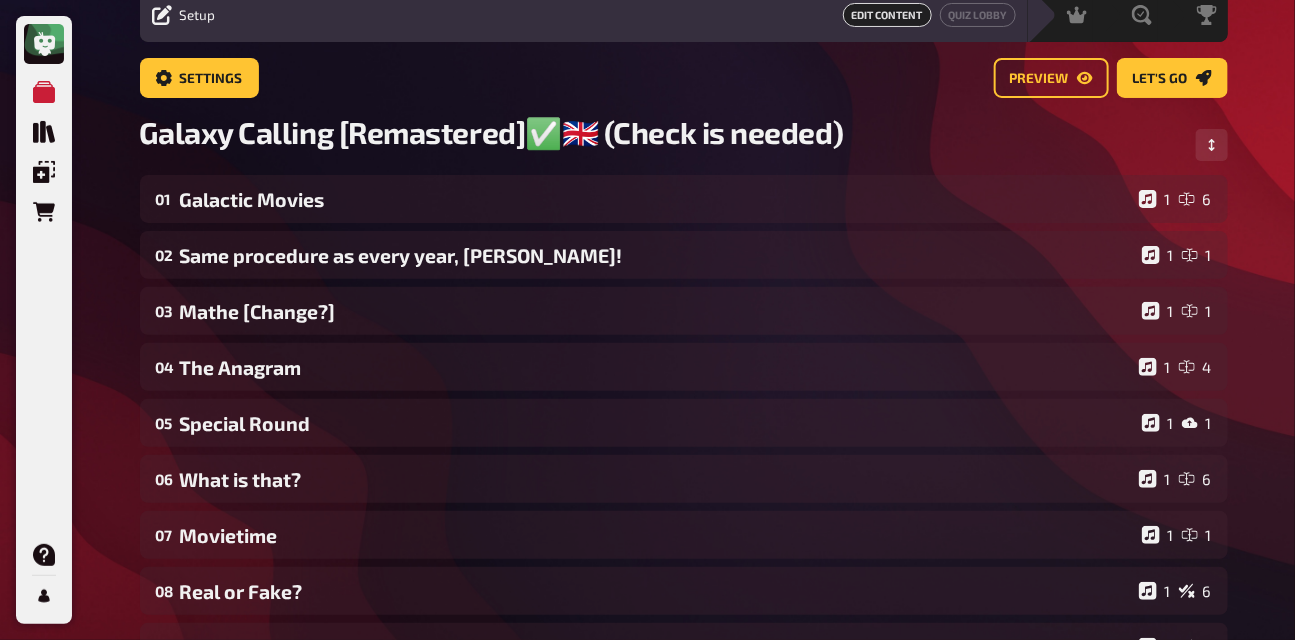 scroll, scrollTop: 100, scrollLeft: 0, axis: vertical 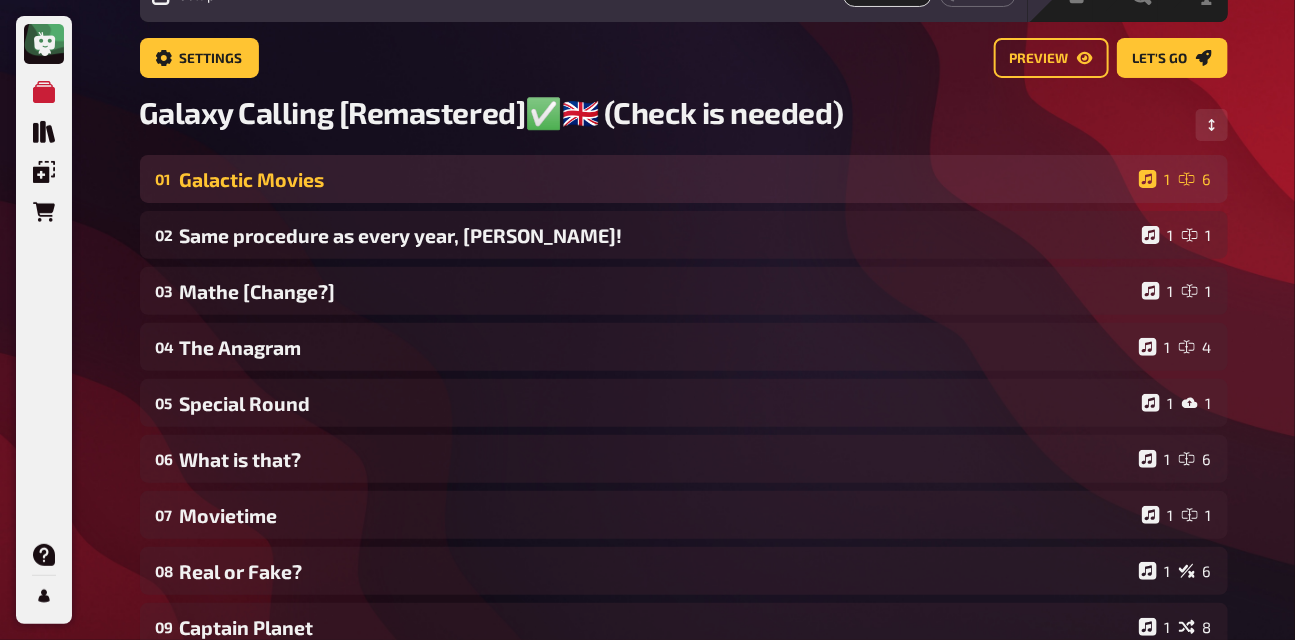 click on "Galactic Movies" at bounding box center [655, 179] 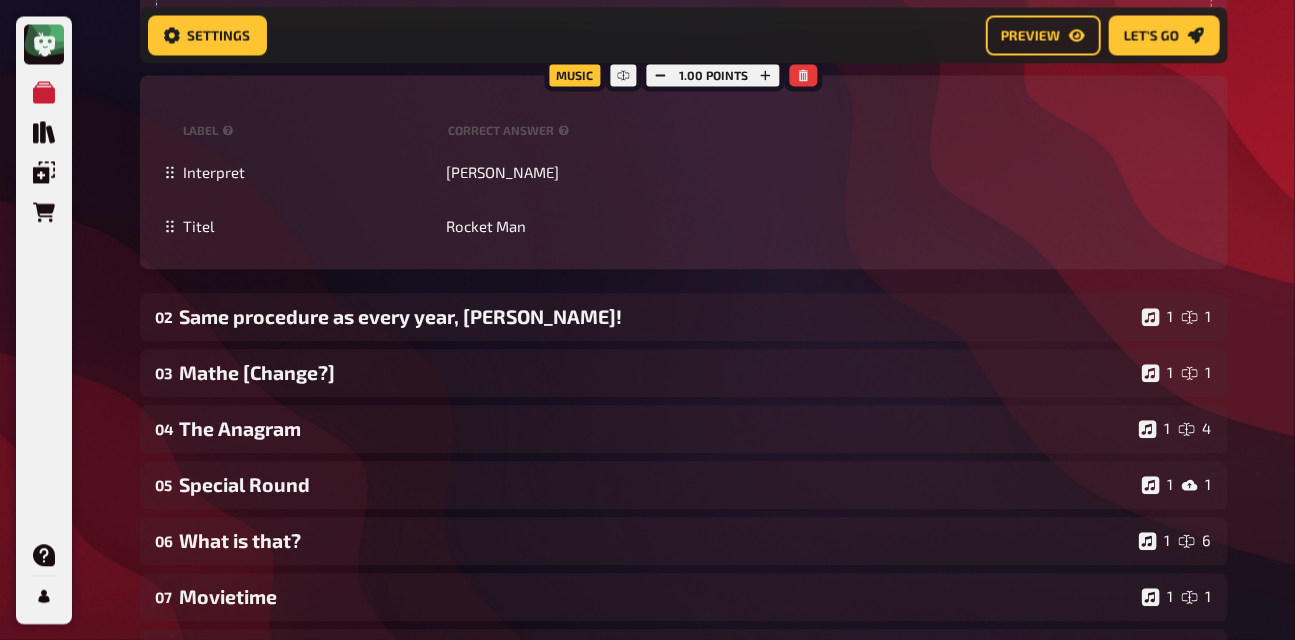 scroll, scrollTop: 1549, scrollLeft: 0, axis: vertical 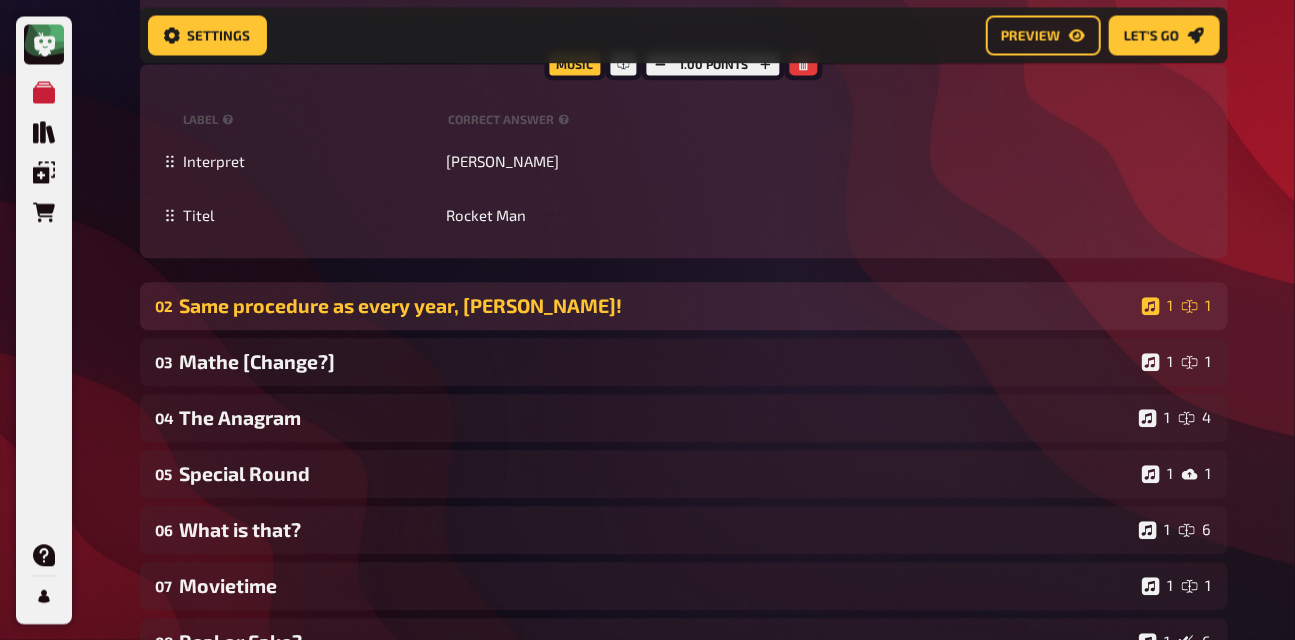 click on "Same procedure as every year, [PERSON_NAME]!" at bounding box center [657, 305] 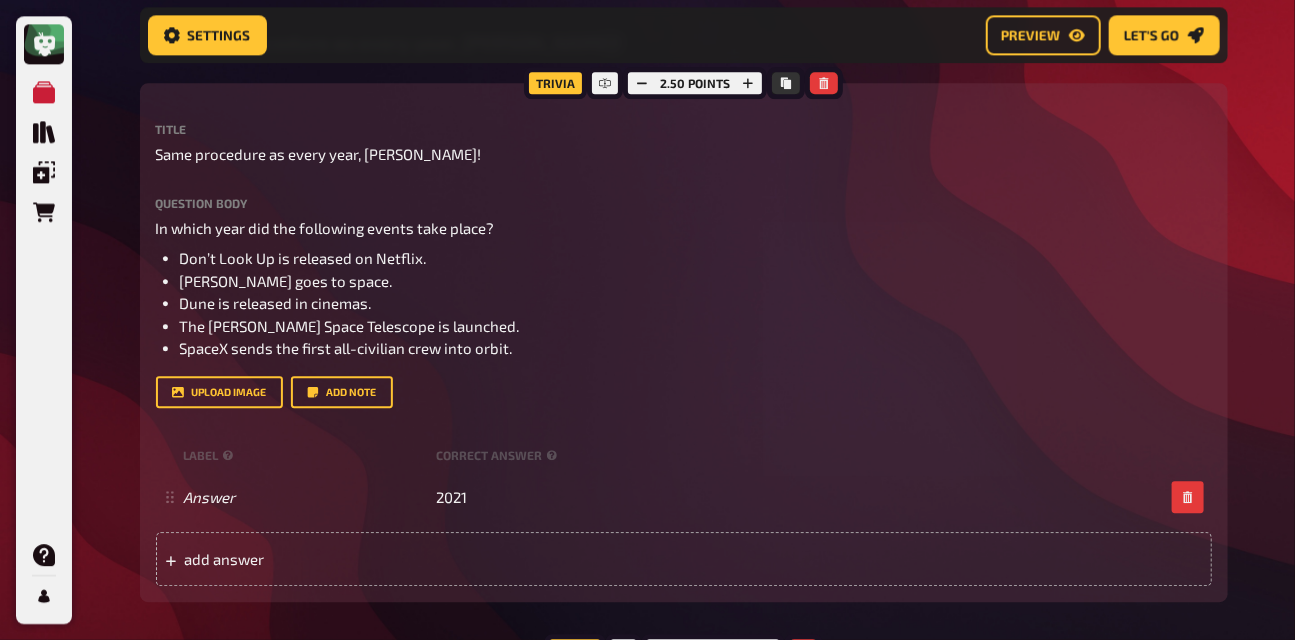 scroll, scrollTop: 1818, scrollLeft: 0, axis: vertical 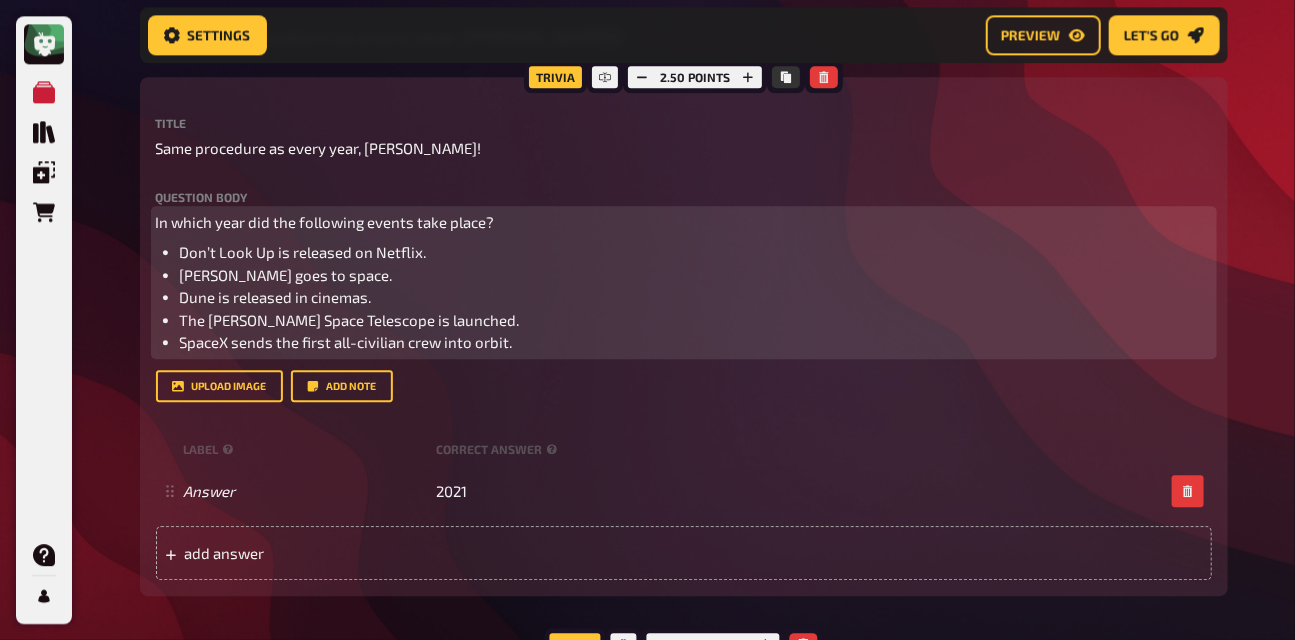 click on "In which year did the following events take place?" at bounding box center (684, 222) 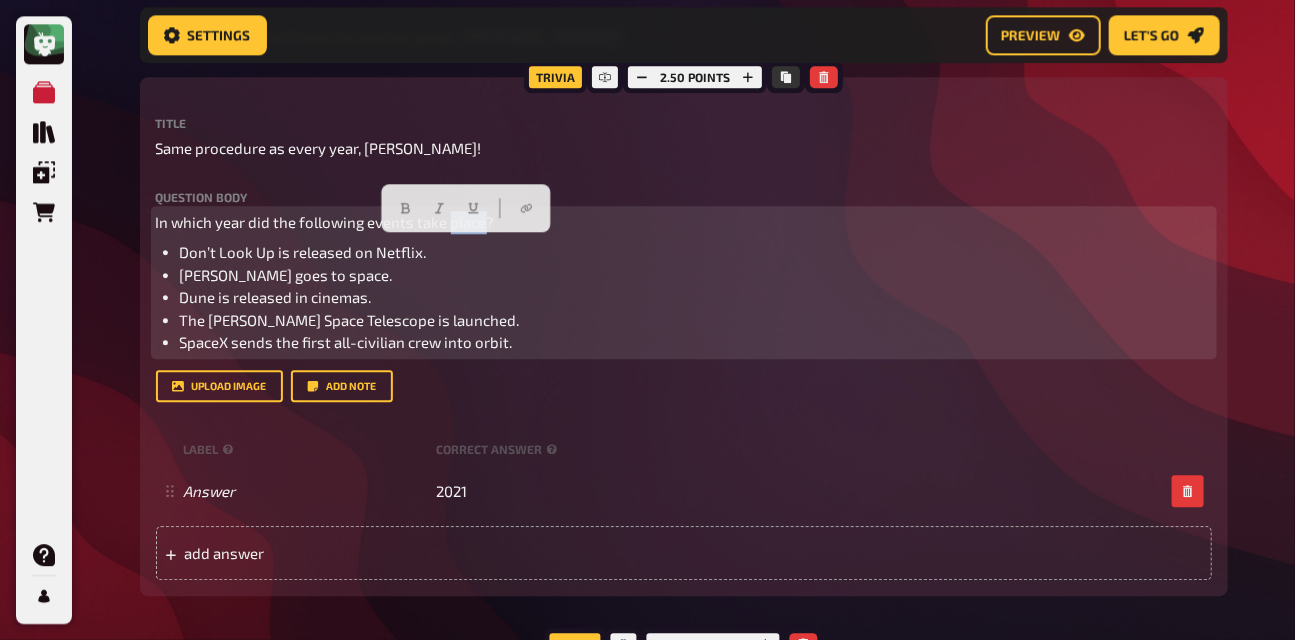 click on "In which year did the following events take place?" at bounding box center (684, 222) 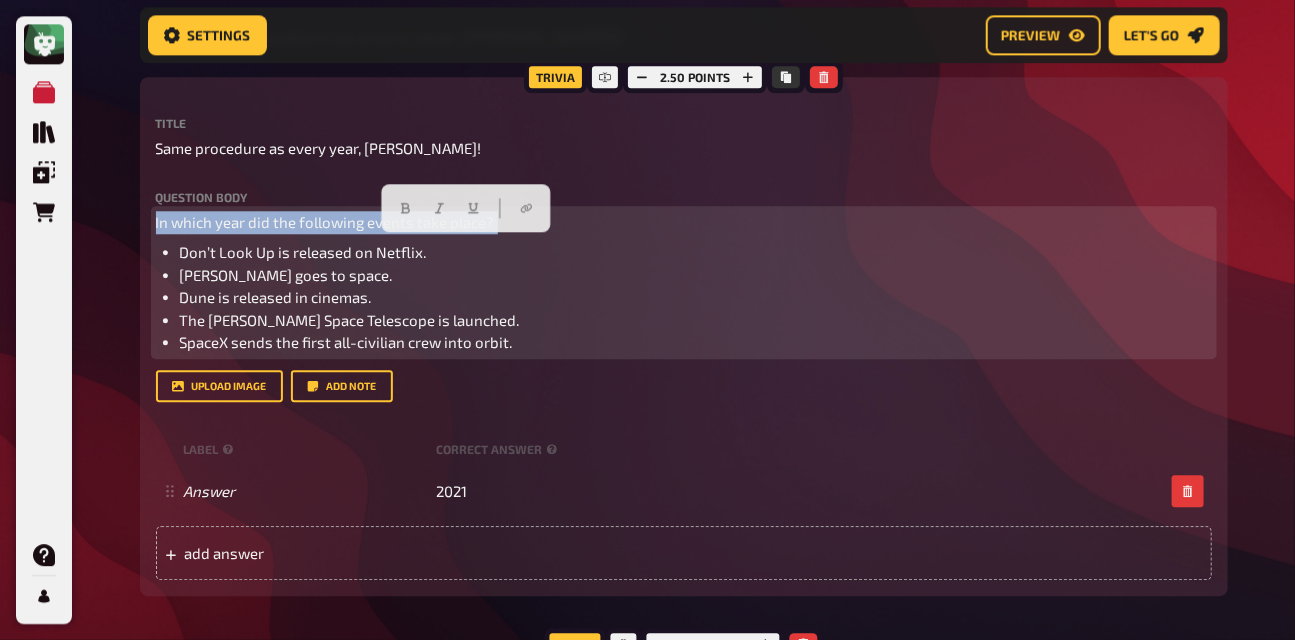 click on "In which year did the following events take place?" at bounding box center (684, 222) 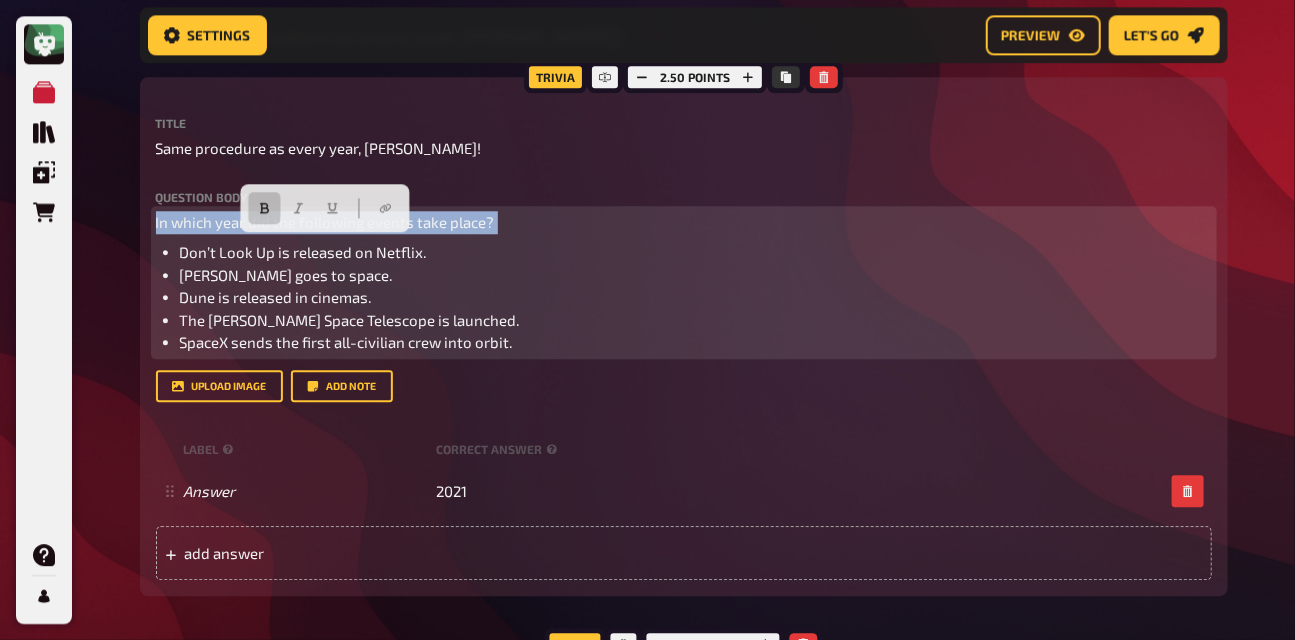 click at bounding box center [265, 208] 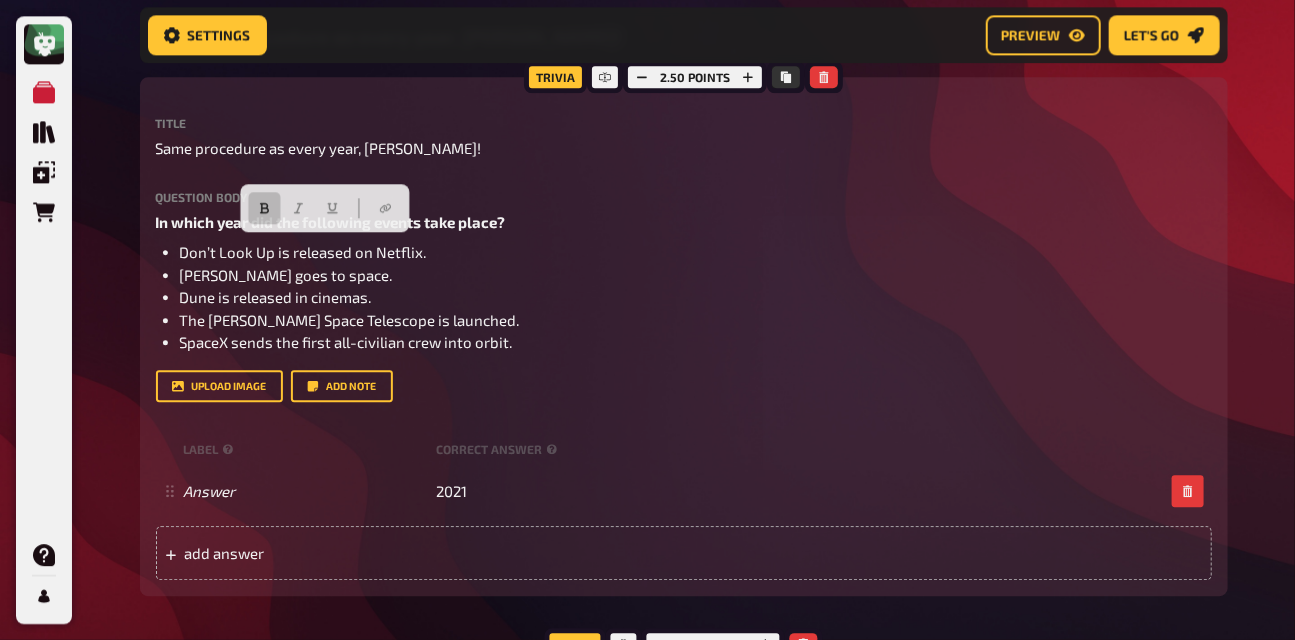 click on "Same procedure as every year, [PERSON_NAME]!" at bounding box center [680, 36] 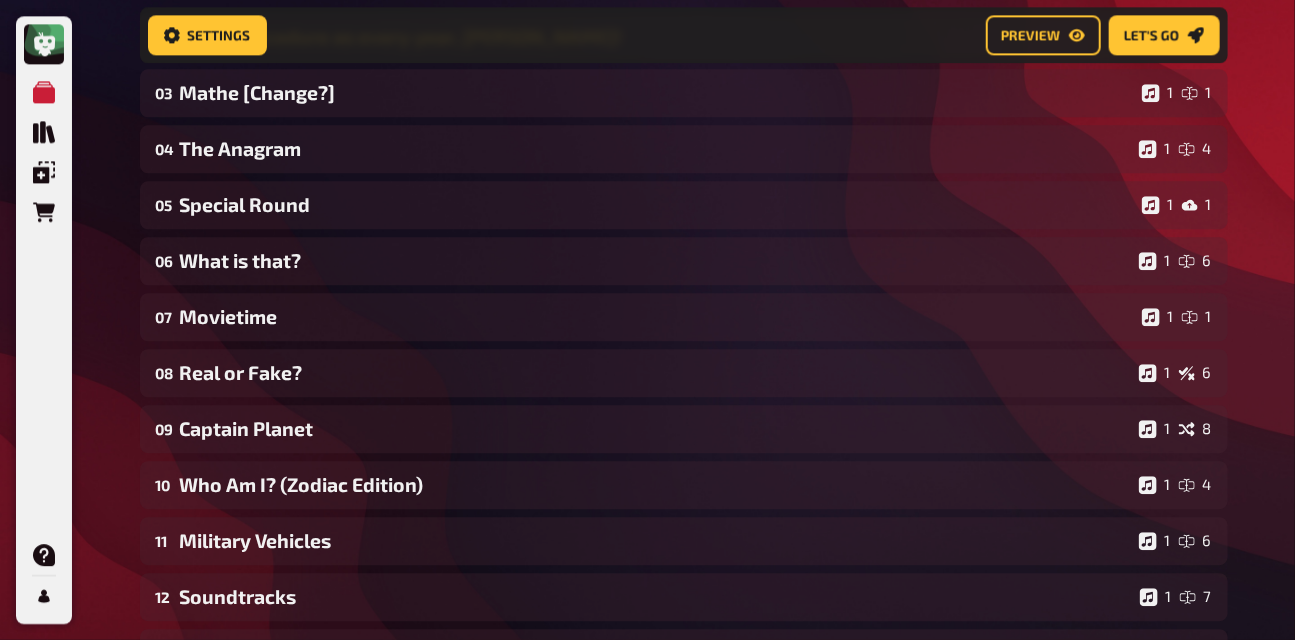 click on "02 Same procedure as every year, [PERSON_NAME]!    1 1" at bounding box center [684, 37] 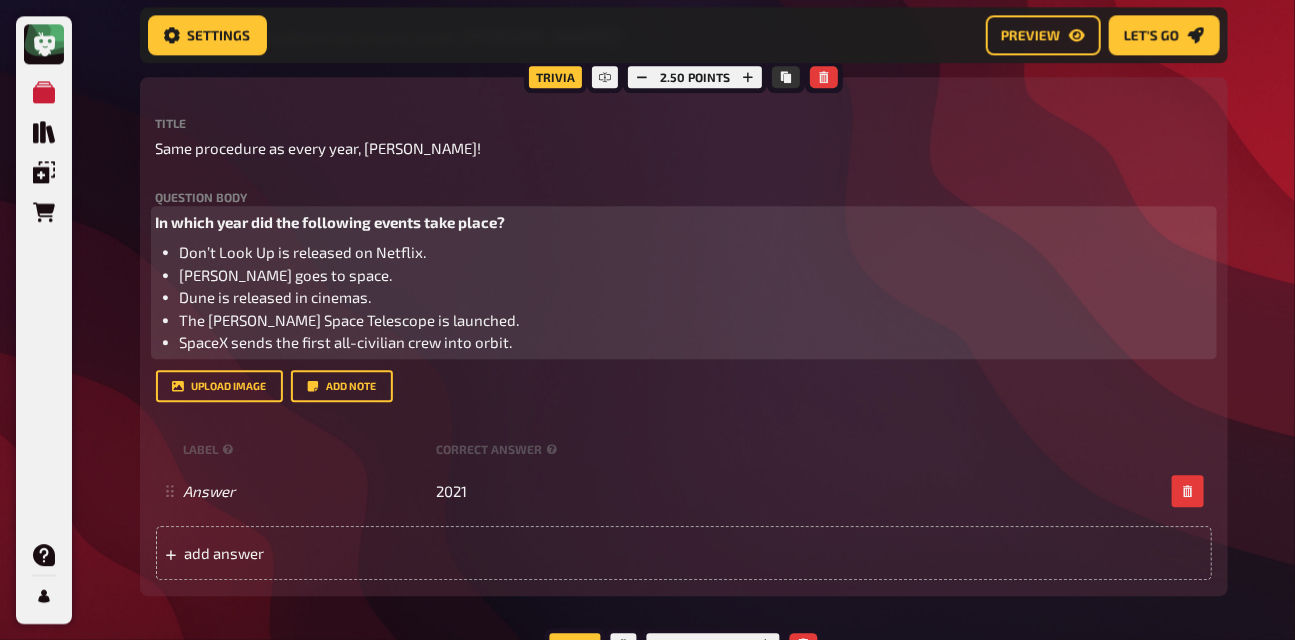 click on "In which year did the following events take place?" at bounding box center (331, 222) 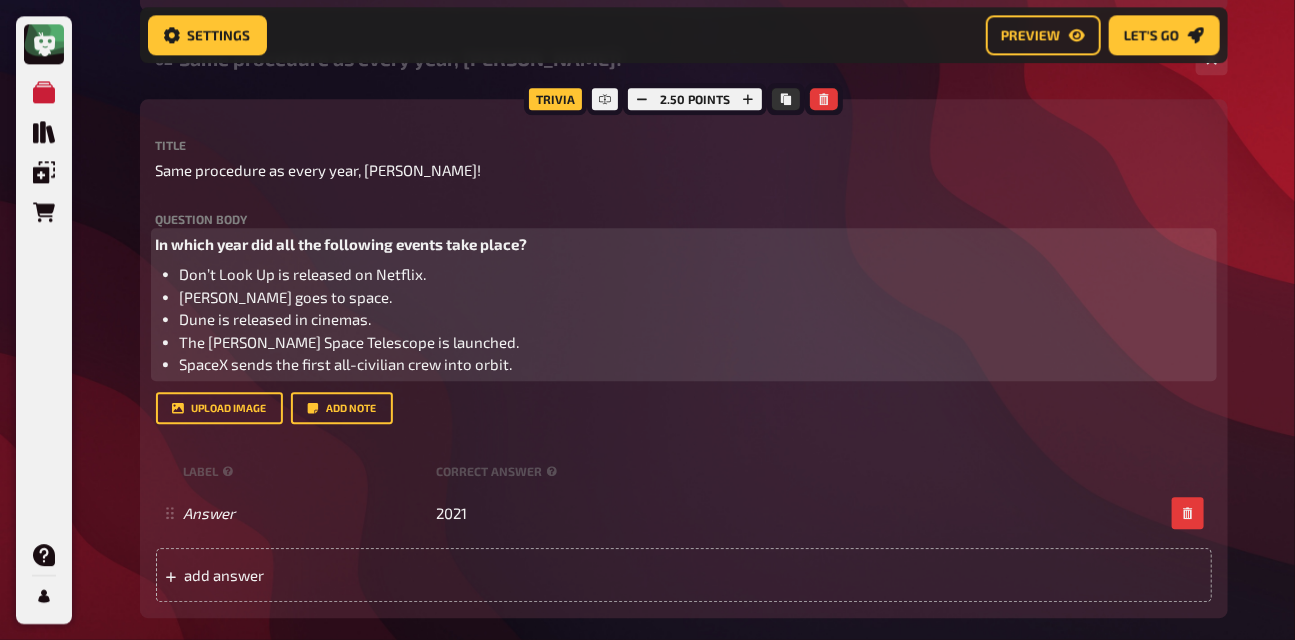 scroll, scrollTop: 1780, scrollLeft: 0, axis: vertical 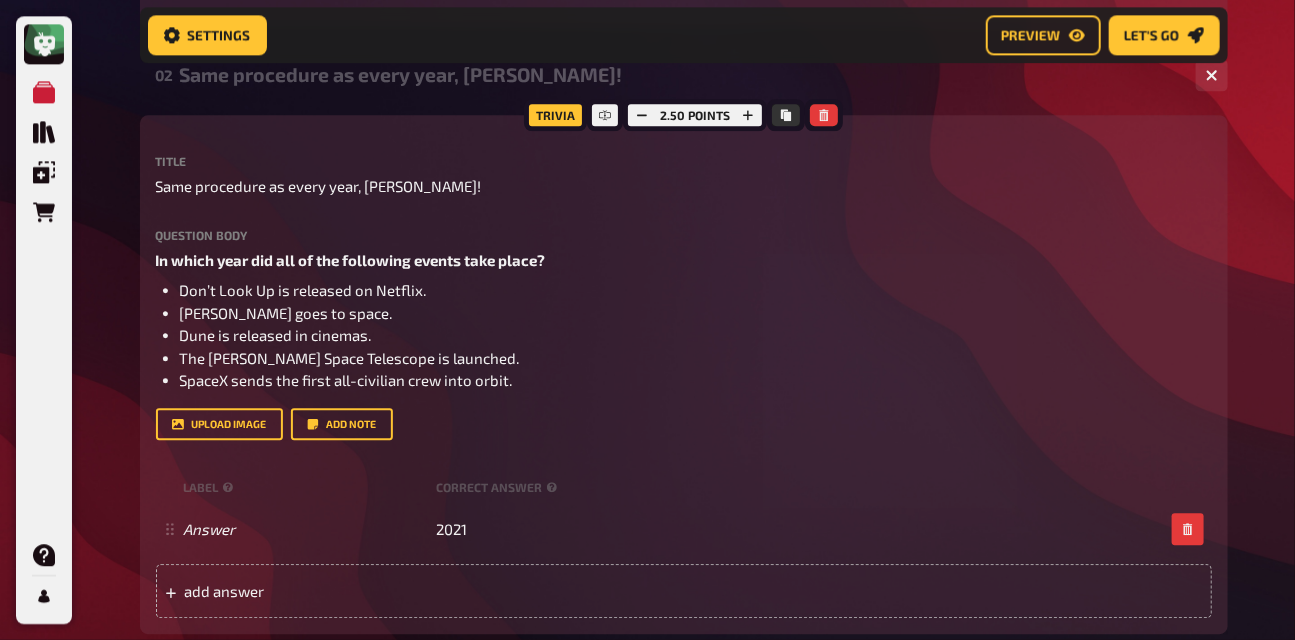 click on "Same procedure as every year, [PERSON_NAME]!" at bounding box center [680, 74] 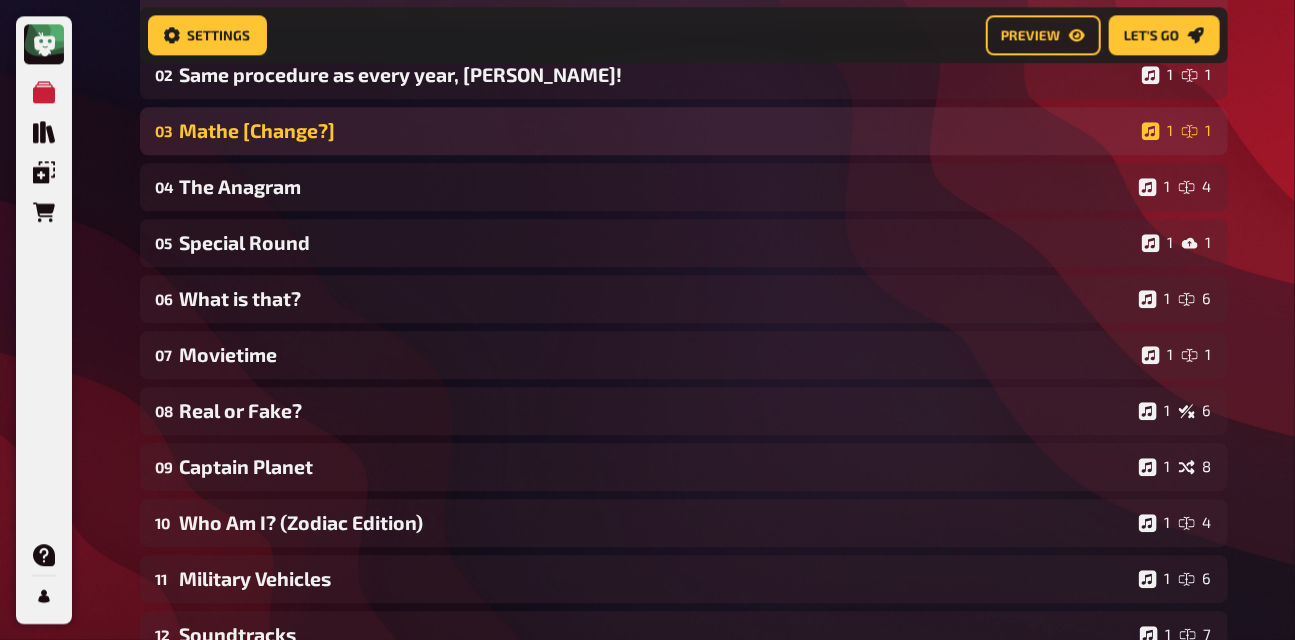 click on "Mathe [Change?]" at bounding box center (657, 130) 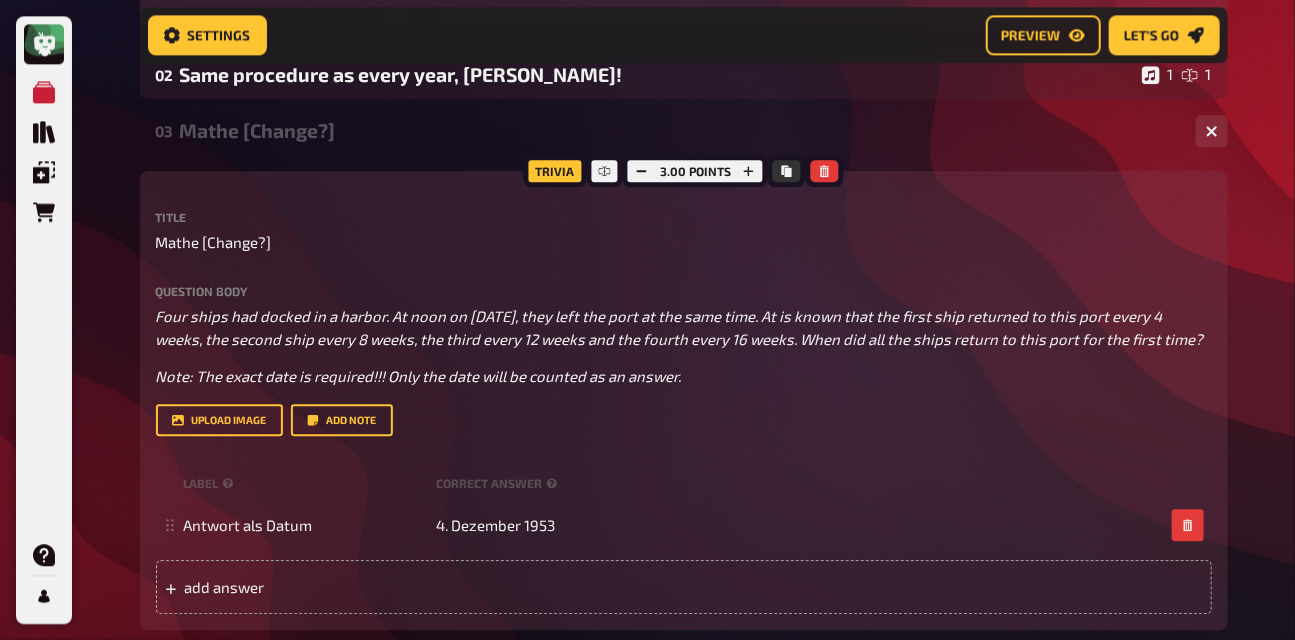 scroll, scrollTop: 1805, scrollLeft: 0, axis: vertical 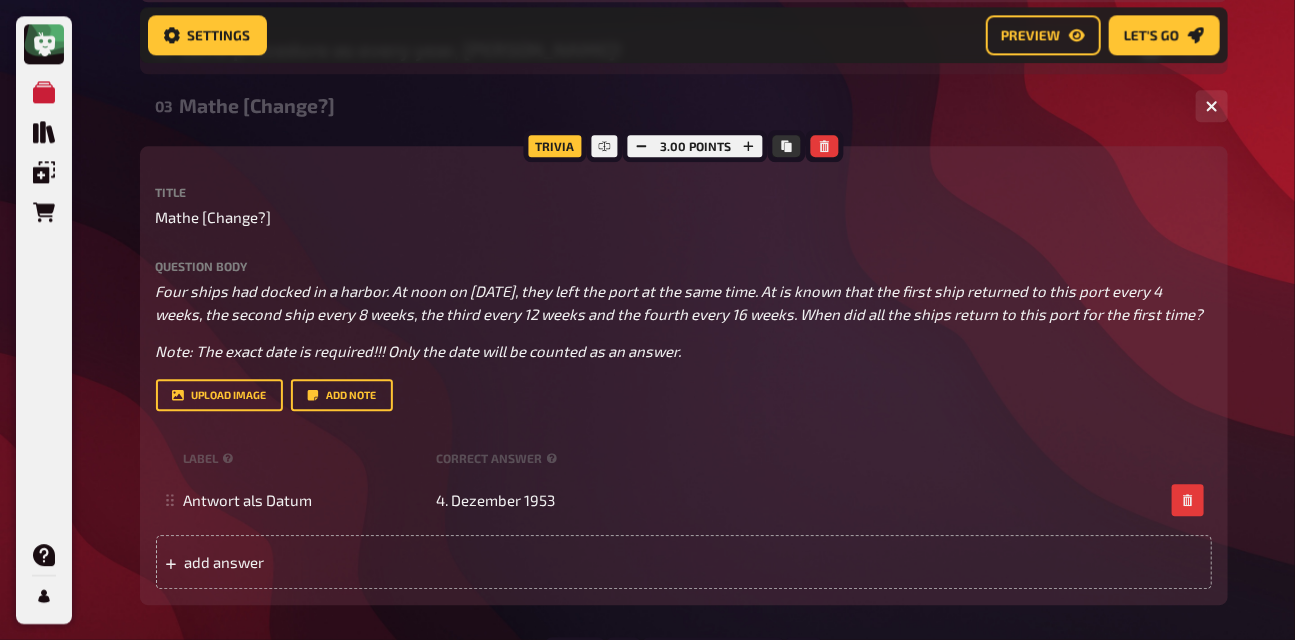 click on "Mathe [Change?]" at bounding box center (680, 105) 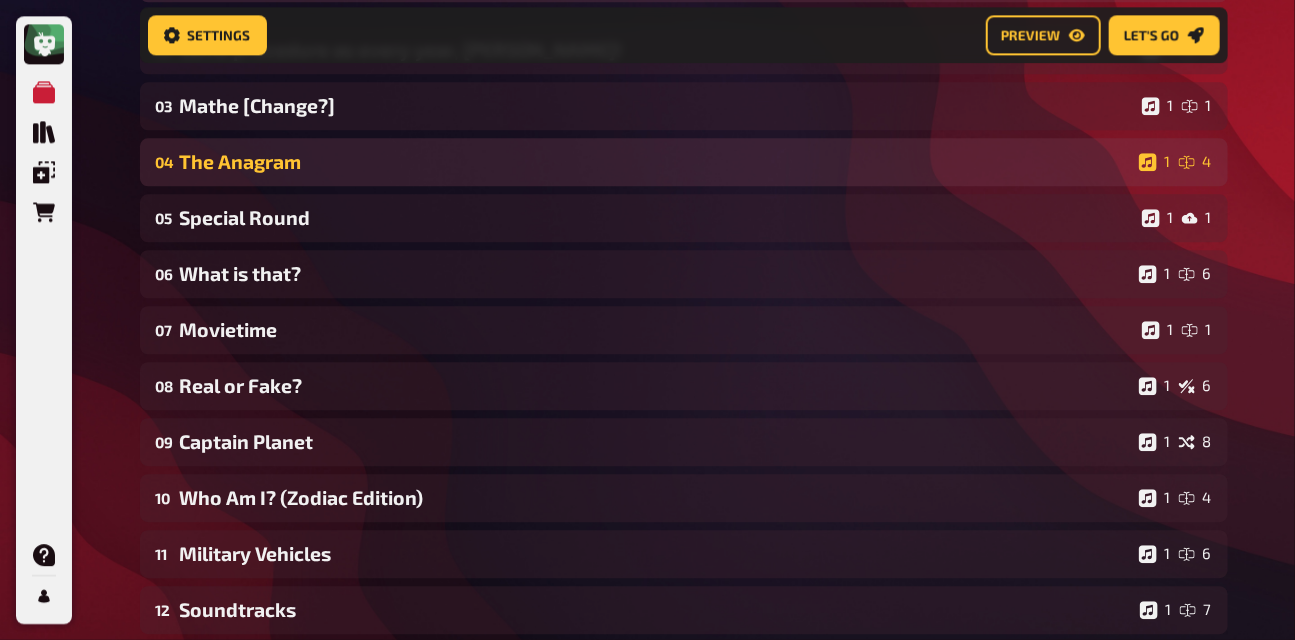 click on "The Anagram" at bounding box center (655, 161) 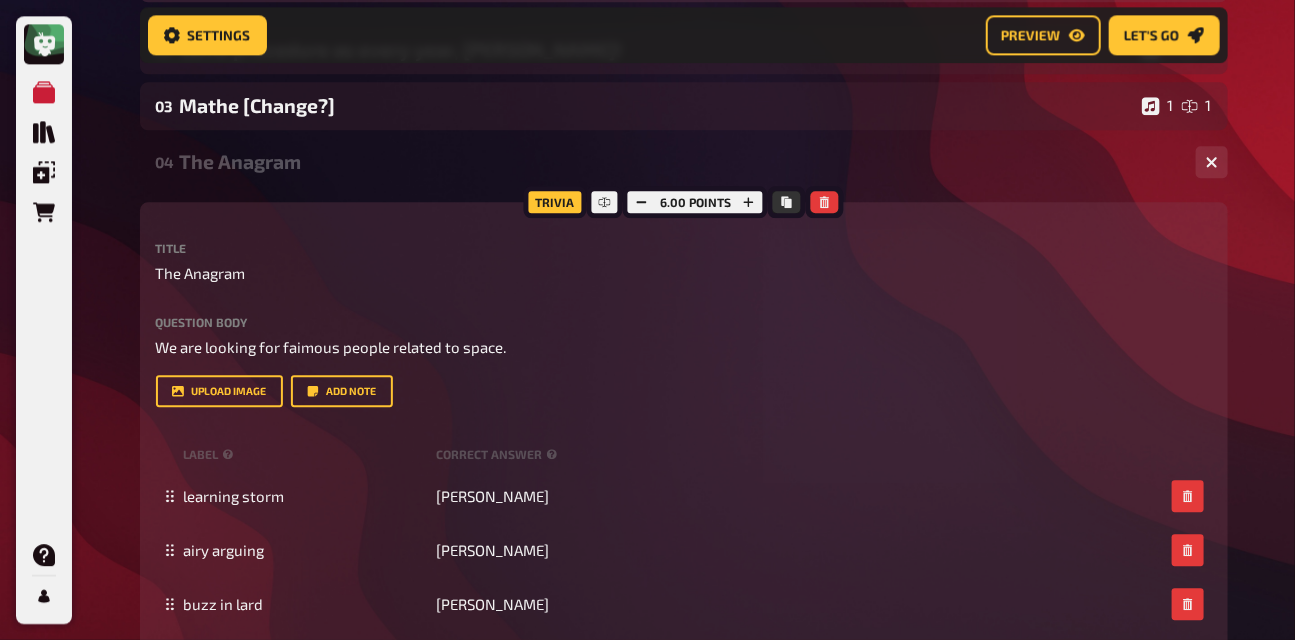 click on "The Anagram" at bounding box center (680, 161) 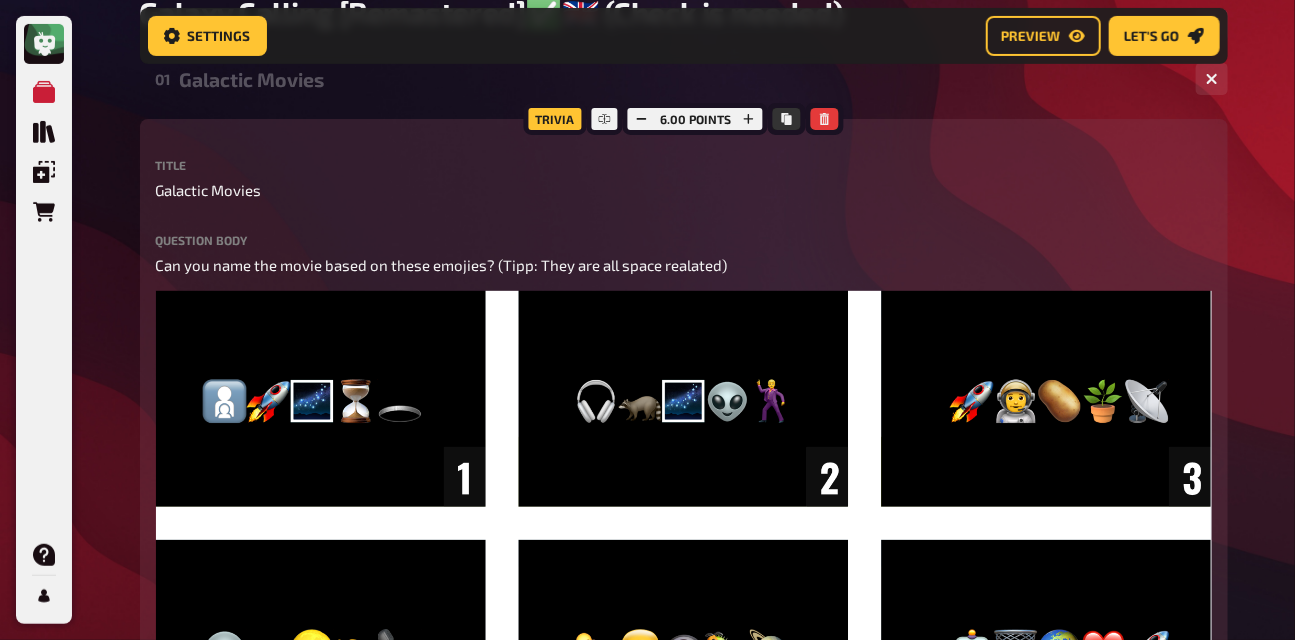 scroll, scrollTop: 0, scrollLeft: 0, axis: both 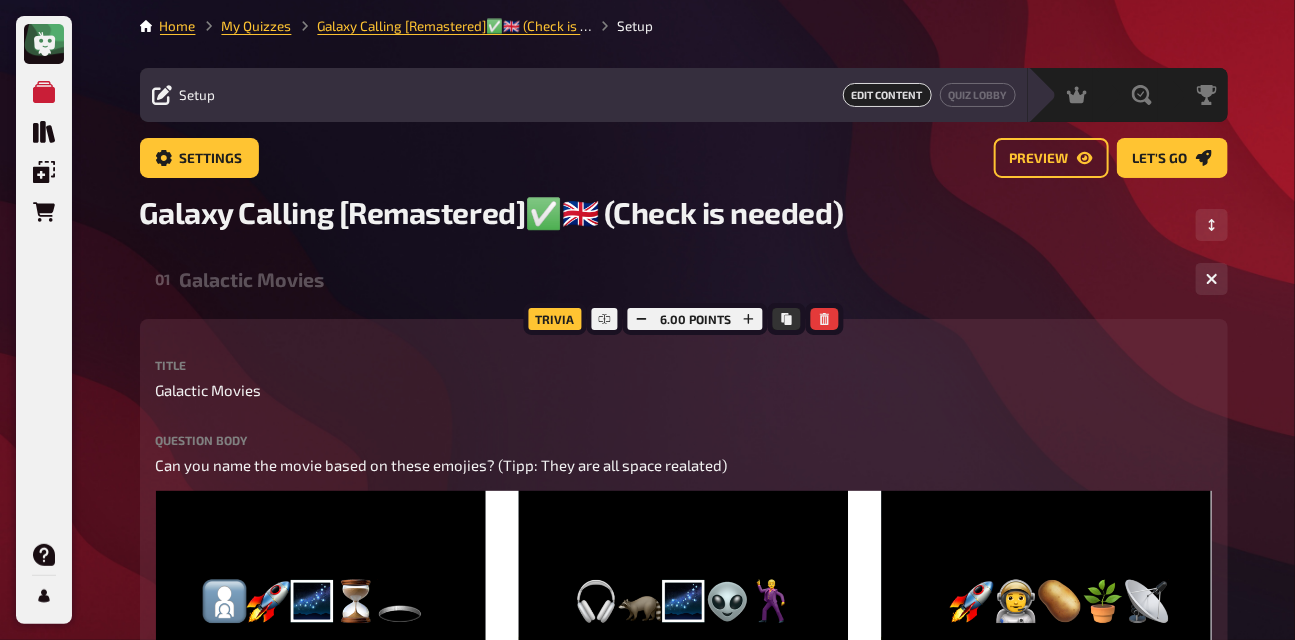 click on "Galactic Movies" at bounding box center (680, 279) 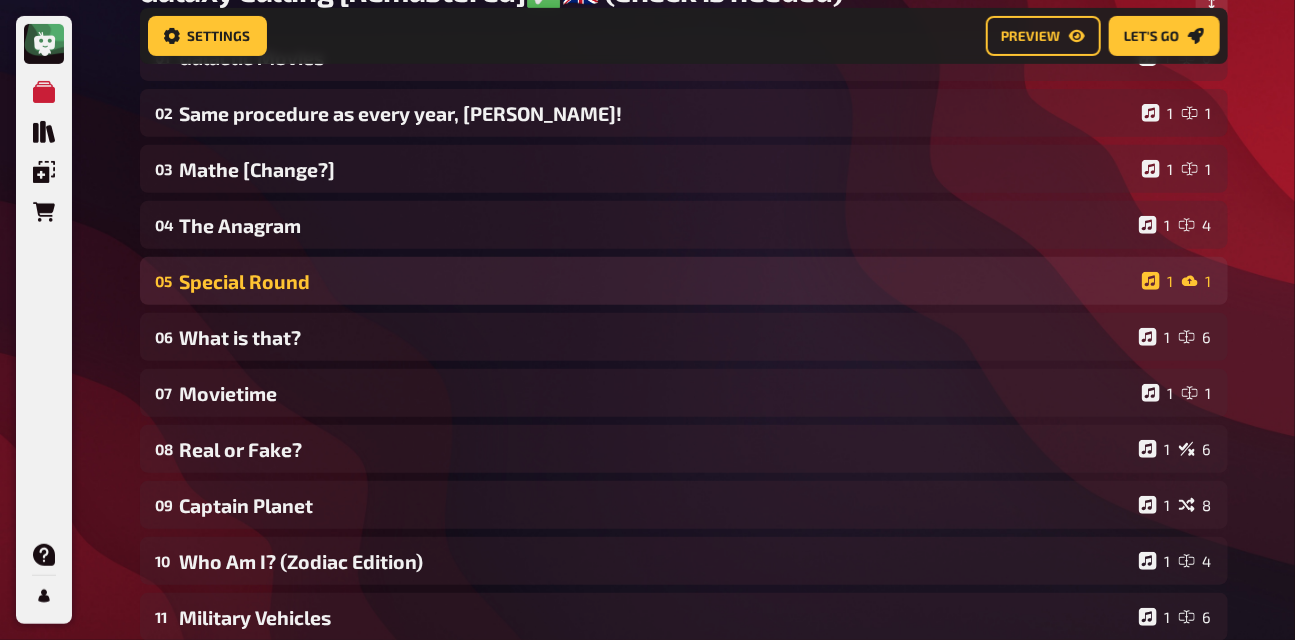 scroll, scrollTop: 239, scrollLeft: 0, axis: vertical 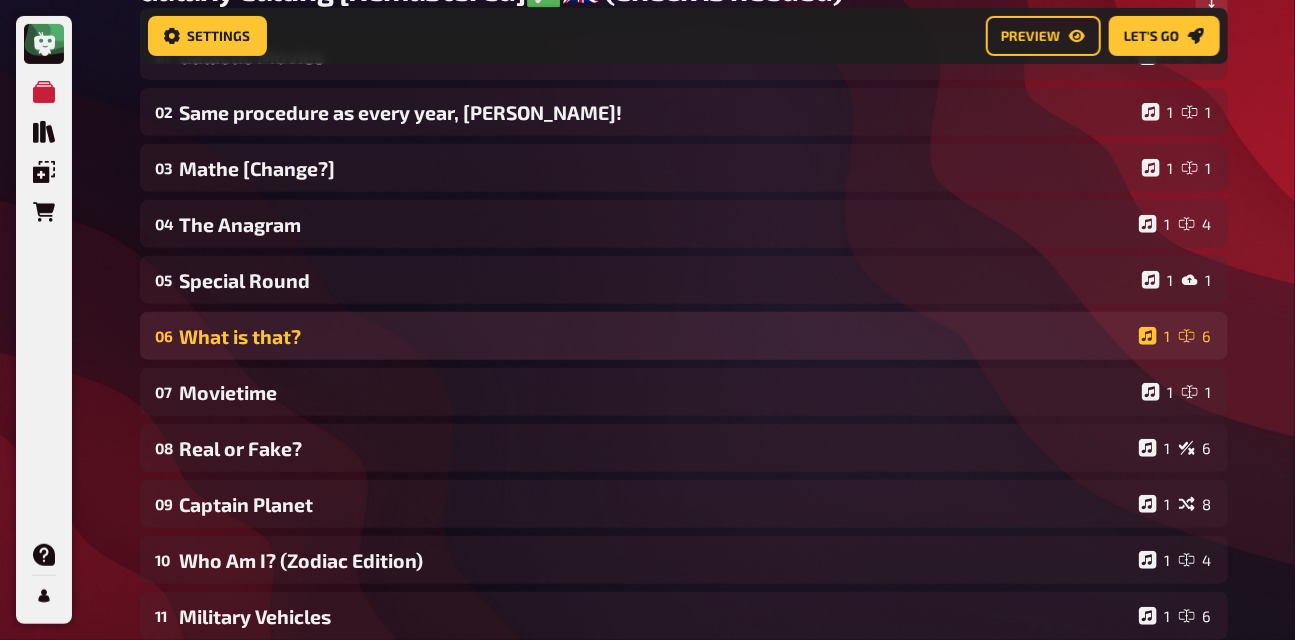click on "What is that?" at bounding box center [655, 336] 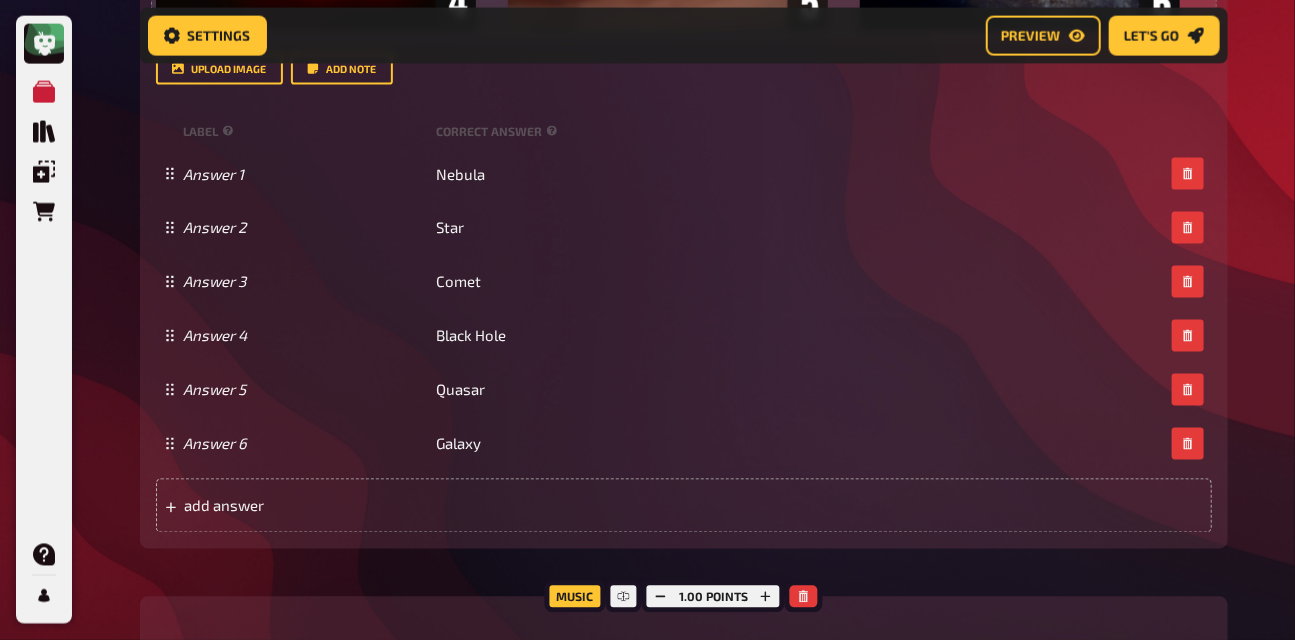 scroll, scrollTop: 1216, scrollLeft: 0, axis: vertical 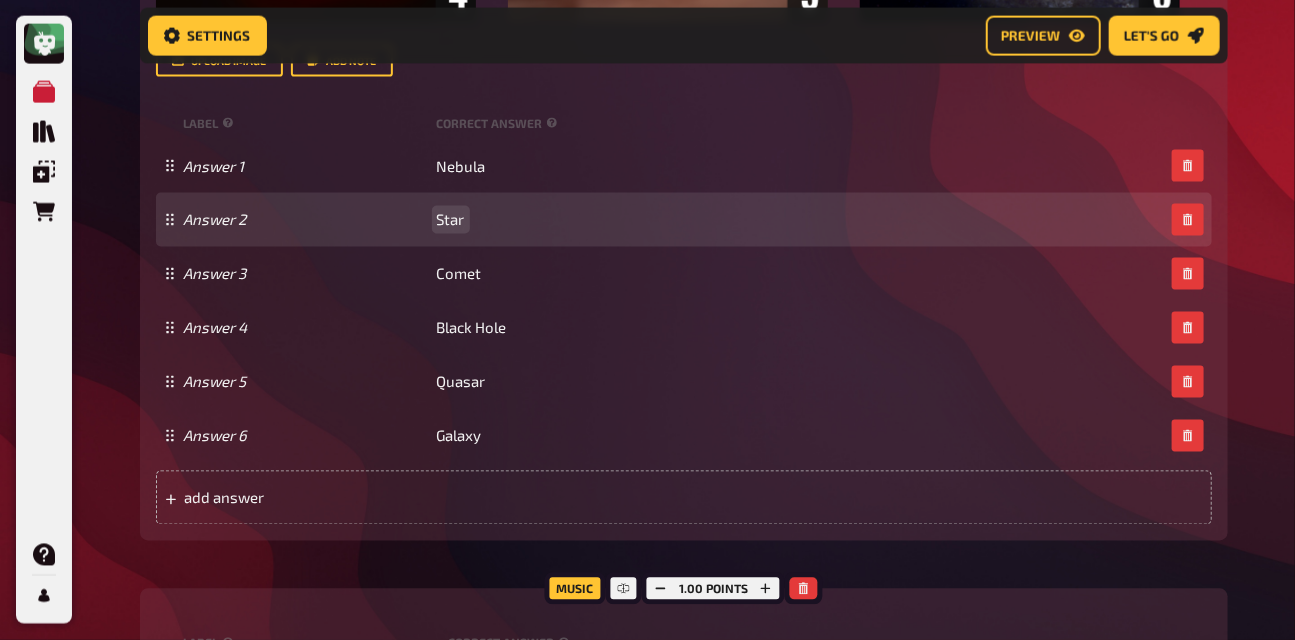click on "Answer 2 Star" at bounding box center [674, 220] 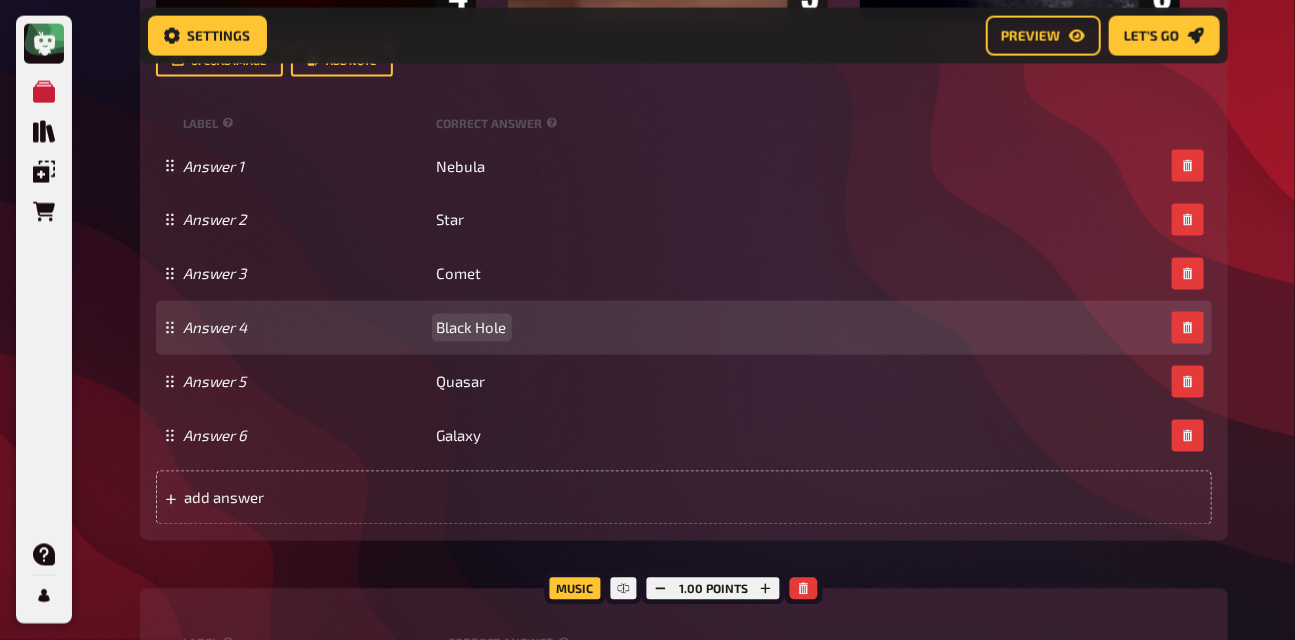 click on "Answer 4 Black Hole" at bounding box center (684, 328) 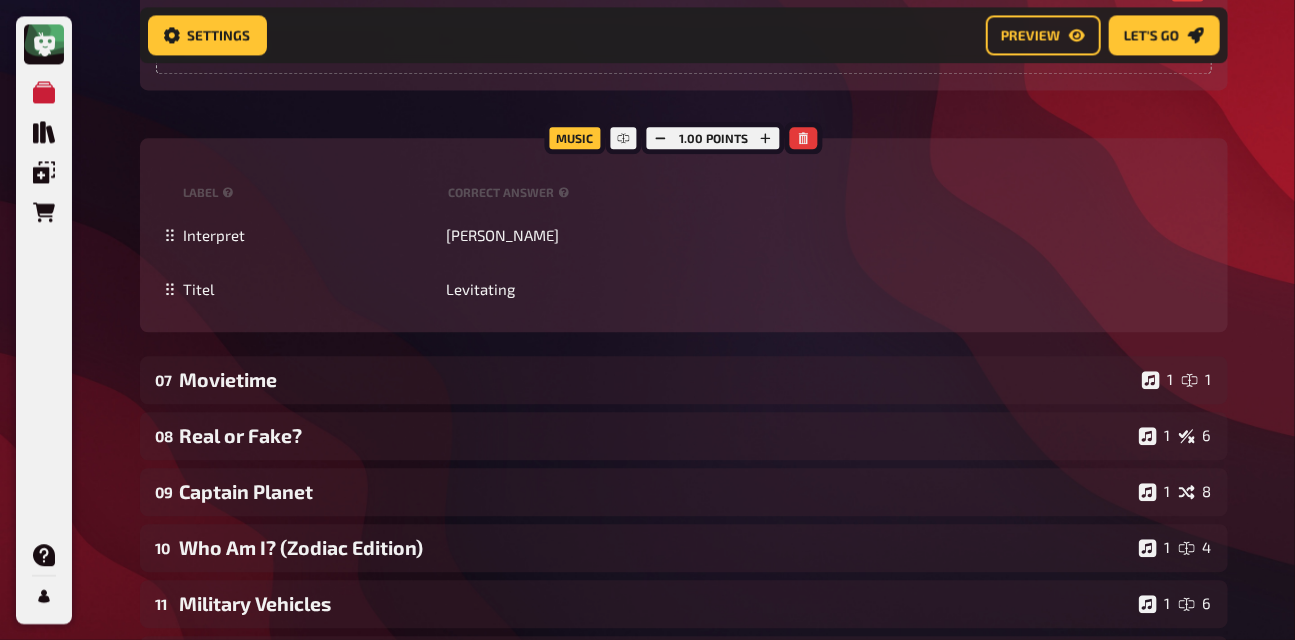 scroll, scrollTop: 1684, scrollLeft: 0, axis: vertical 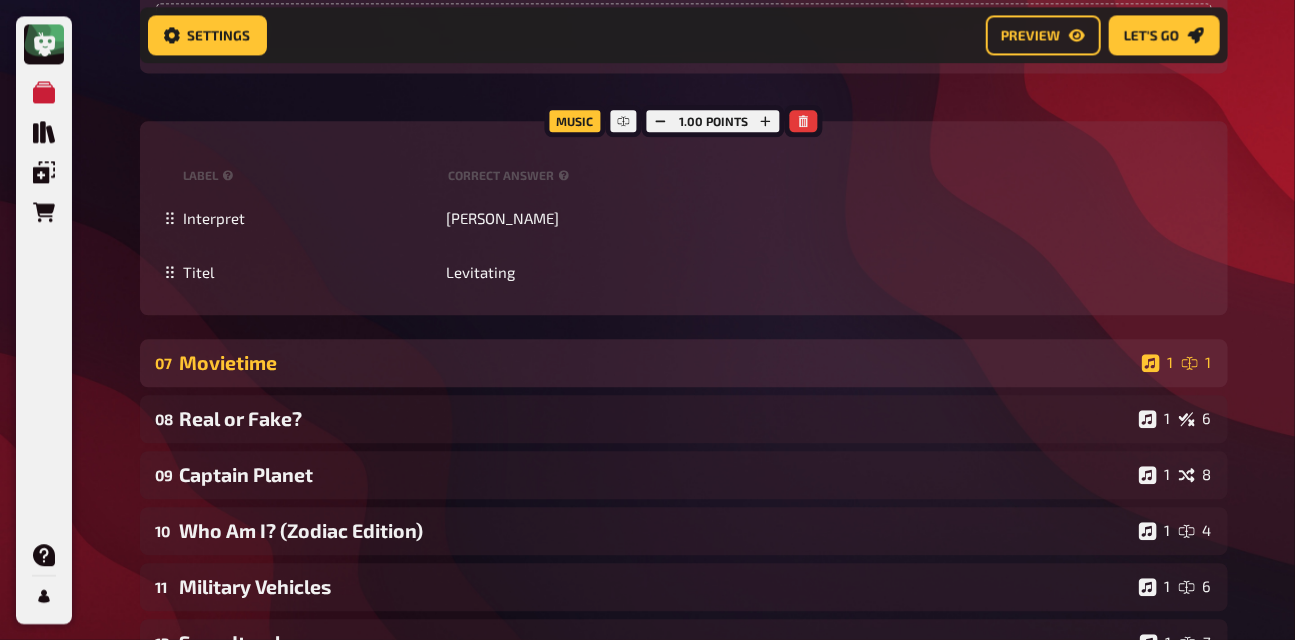 click on "Movietime" at bounding box center (657, 362) 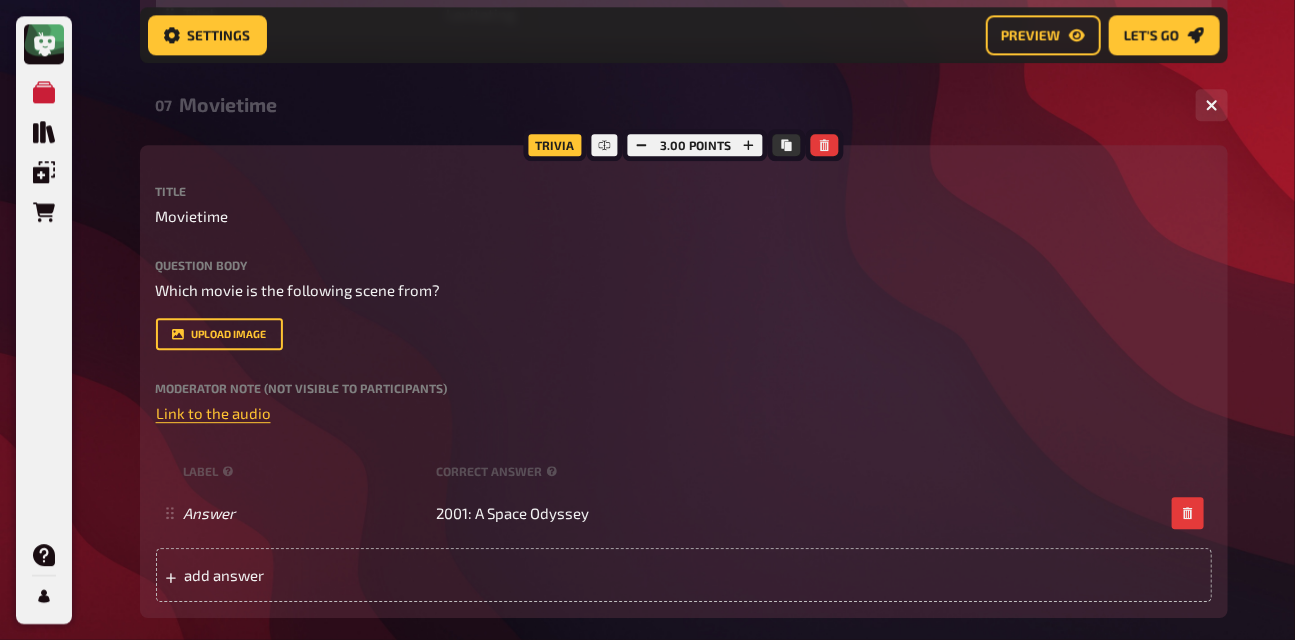 scroll, scrollTop: 1898, scrollLeft: 0, axis: vertical 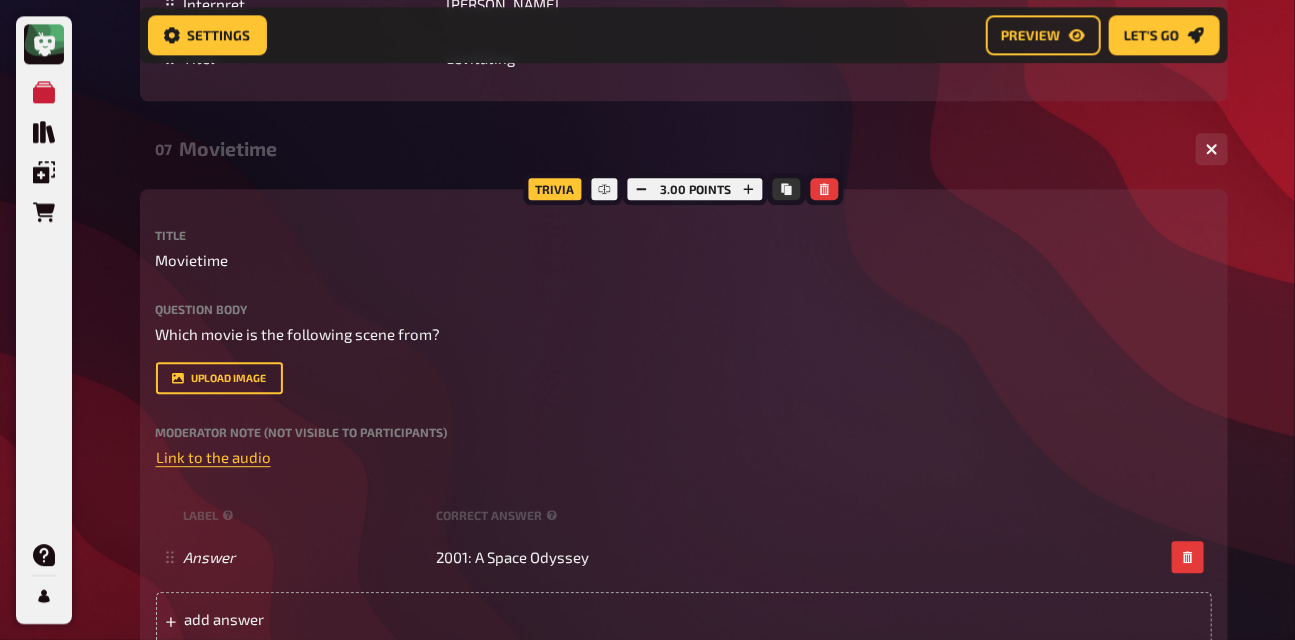 click on "Movietime" at bounding box center (680, 148) 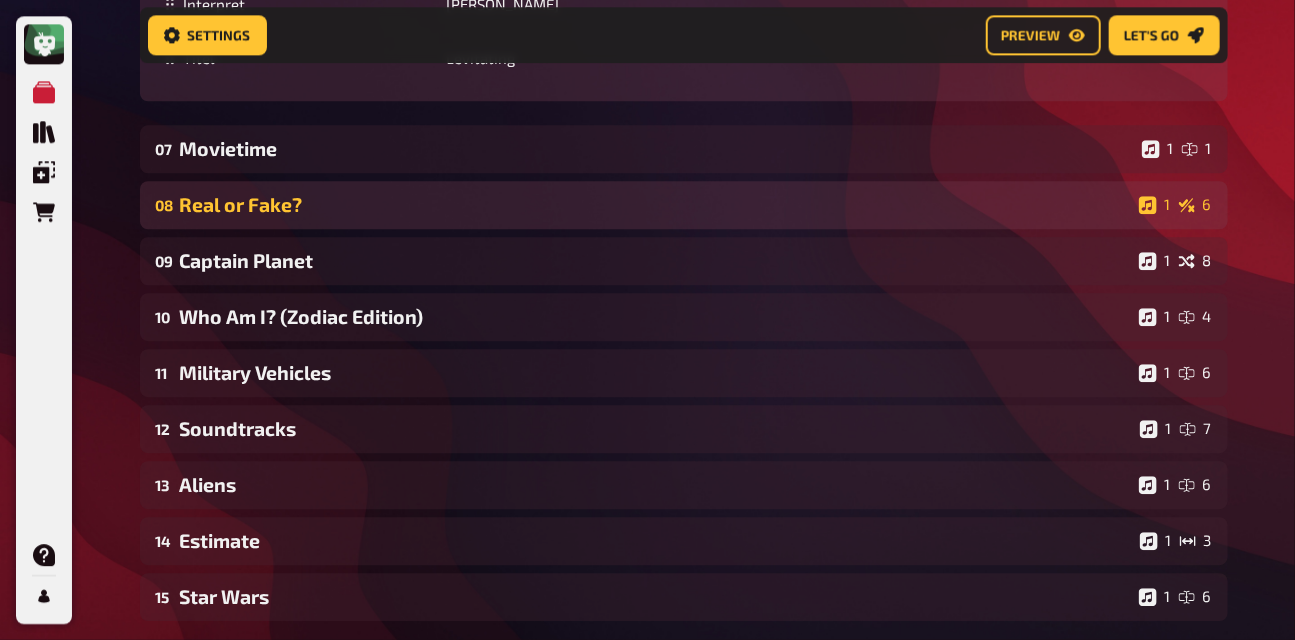 click on "Real or Fake?" at bounding box center [655, 204] 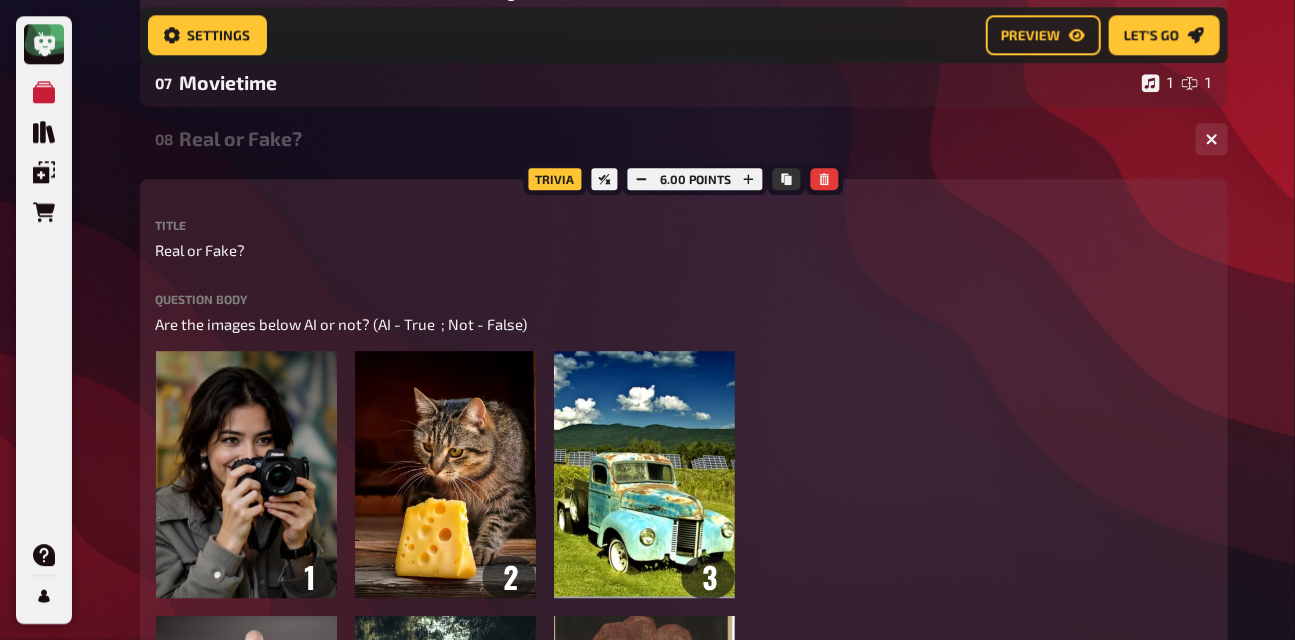 scroll, scrollTop: 1870, scrollLeft: 0, axis: vertical 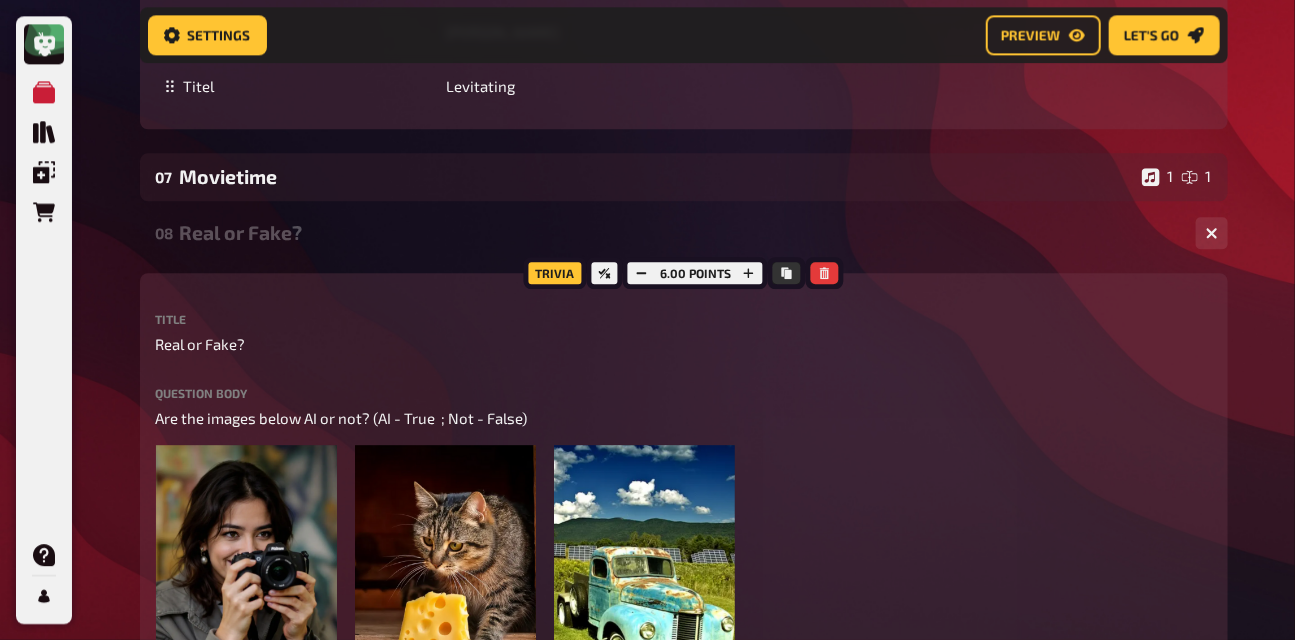 click on "08 Real or Fake?   1 6" at bounding box center (684, 233) 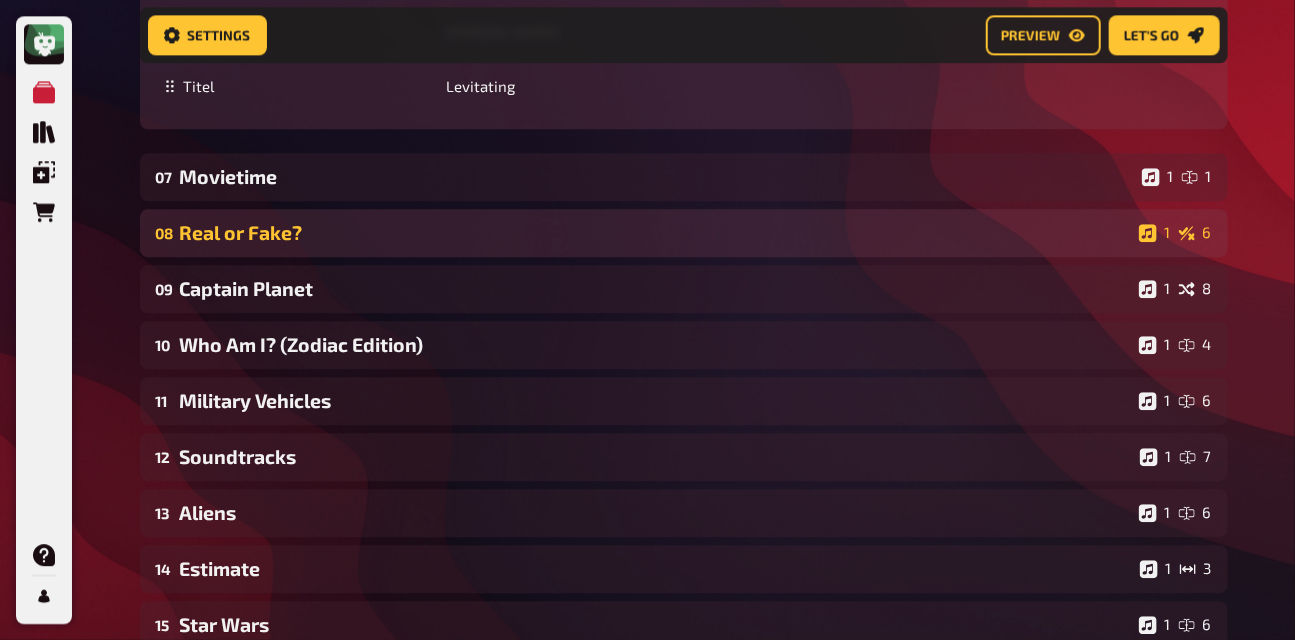 click on "Real or Fake?" at bounding box center (655, 232) 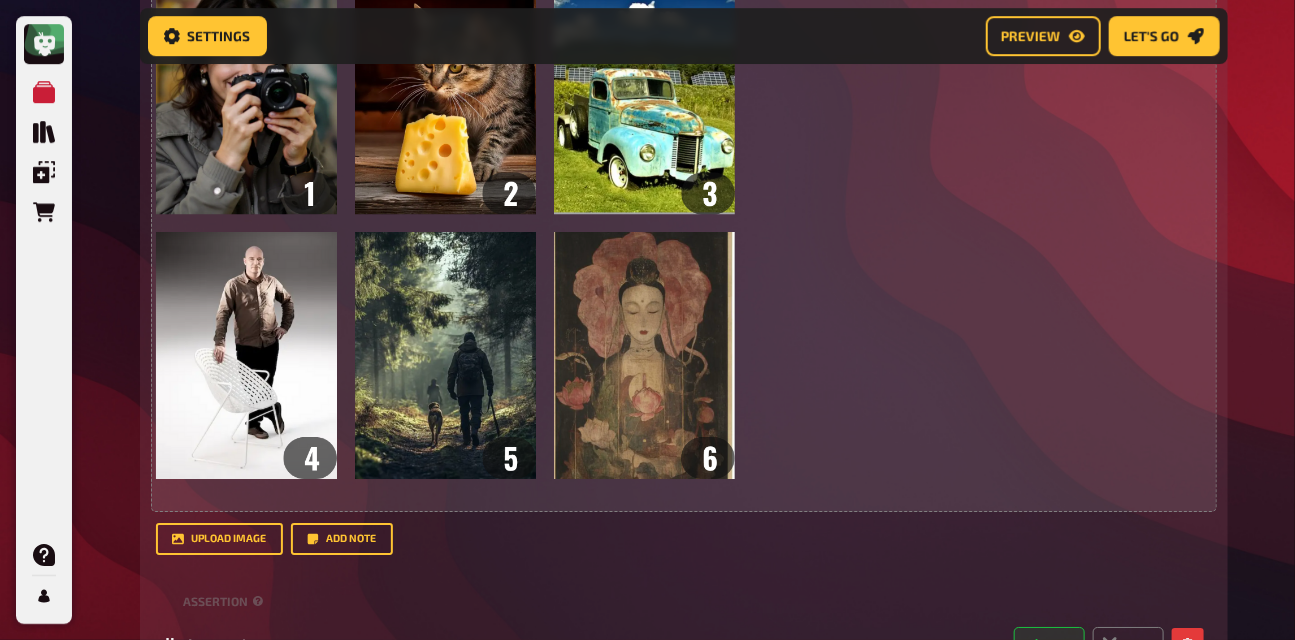 scroll, scrollTop: 2336, scrollLeft: 0, axis: vertical 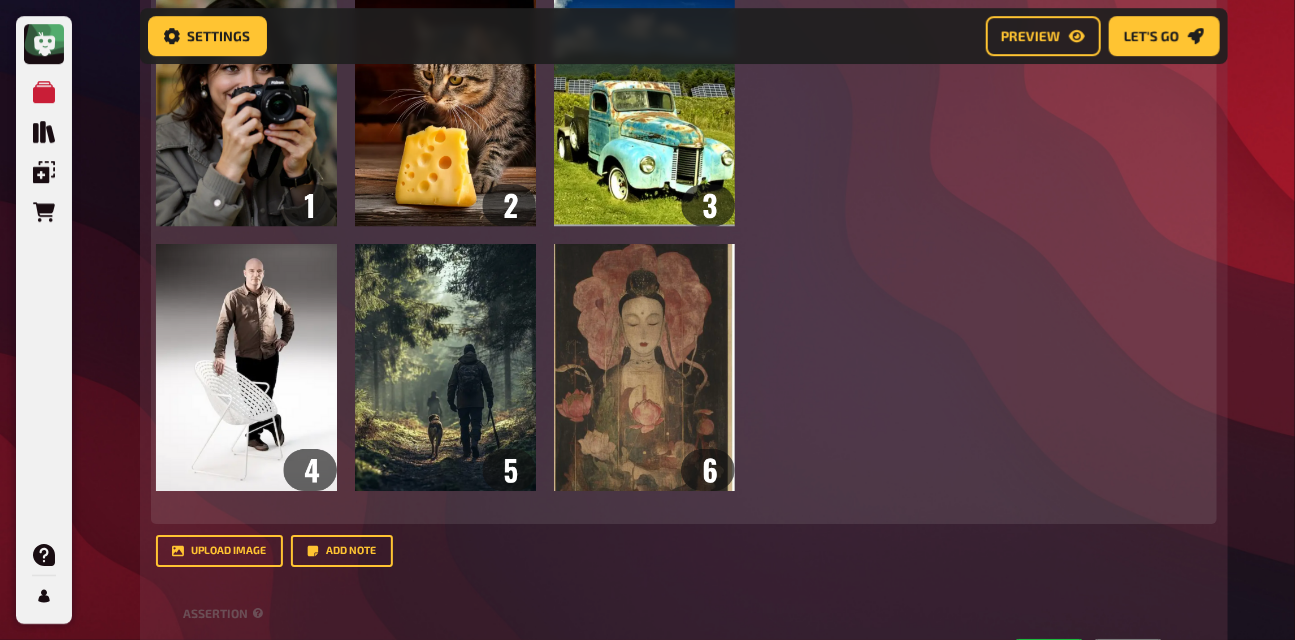 click at bounding box center [445, 235] 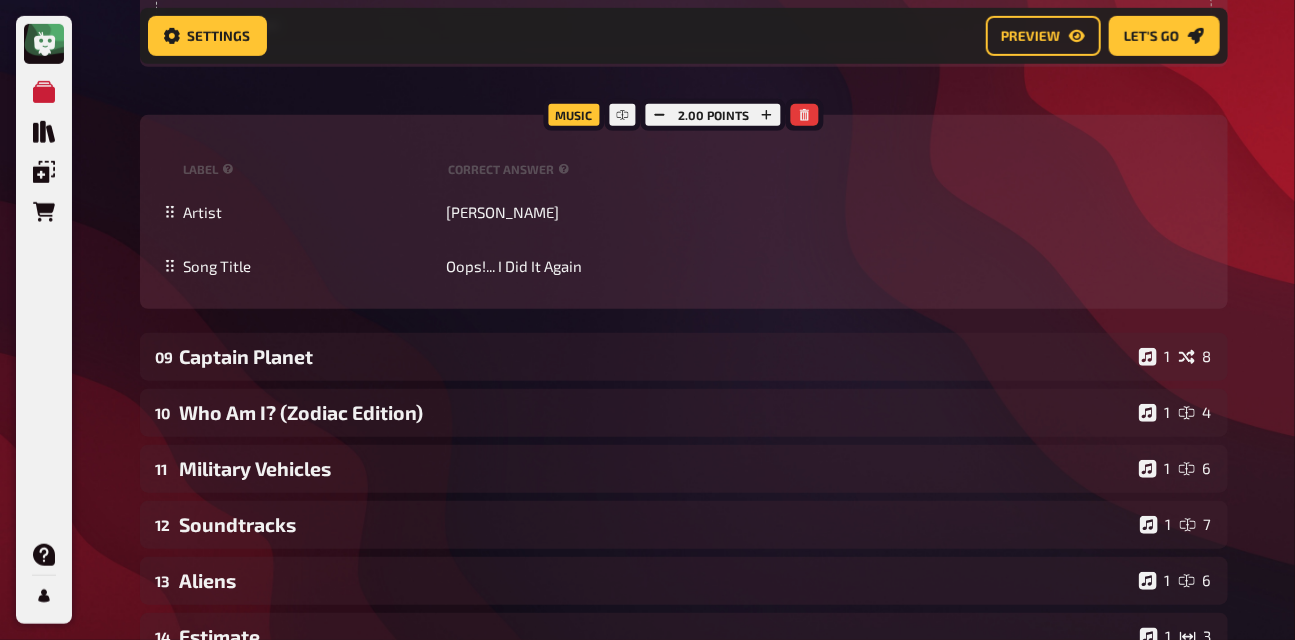 scroll, scrollTop: 3292, scrollLeft: 0, axis: vertical 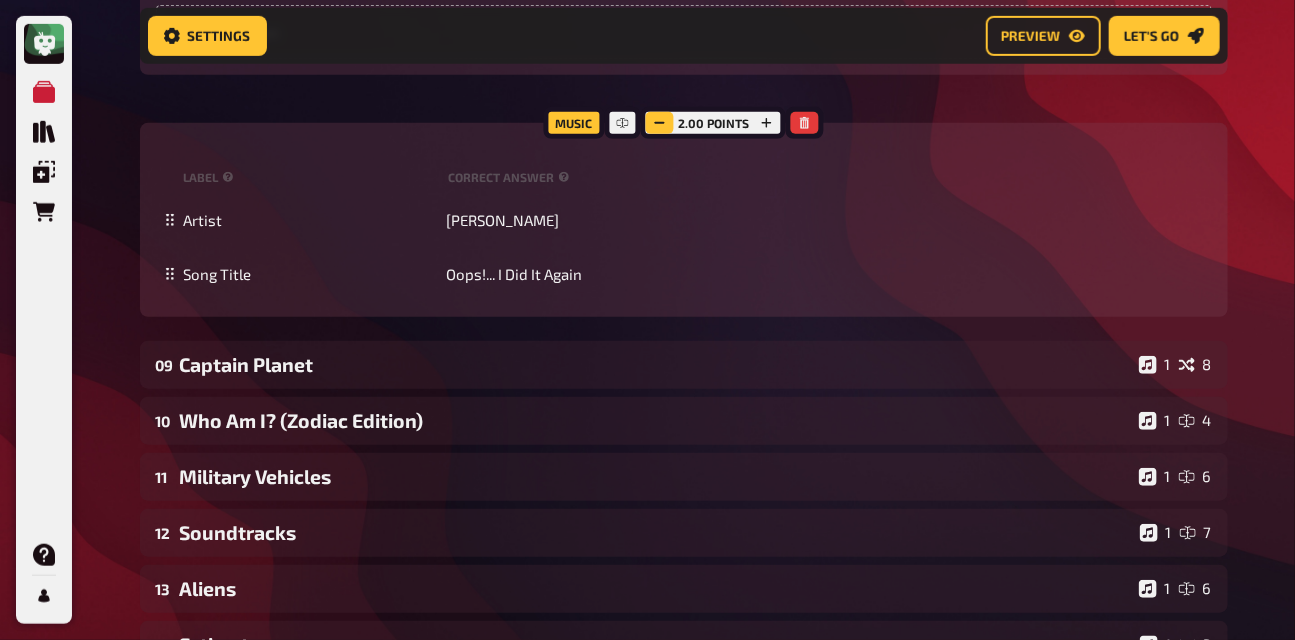 click at bounding box center [660, 123] 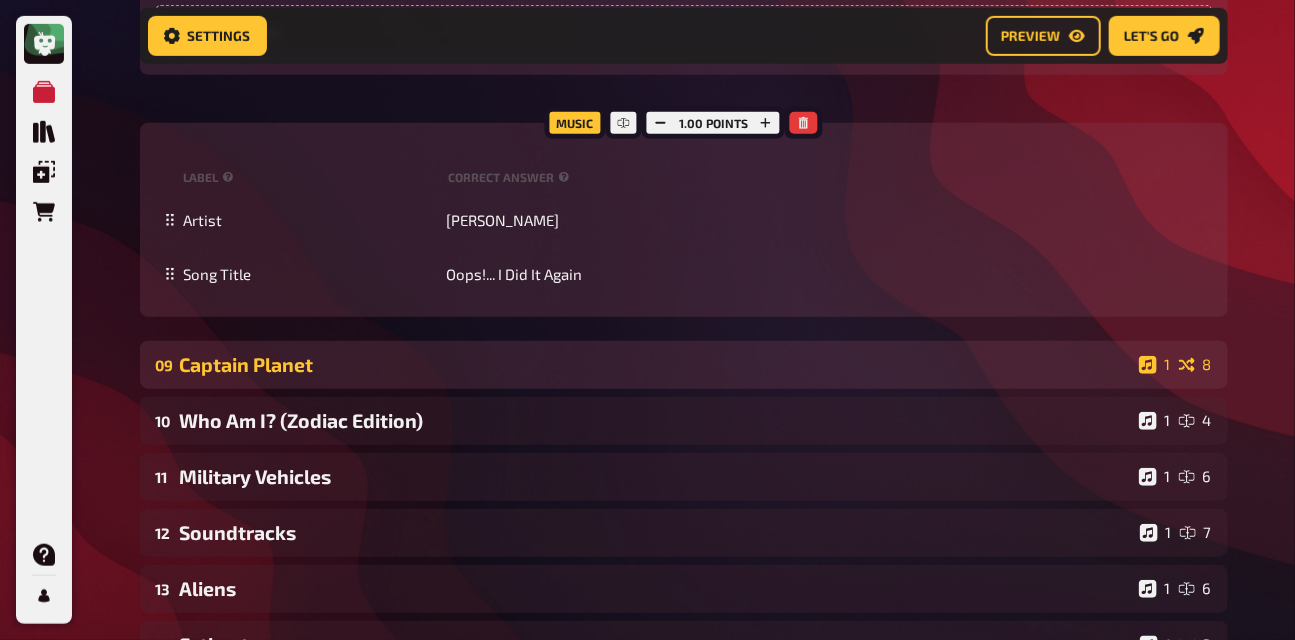 click on "Captain Planet" at bounding box center (655, 364) 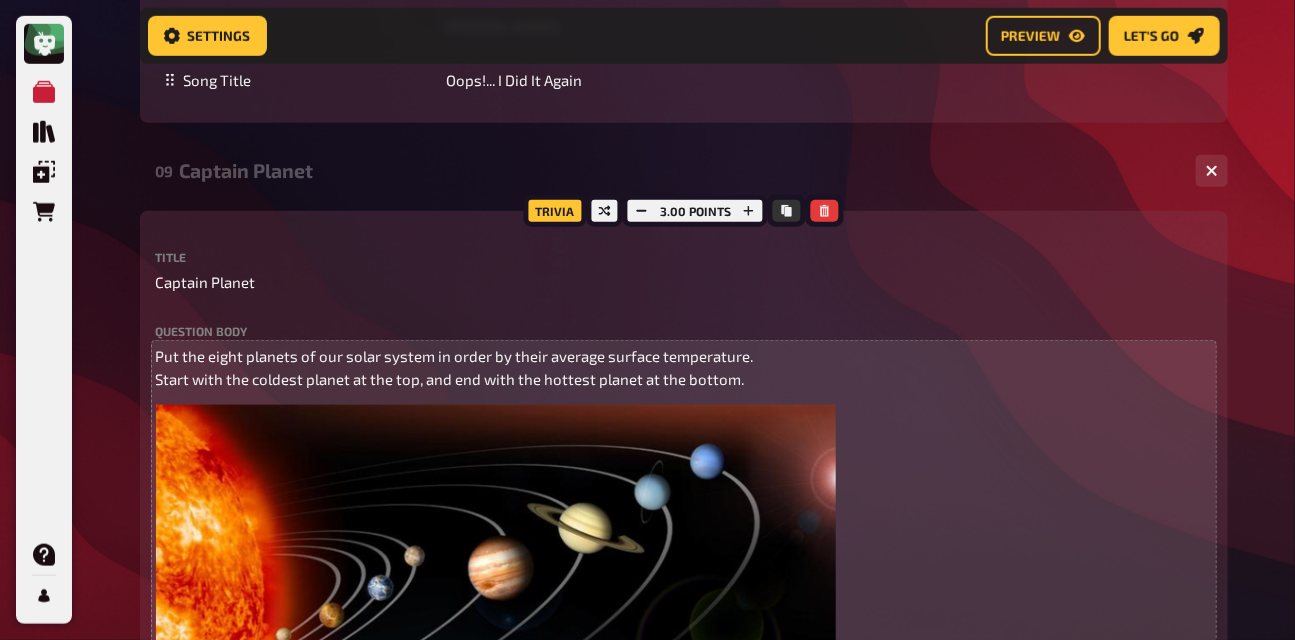 scroll, scrollTop: 3474, scrollLeft: 0, axis: vertical 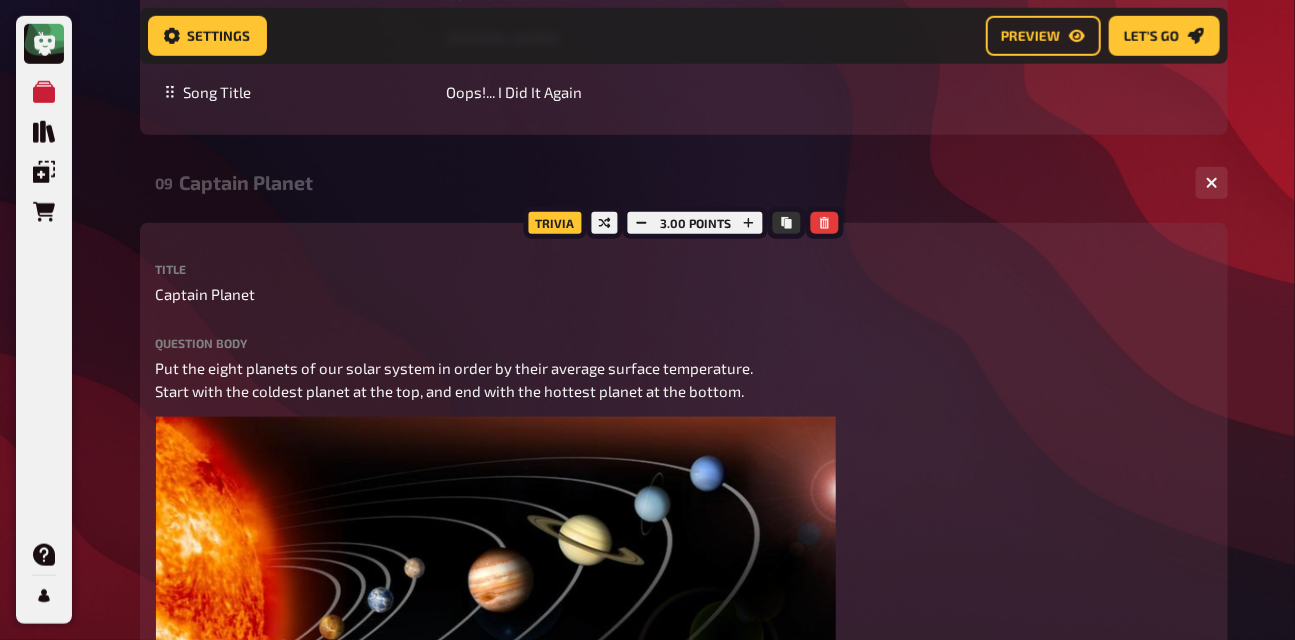 click on "Captain Planet" at bounding box center [680, 182] 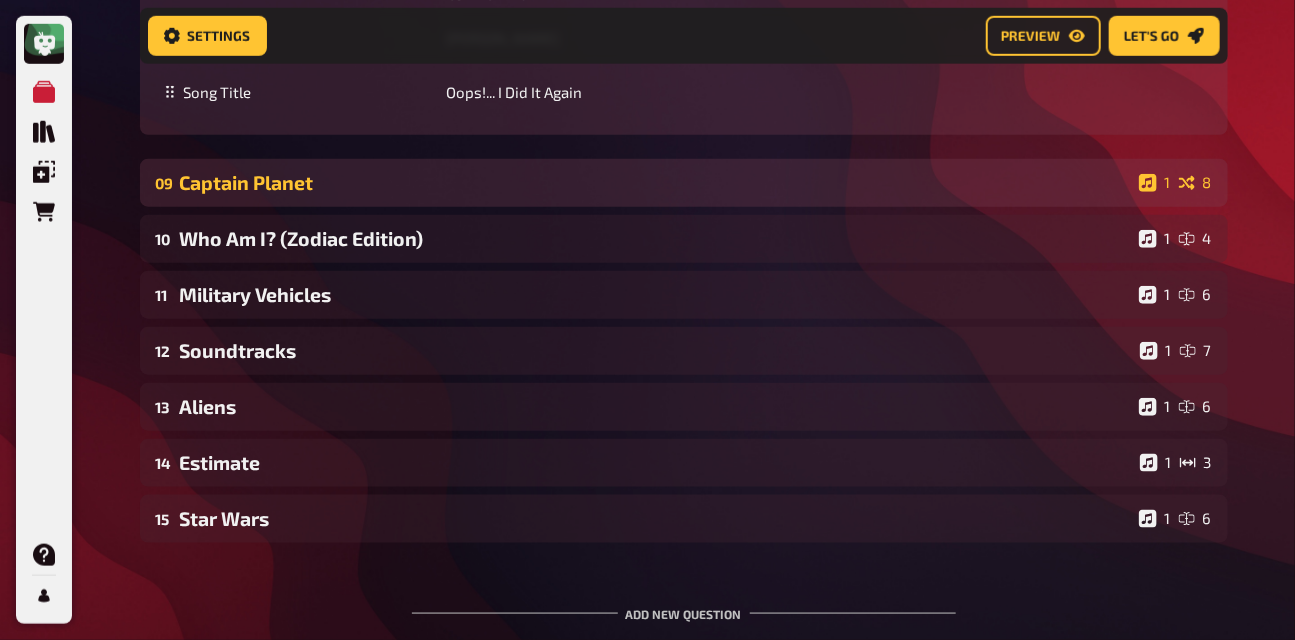 click on "Captain Planet" at bounding box center (655, 182) 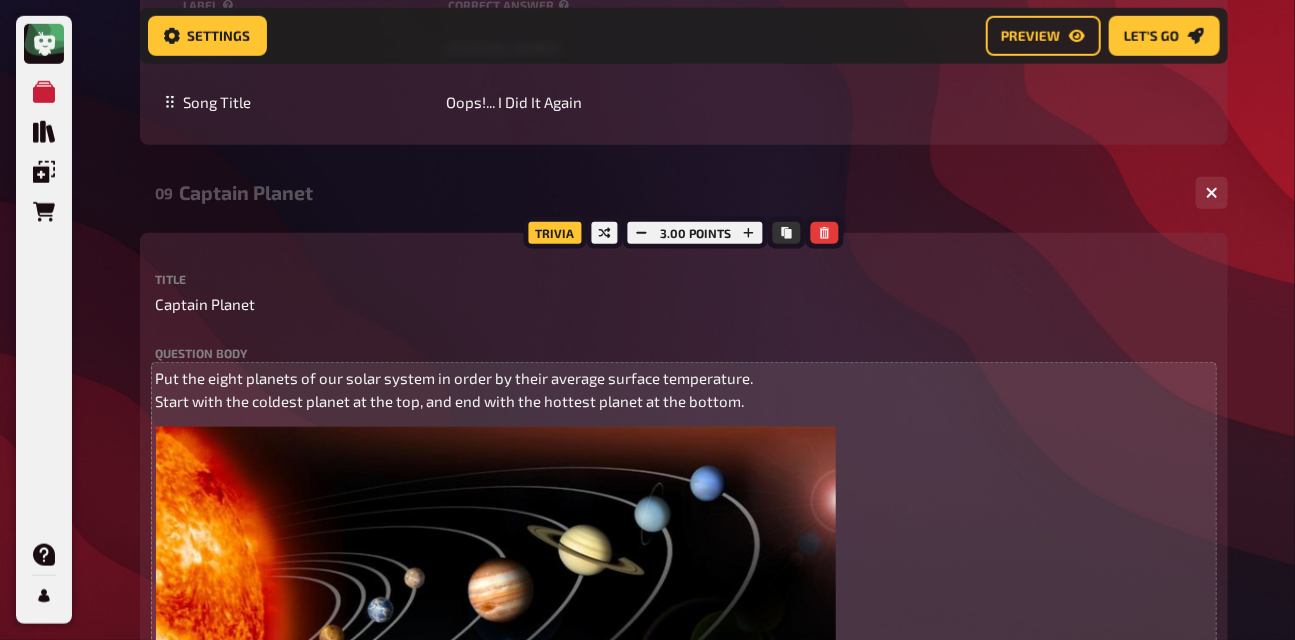 scroll, scrollTop: 3461, scrollLeft: 0, axis: vertical 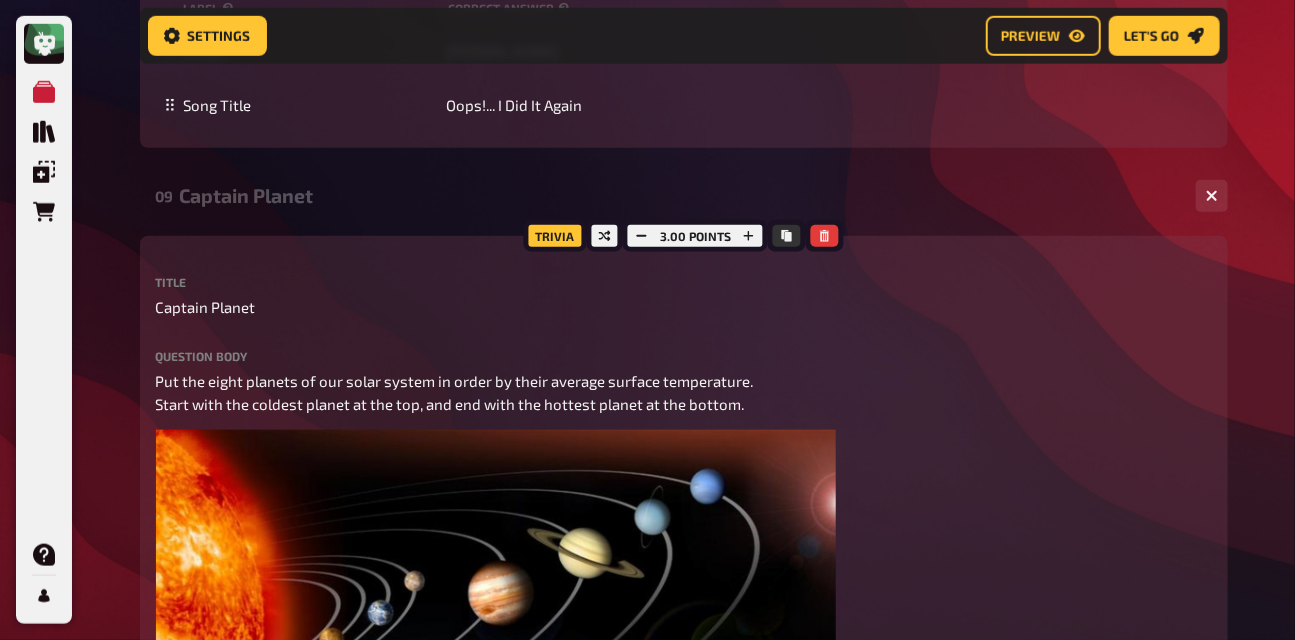 click on "Captain Planet" at bounding box center (680, 195) 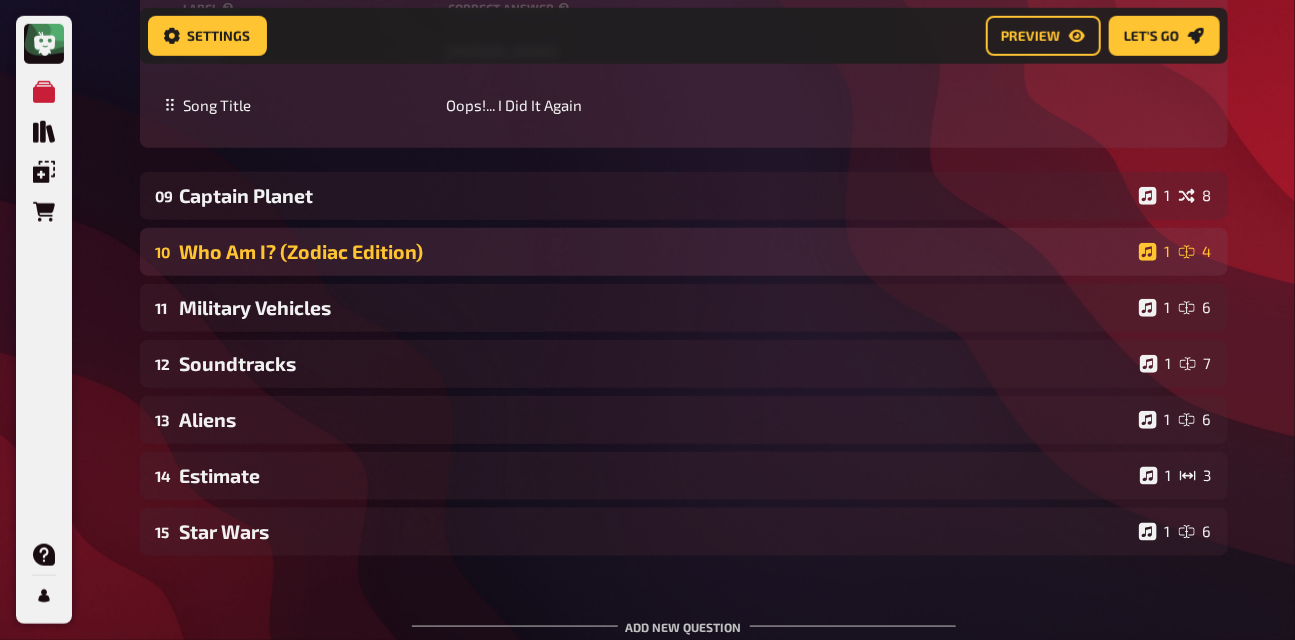 click on "Who Am I? (Zodiac Edition)" at bounding box center [655, 251] 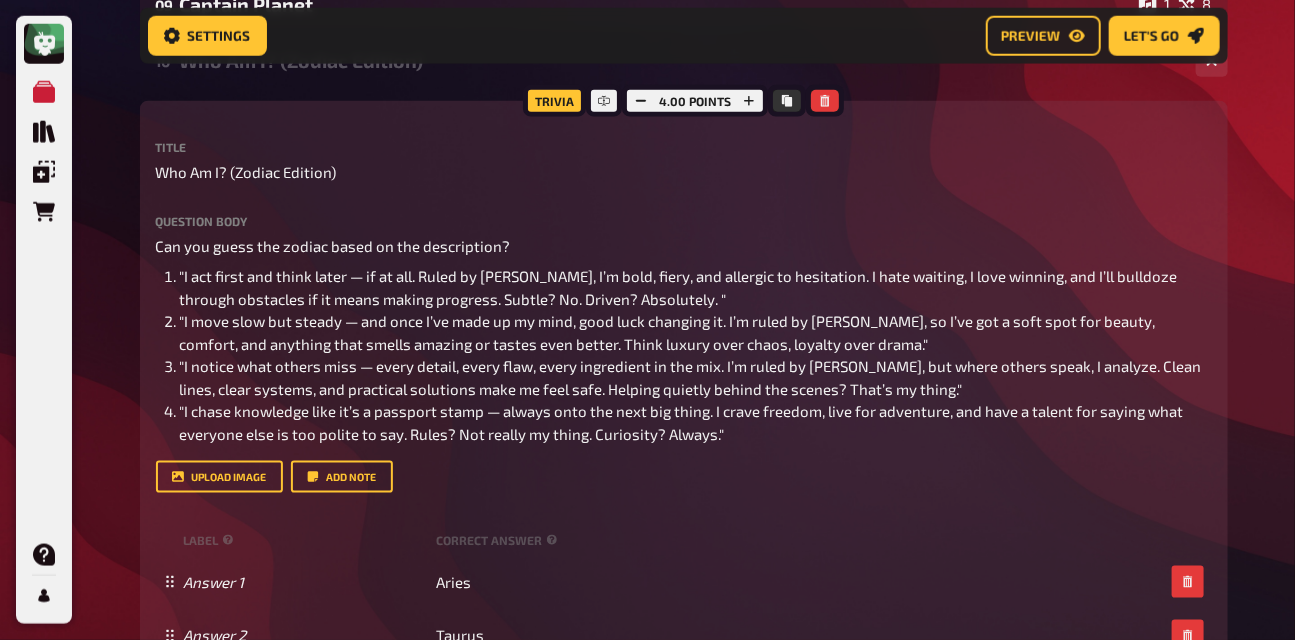 scroll, scrollTop: 3464, scrollLeft: 0, axis: vertical 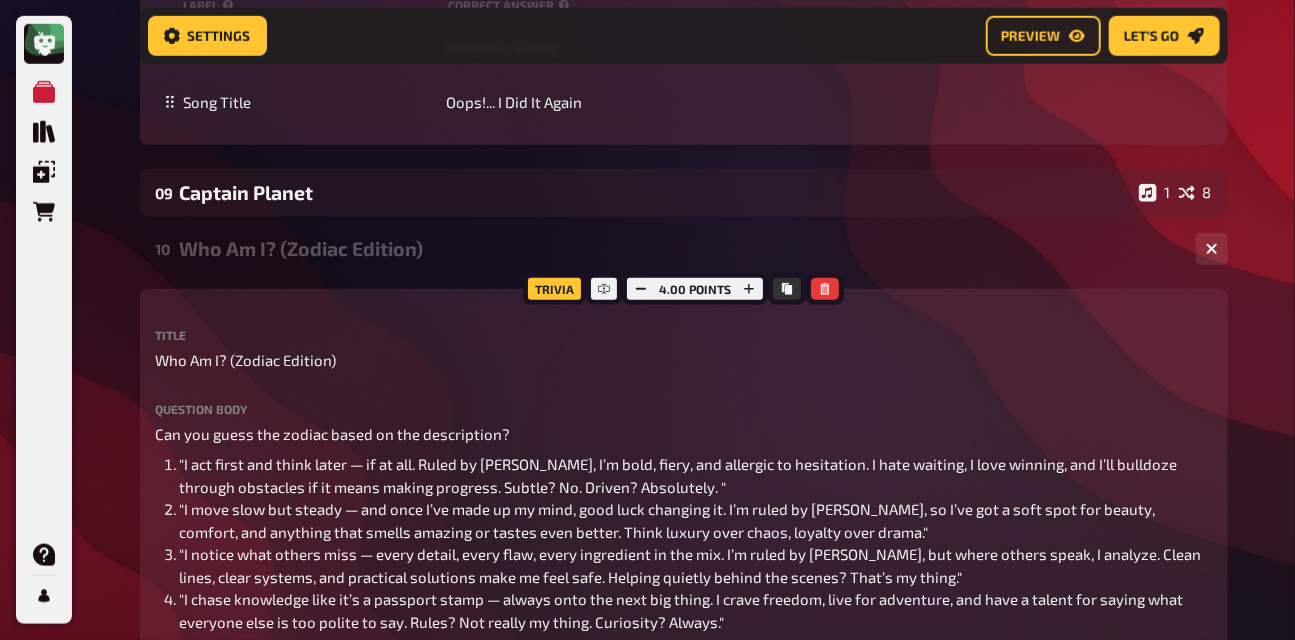 click on "Who Am I? (Zodiac Edition)" at bounding box center [680, 248] 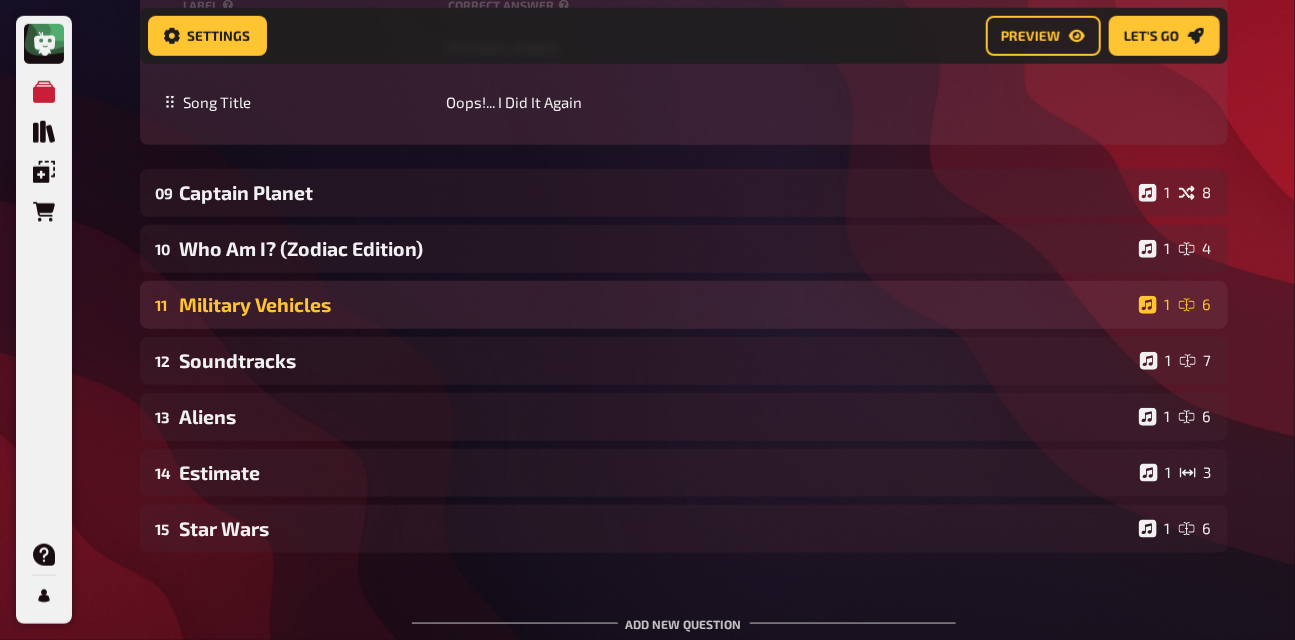 click on "Military Vehicles" at bounding box center (655, 304) 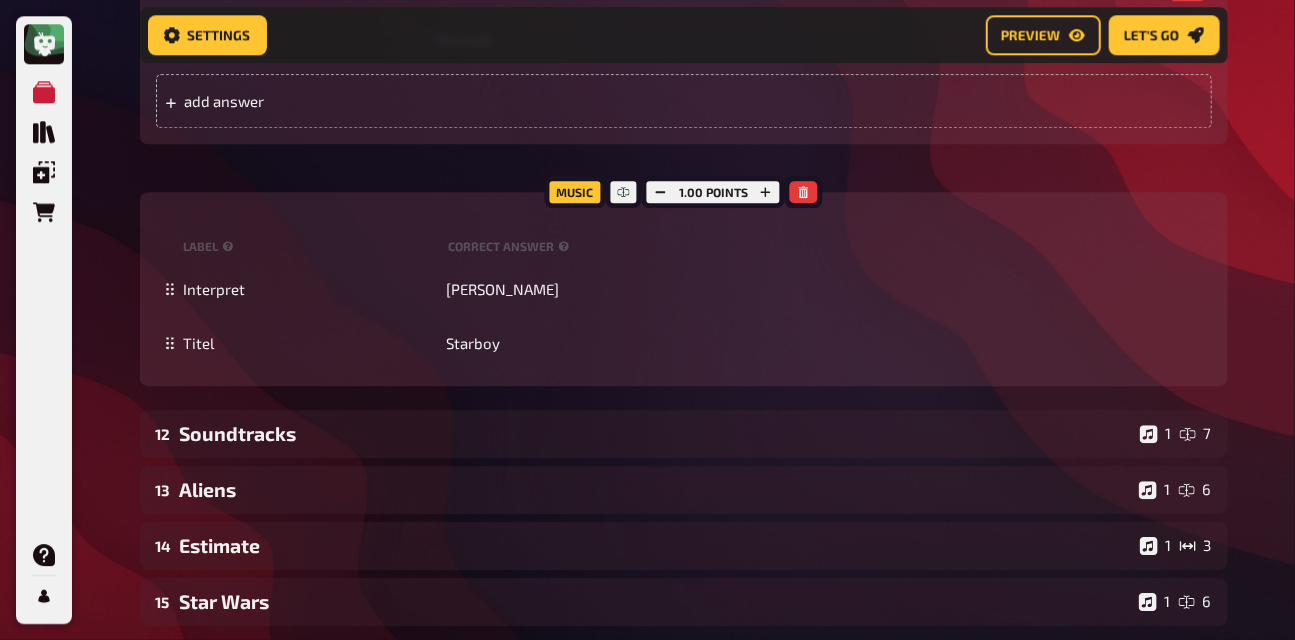 scroll, scrollTop: 4865, scrollLeft: 0, axis: vertical 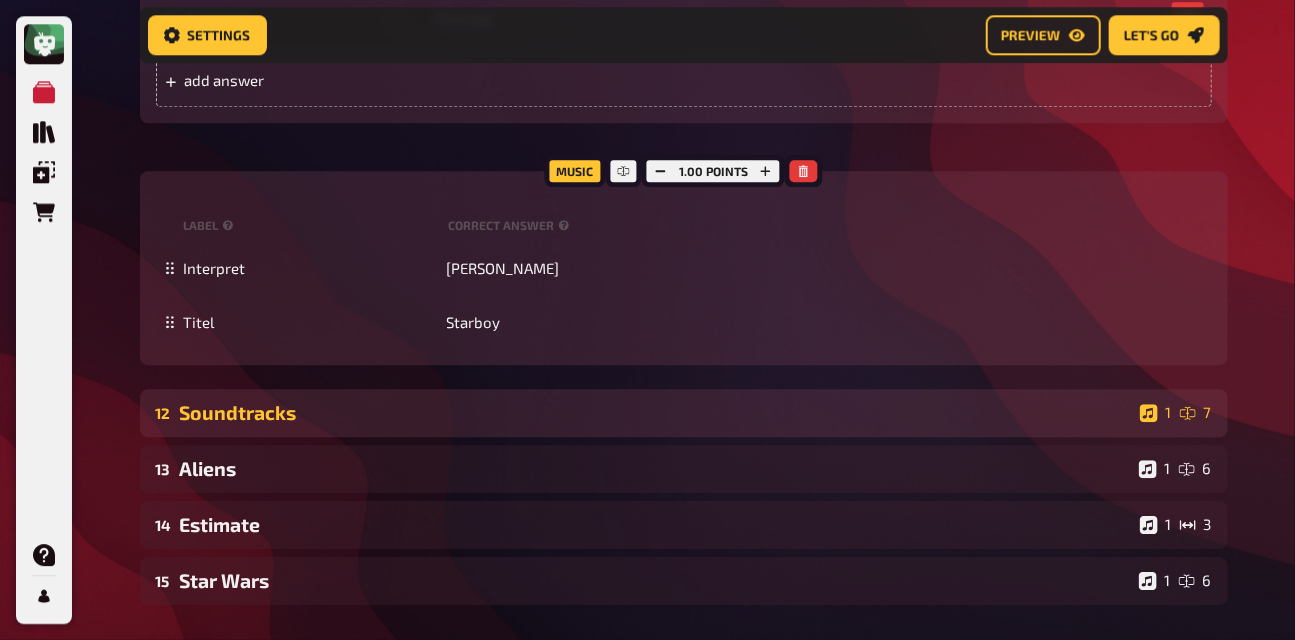 click on "Soundtracks" at bounding box center (656, 412) 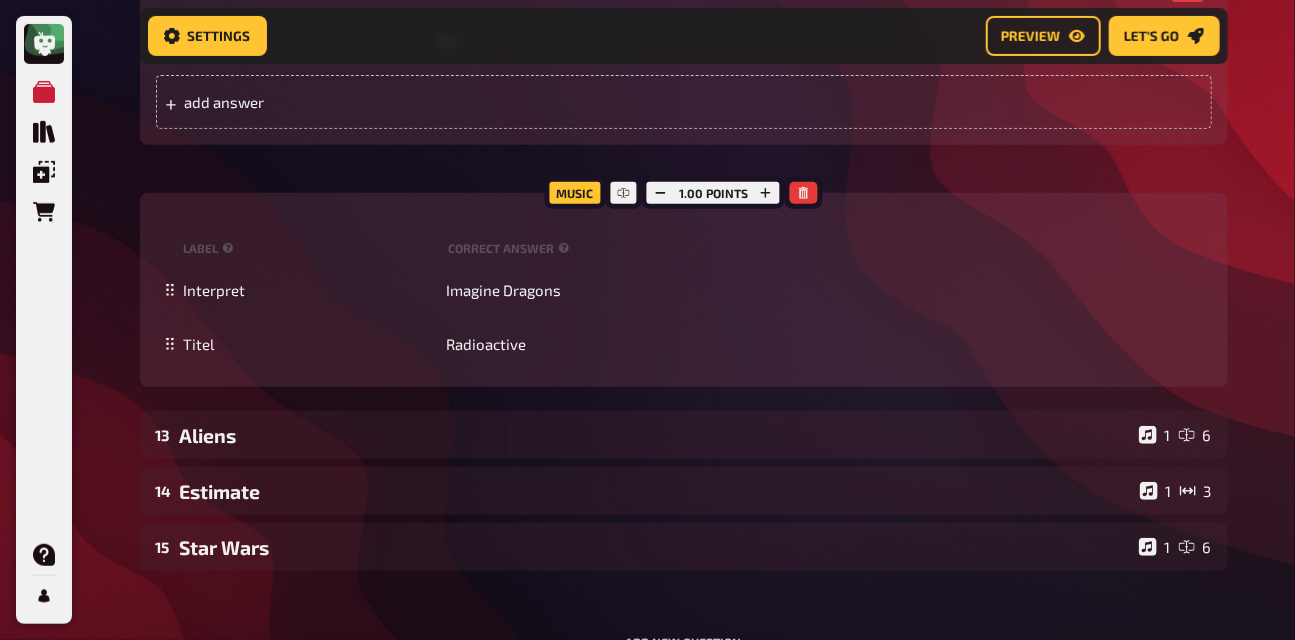 scroll, scrollTop: 6011, scrollLeft: 0, axis: vertical 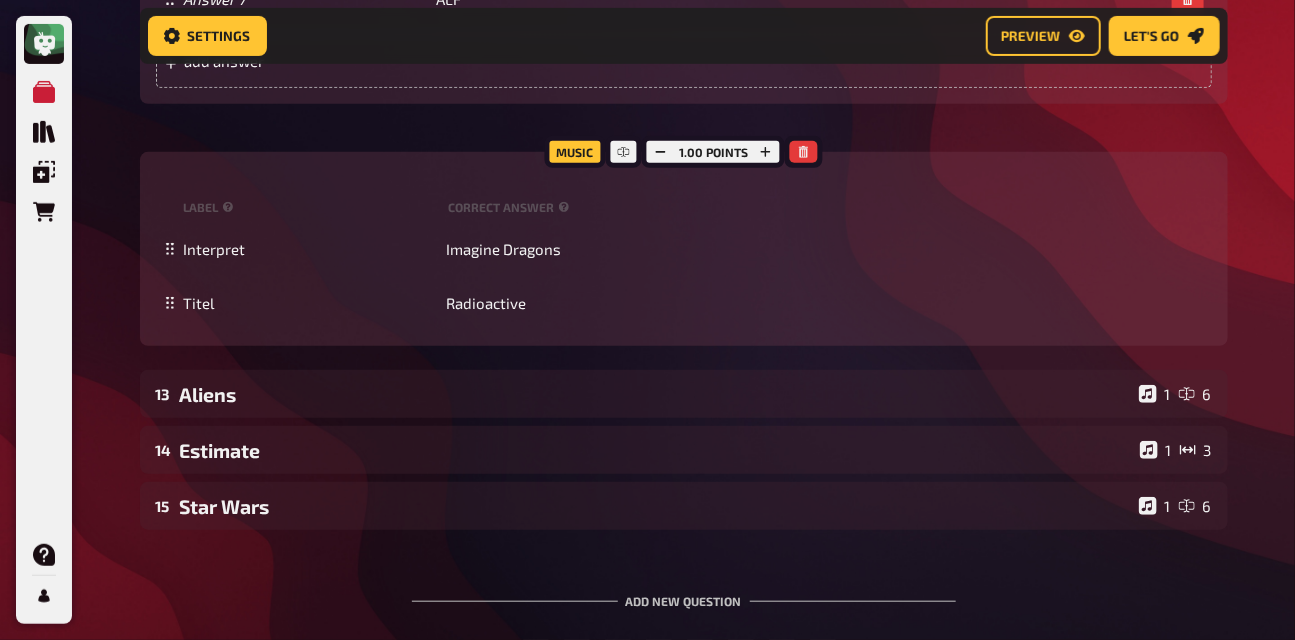 click on "13 Aliens   1 6" at bounding box center [684, 394] 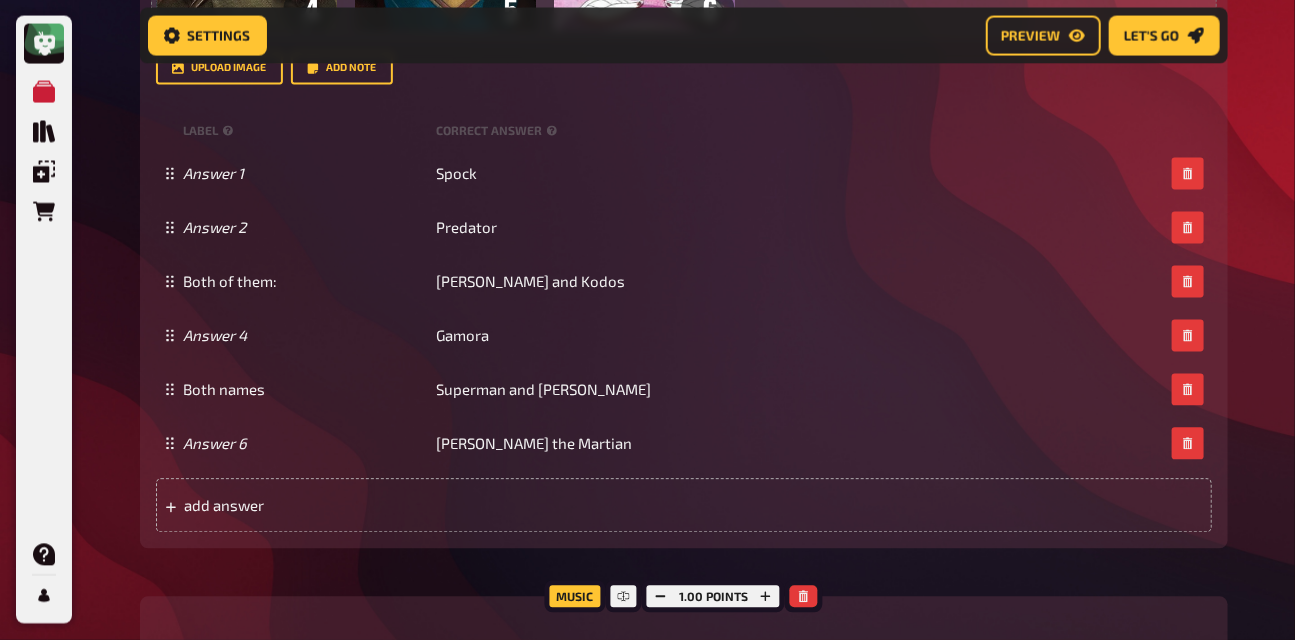 scroll, scrollTop: 7120, scrollLeft: 0, axis: vertical 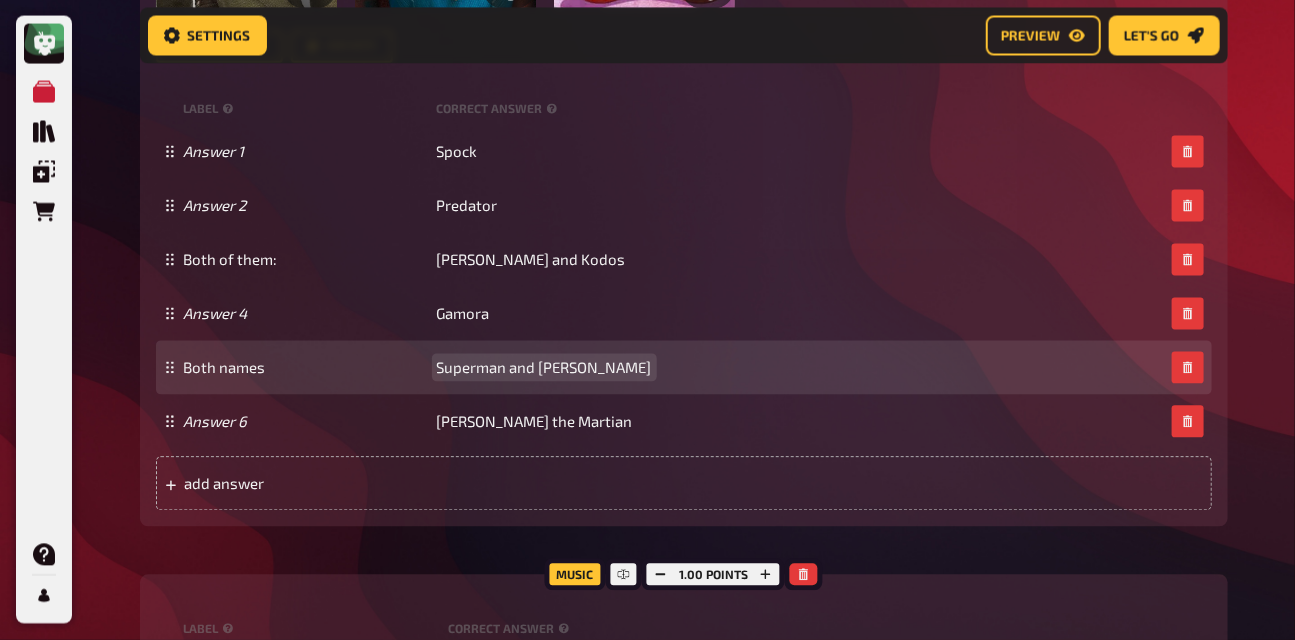 click on "Superman and [PERSON_NAME]" at bounding box center (544, 368) 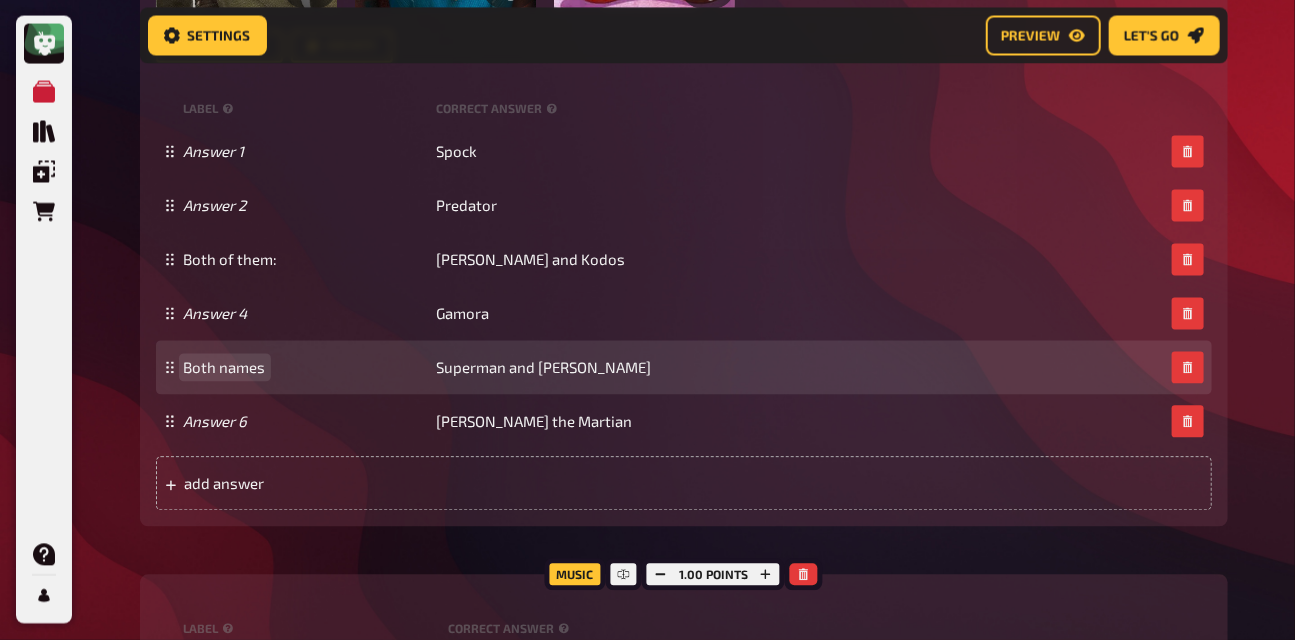 click on "Both names" at bounding box center (225, 368) 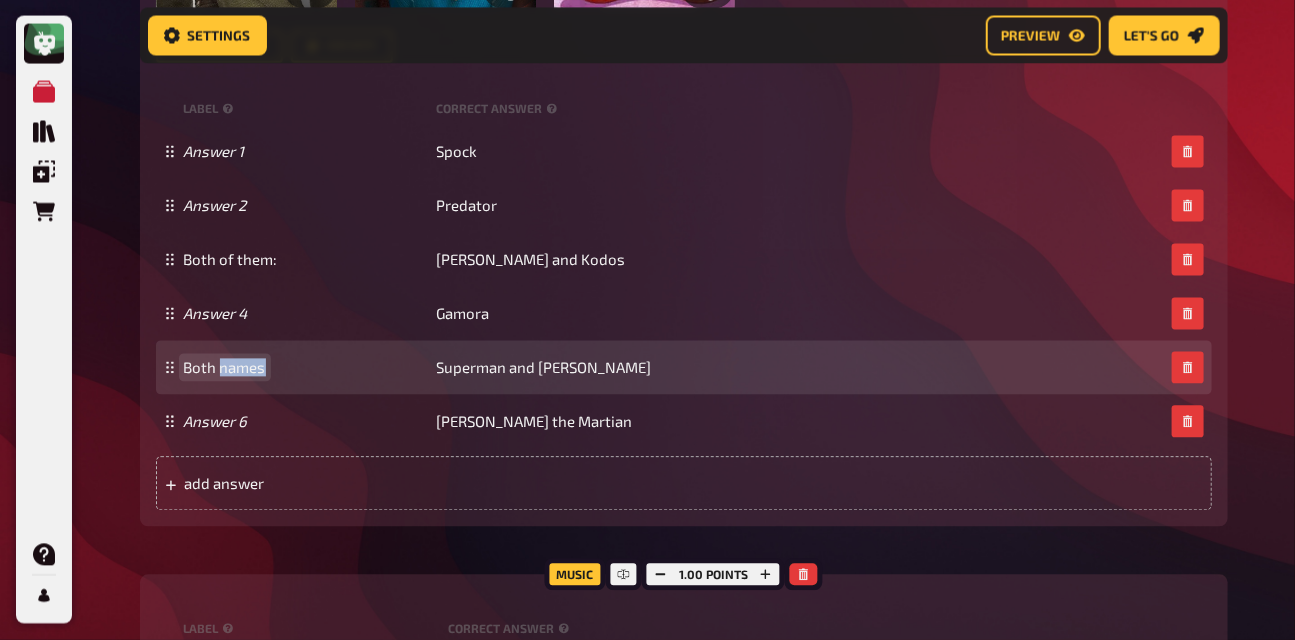 click on "Both names" at bounding box center [225, 368] 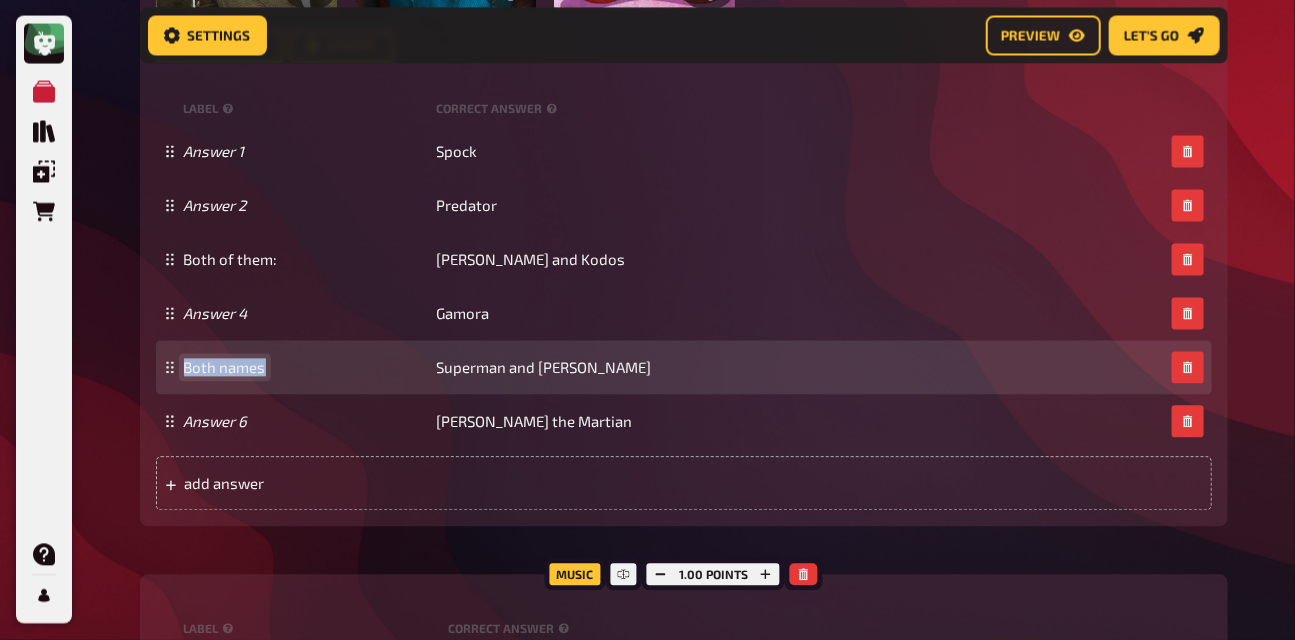 click on "Both names" at bounding box center [225, 368] 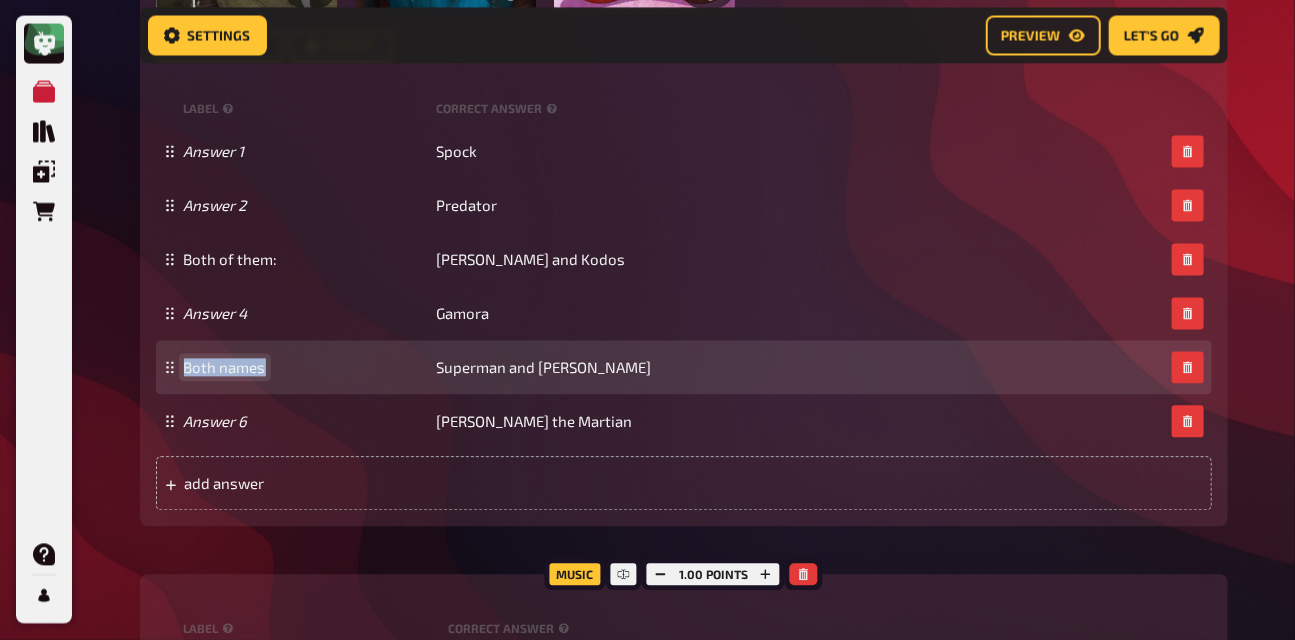 type 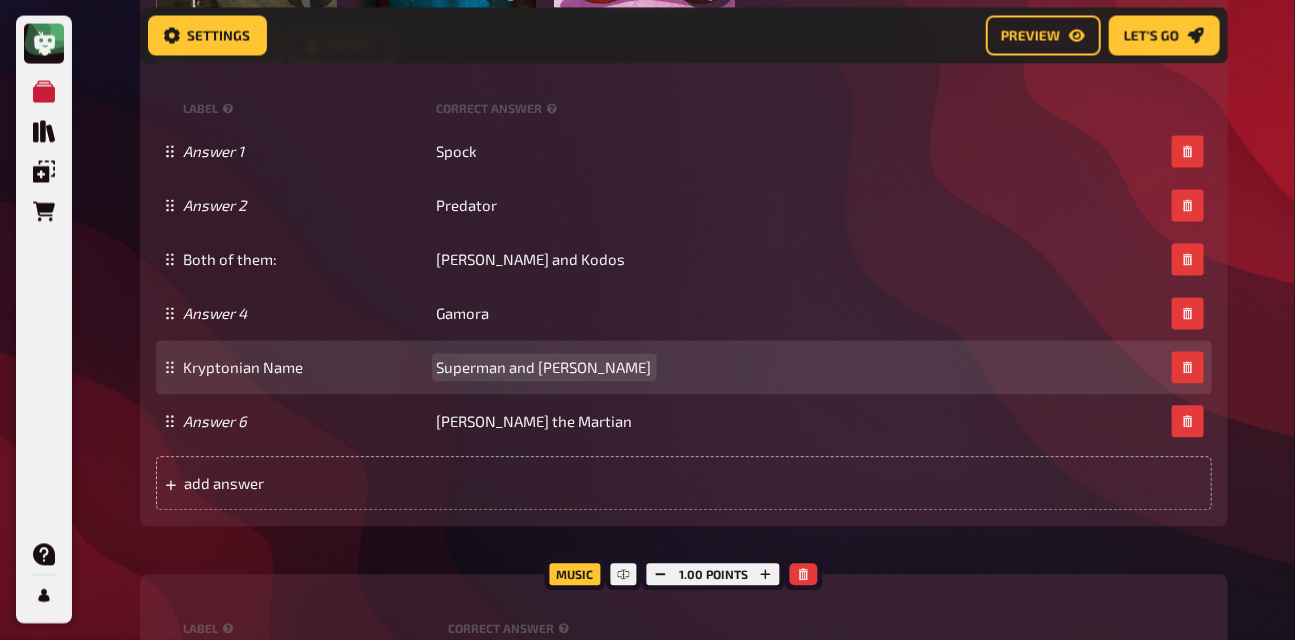 click on "Superman and [PERSON_NAME]" at bounding box center [544, 368] 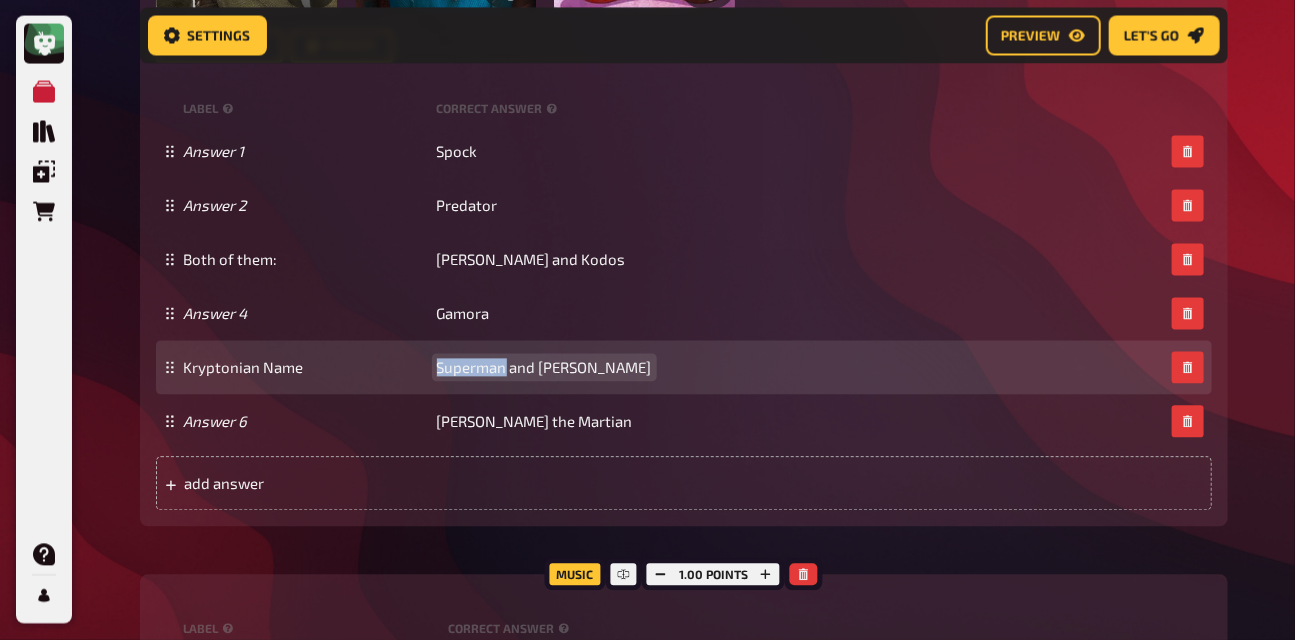 click on "Superman and [PERSON_NAME]" at bounding box center (544, 368) 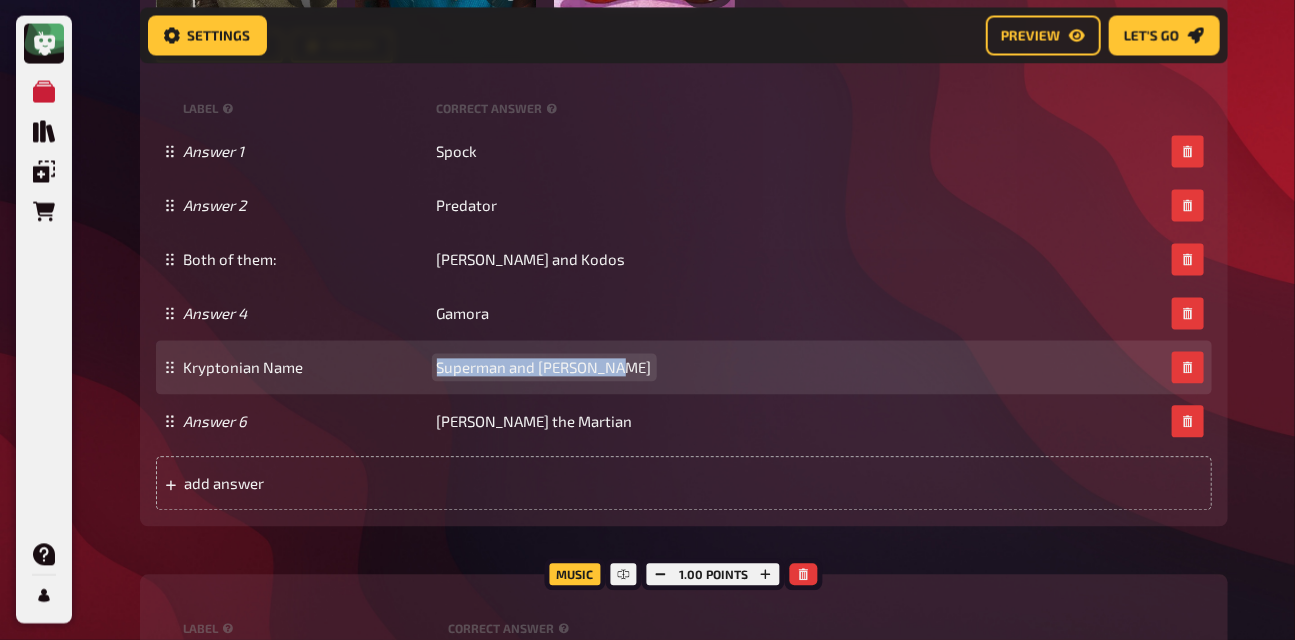 click on "Superman and [PERSON_NAME]" at bounding box center [544, 368] 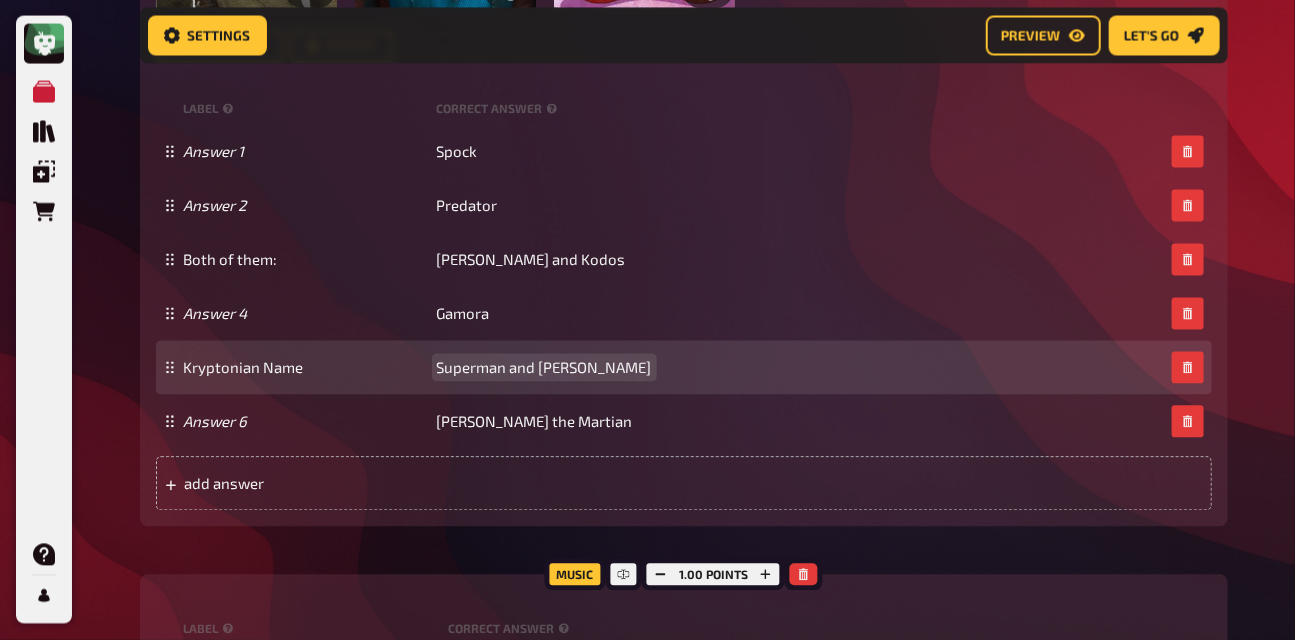 click on "Superman and [PERSON_NAME]" at bounding box center [544, 368] 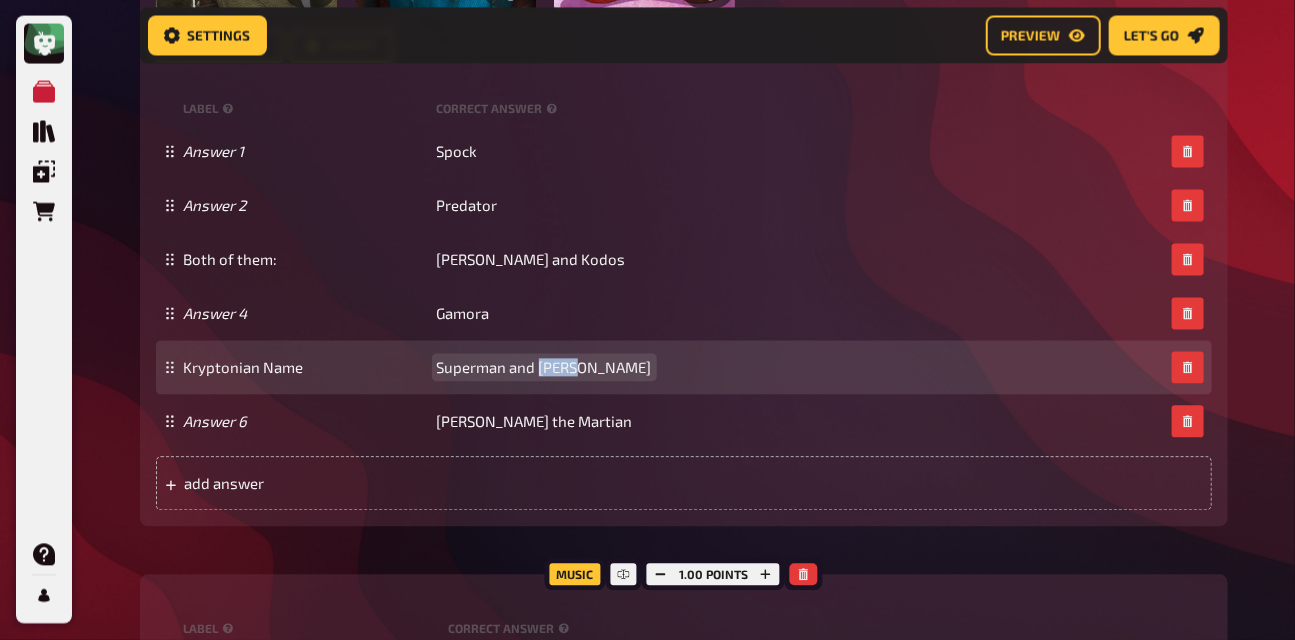 click on "Superman and [PERSON_NAME]" at bounding box center [544, 368] 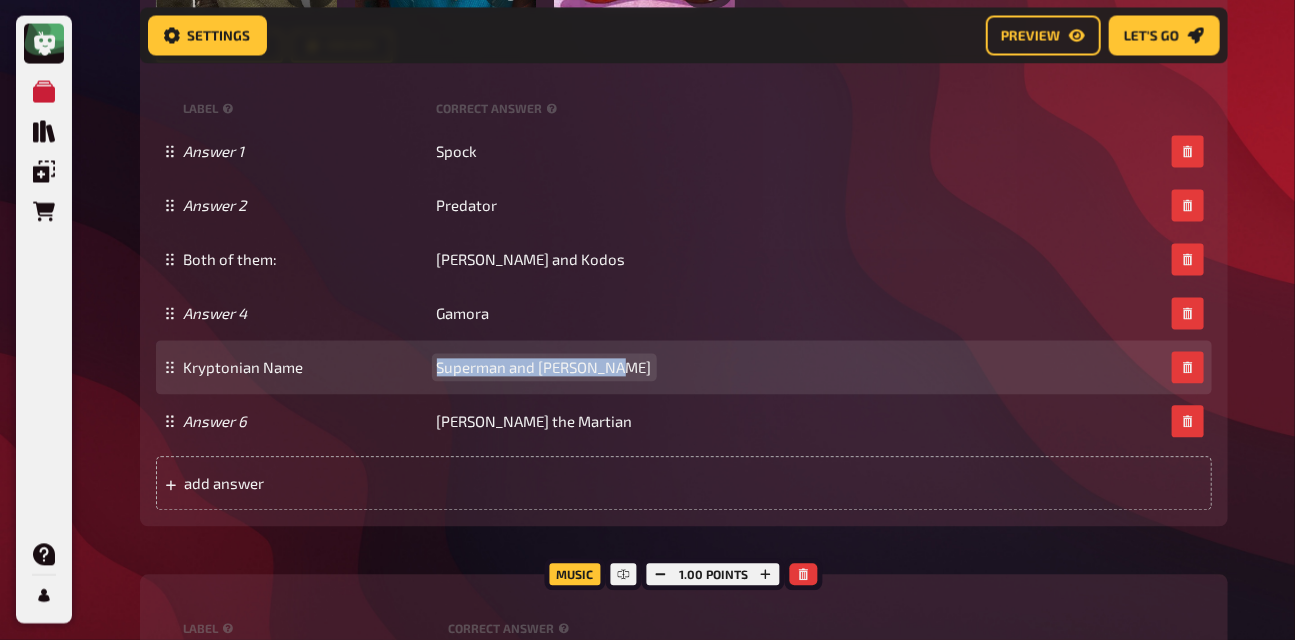 click on "Superman and [PERSON_NAME]" at bounding box center [544, 368] 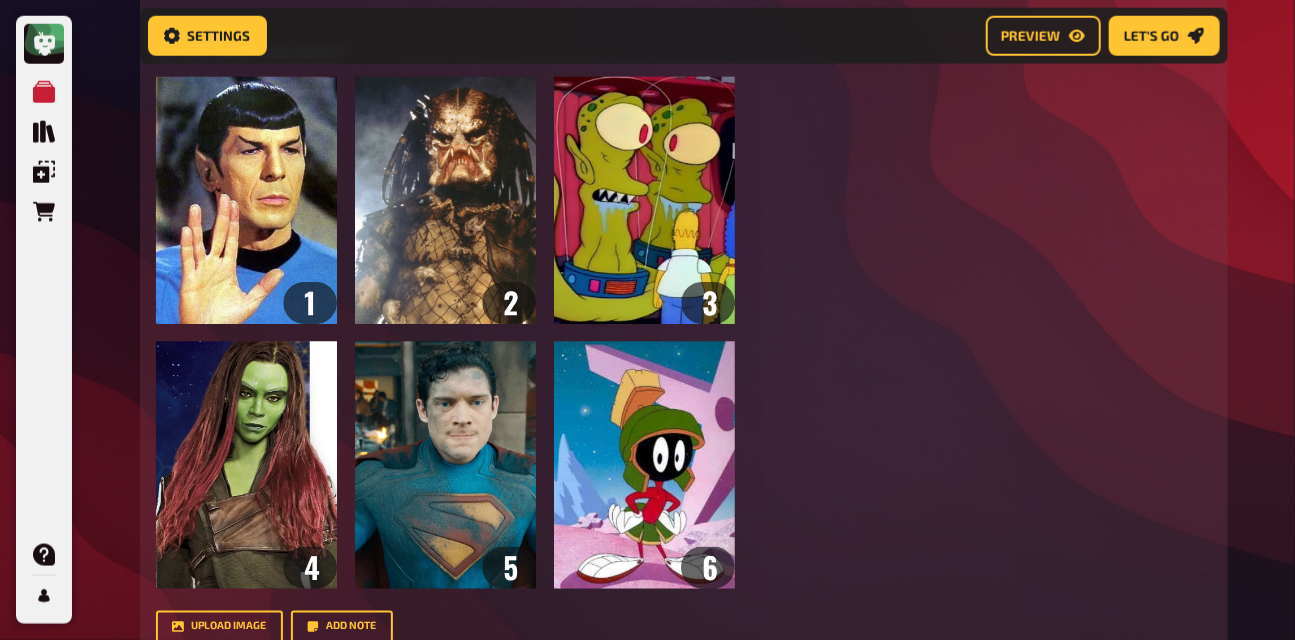 scroll, scrollTop: 6556, scrollLeft: 0, axis: vertical 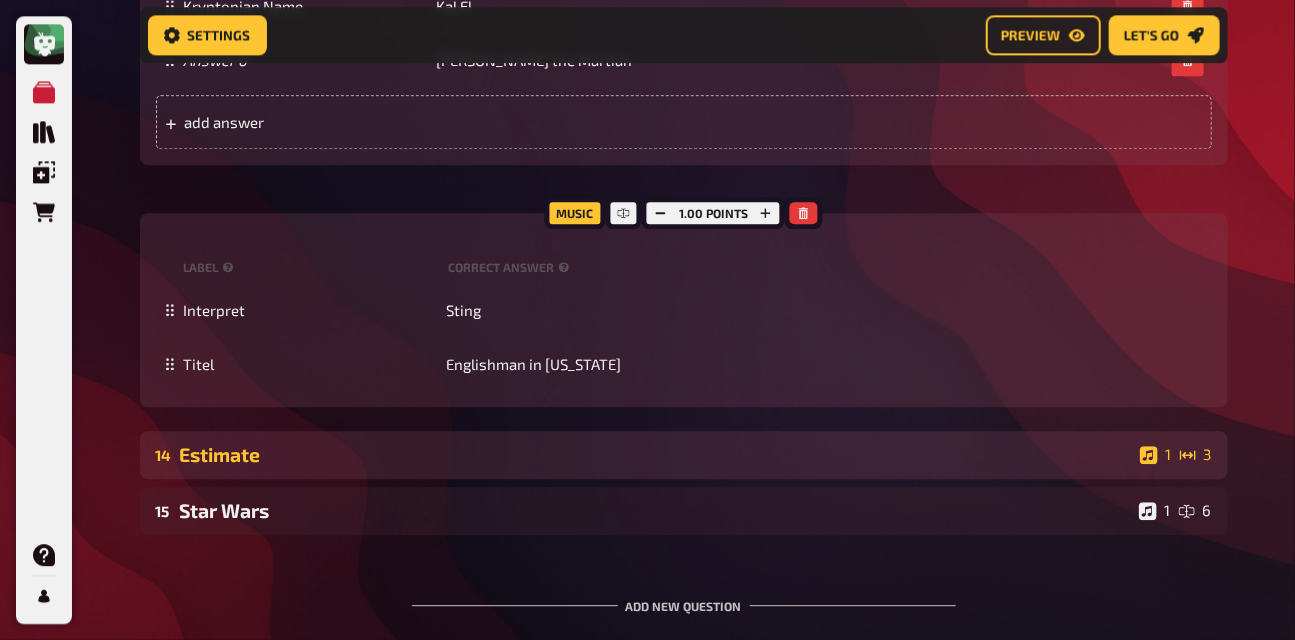 click on "Estimate" at bounding box center [656, 454] 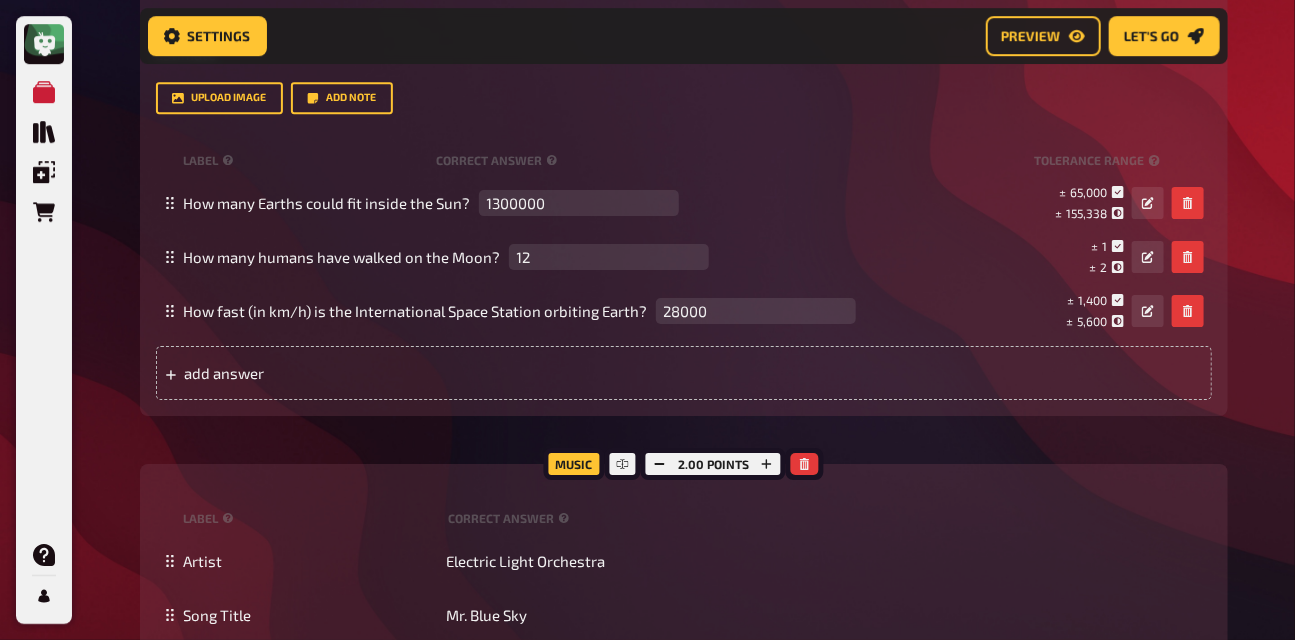 scroll, scrollTop: 8094, scrollLeft: 0, axis: vertical 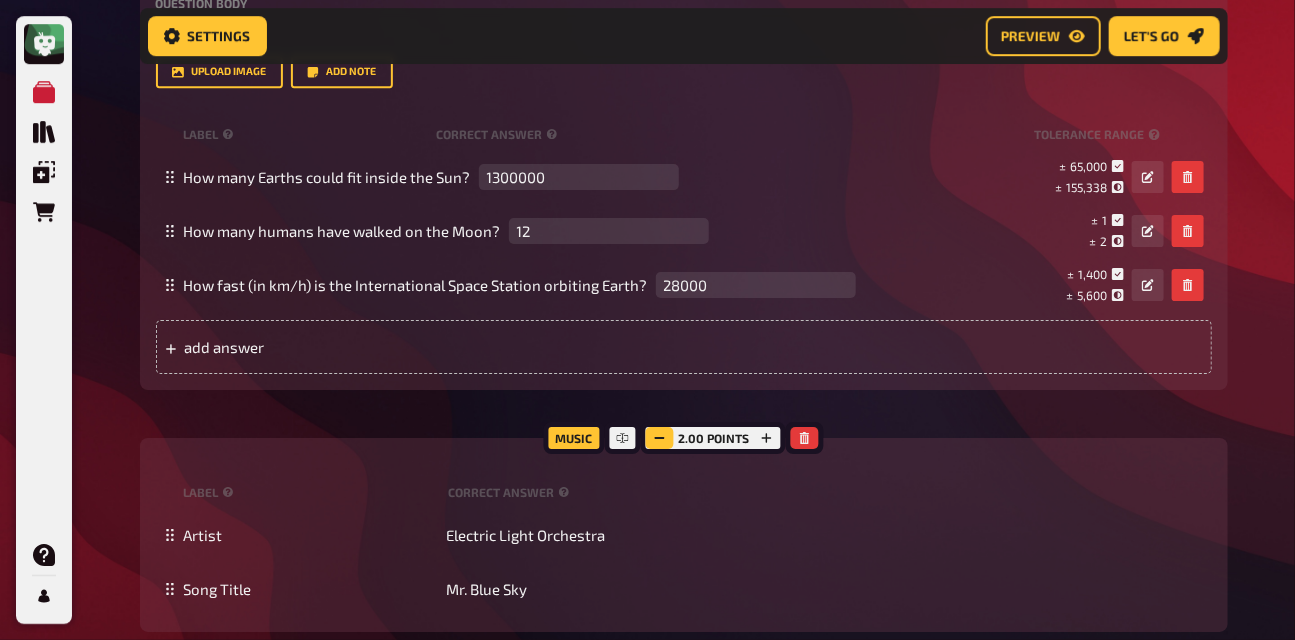 click 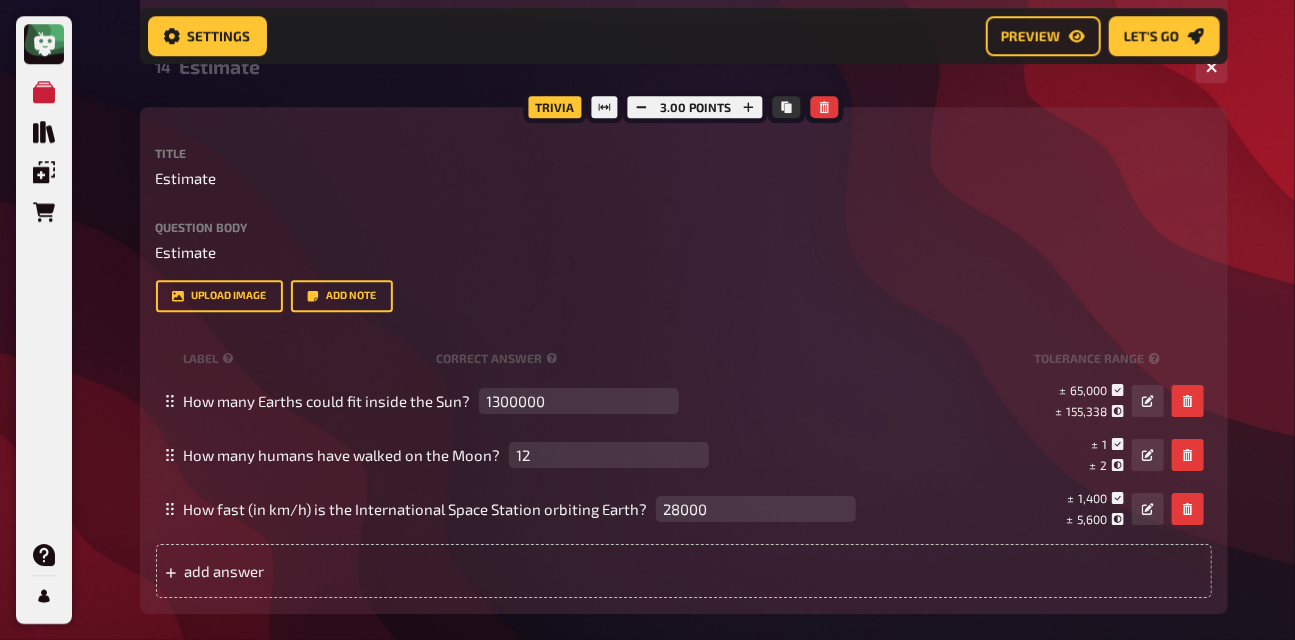 scroll, scrollTop: 7867, scrollLeft: 0, axis: vertical 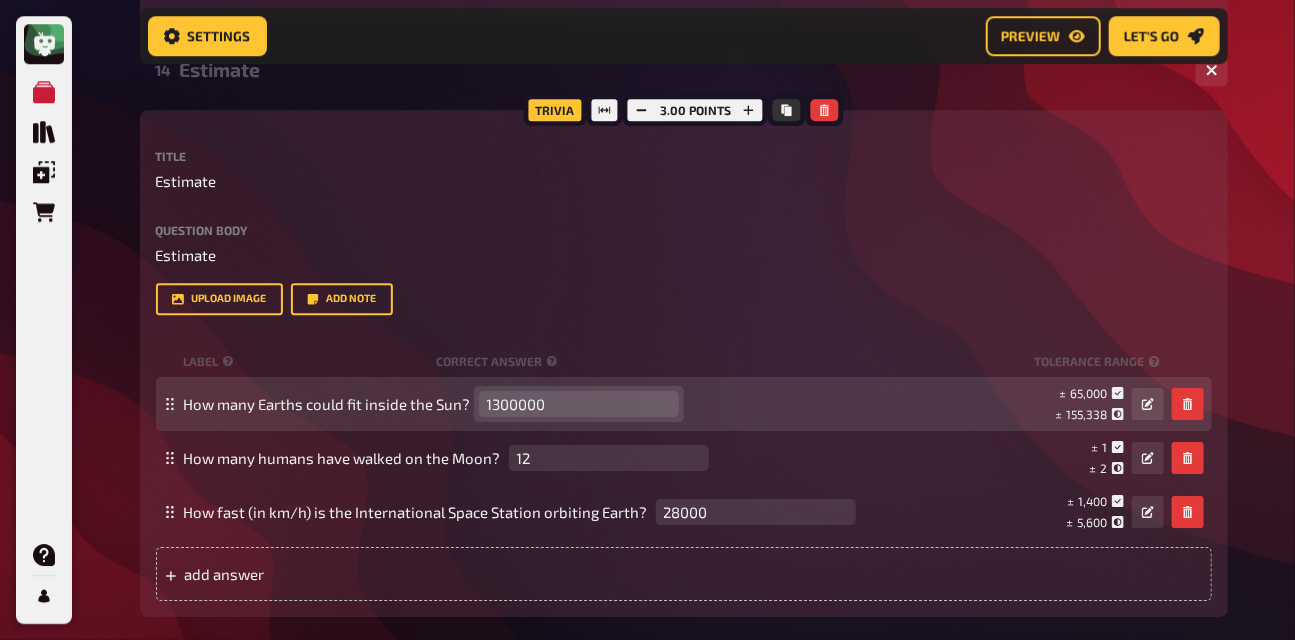 click on "1300000" at bounding box center (579, 404) 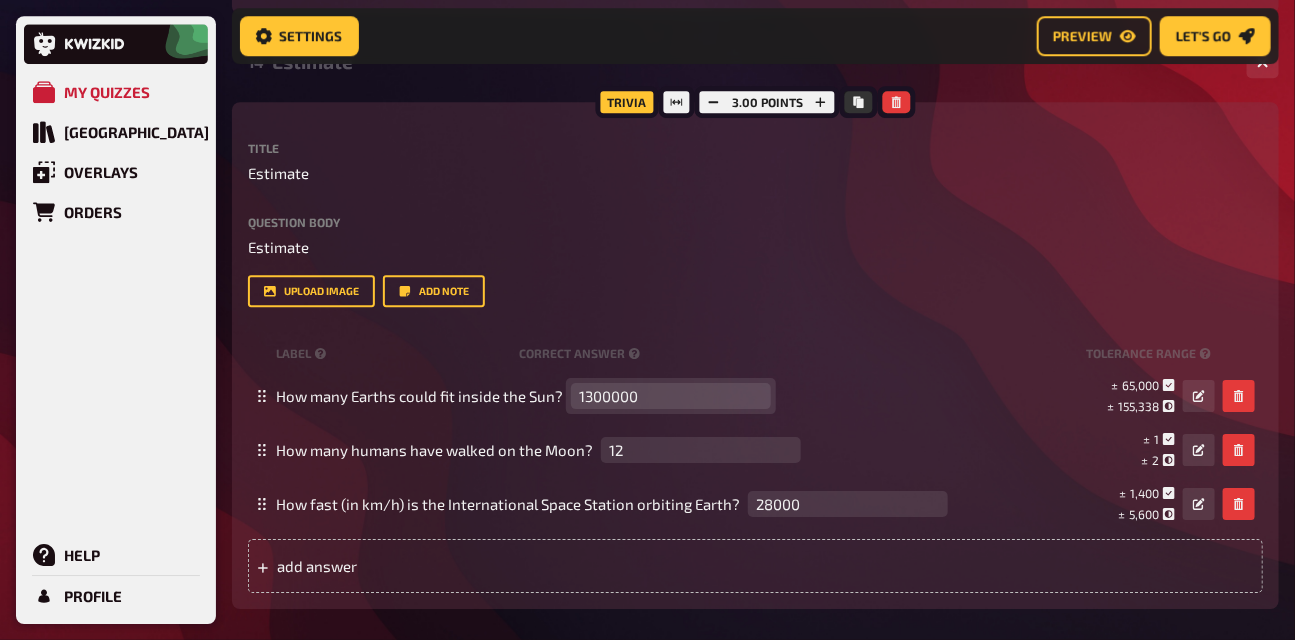 scroll, scrollTop: 7860, scrollLeft: 0, axis: vertical 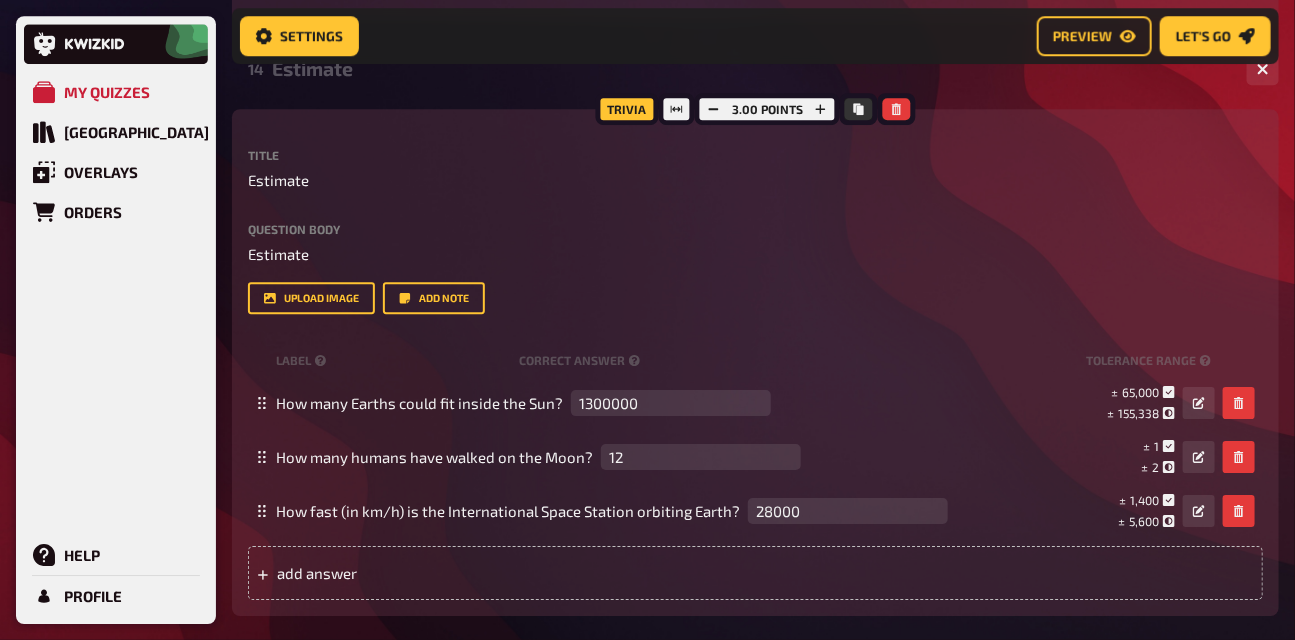 click on "14 Estimate   1 3" at bounding box center [755, 69] 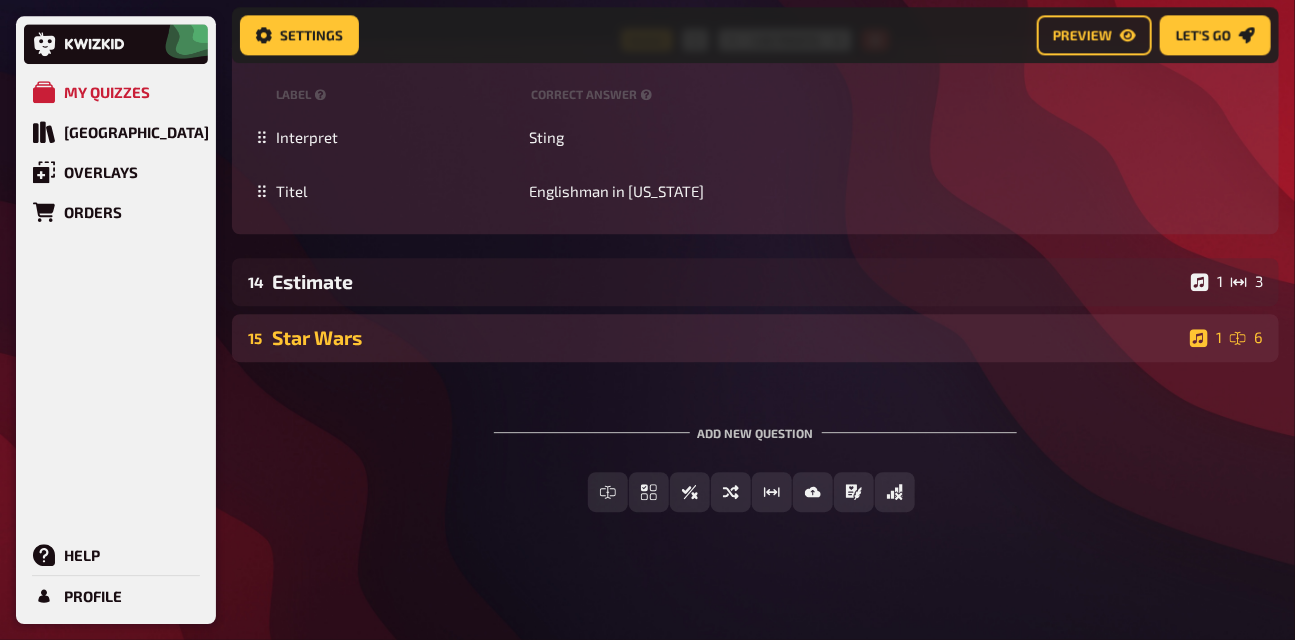 click on "15 Star Wars   1 6" at bounding box center (755, 338) 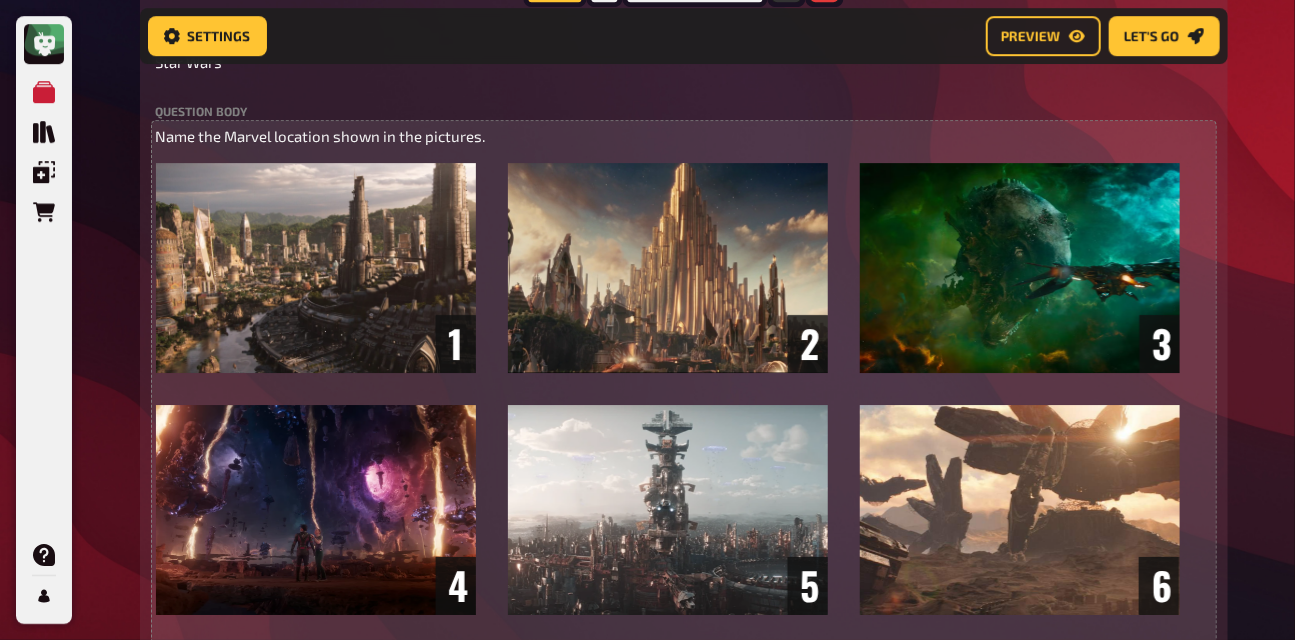 scroll, scrollTop: 8022, scrollLeft: 0, axis: vertical 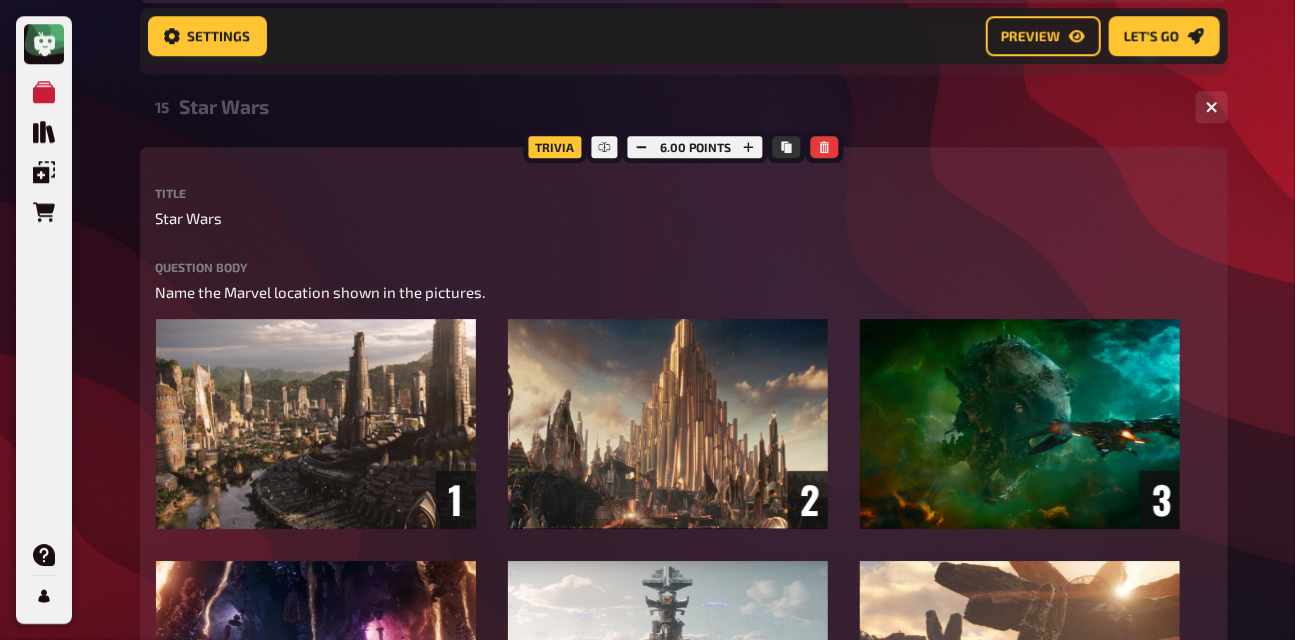click on "Star Wars" at bounding box center [680, 106] 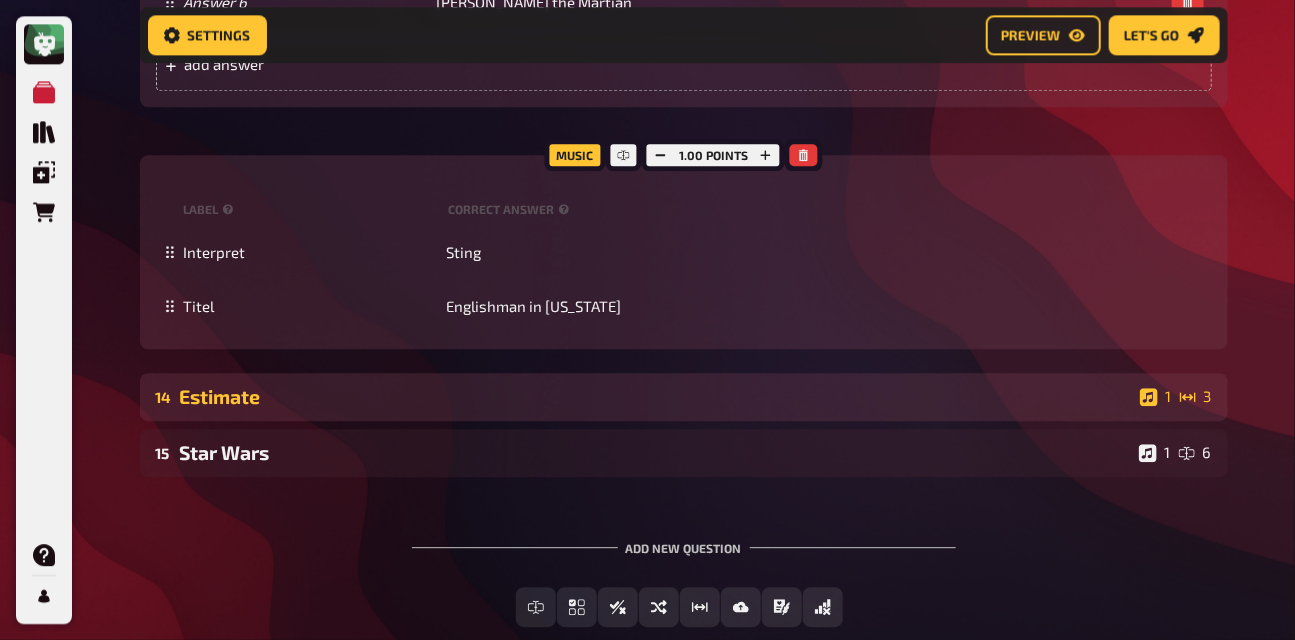 scroll, scrollTop: 7415, scrollLeft: 0, axis: vertical 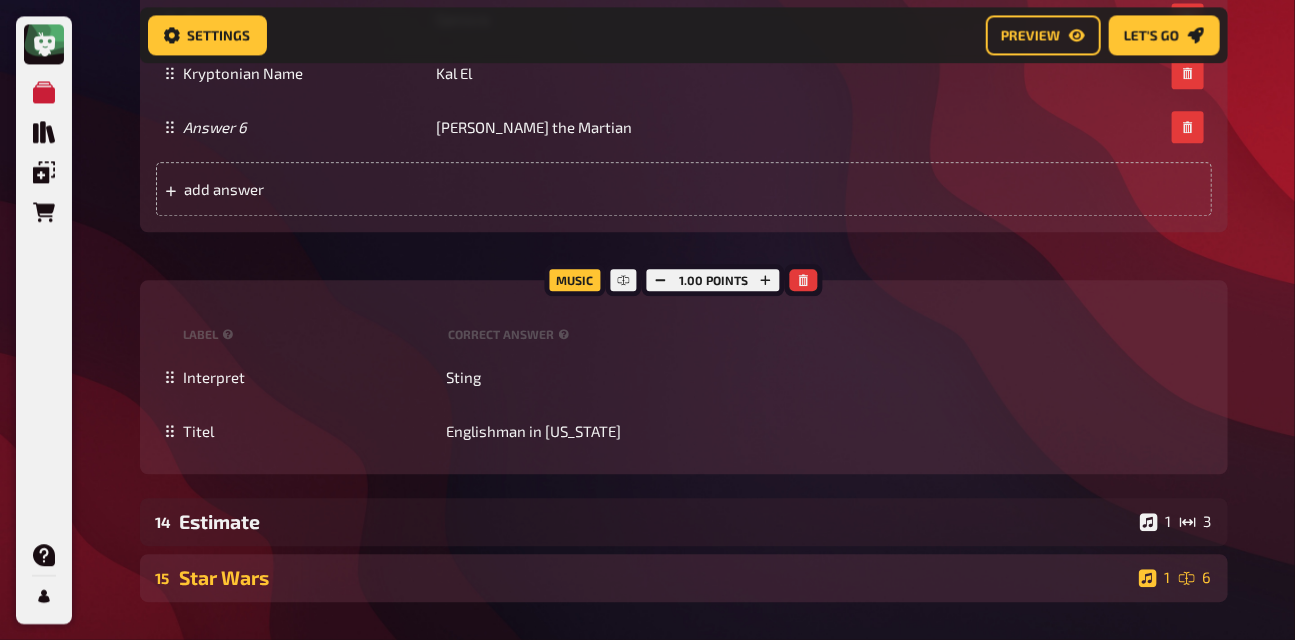 click on "Star Wars" at bounding box center (655, 577) 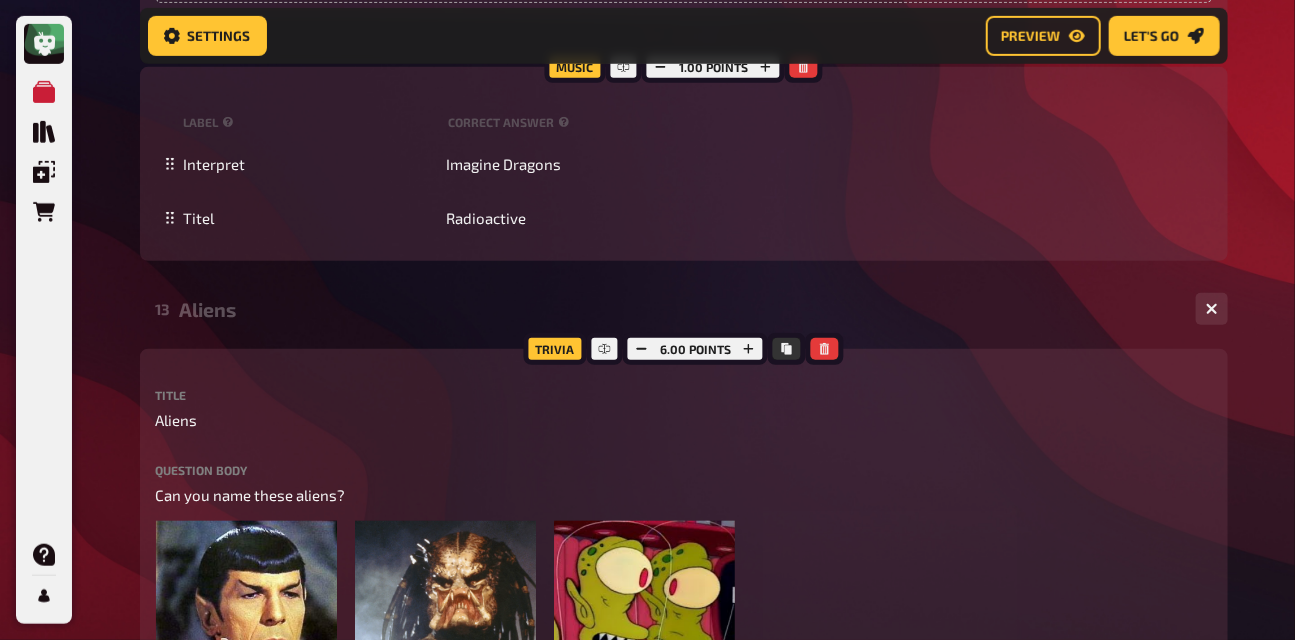 scroll, scrollTop: 5954, scrollLeft: 0, axis: vertical 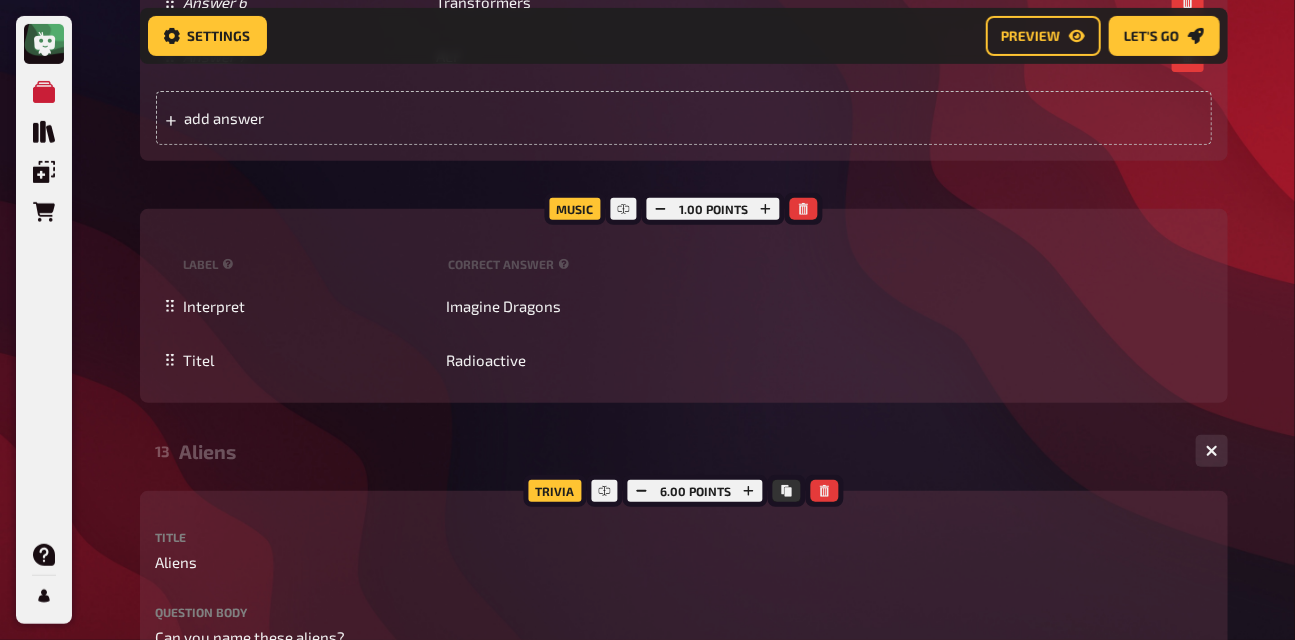 click on "Aliens" at bounding box center [680, 451] 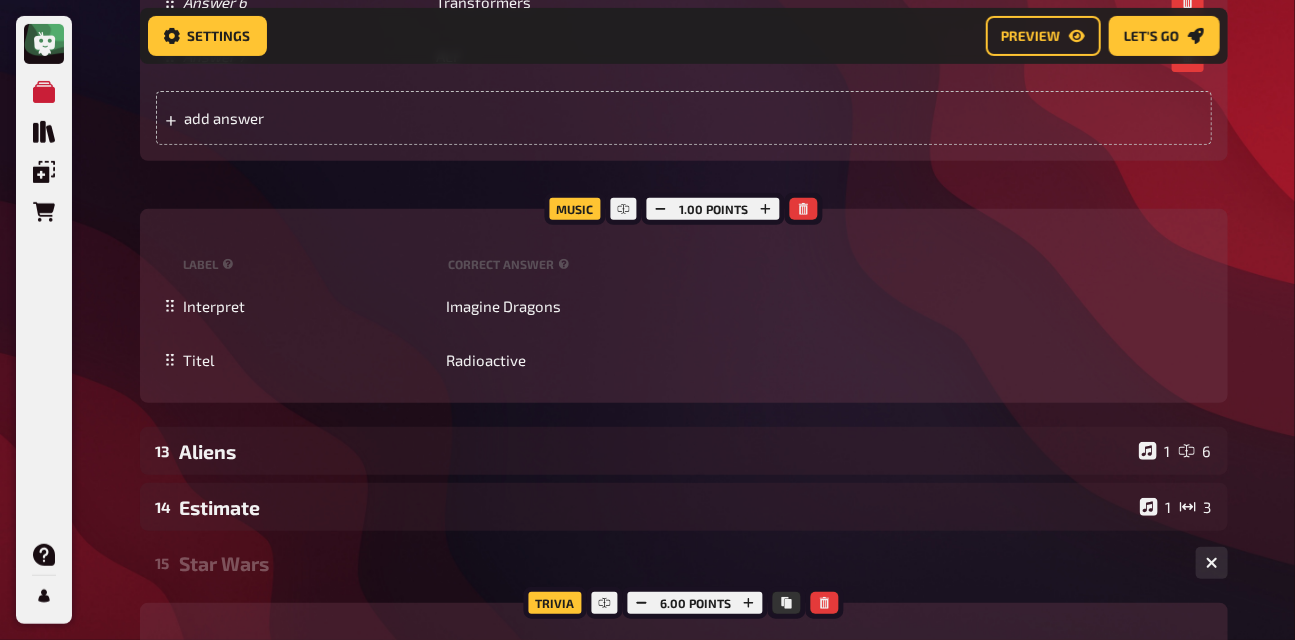 click on "15 Star Wars   1 6" at bounding box center [684, 563] 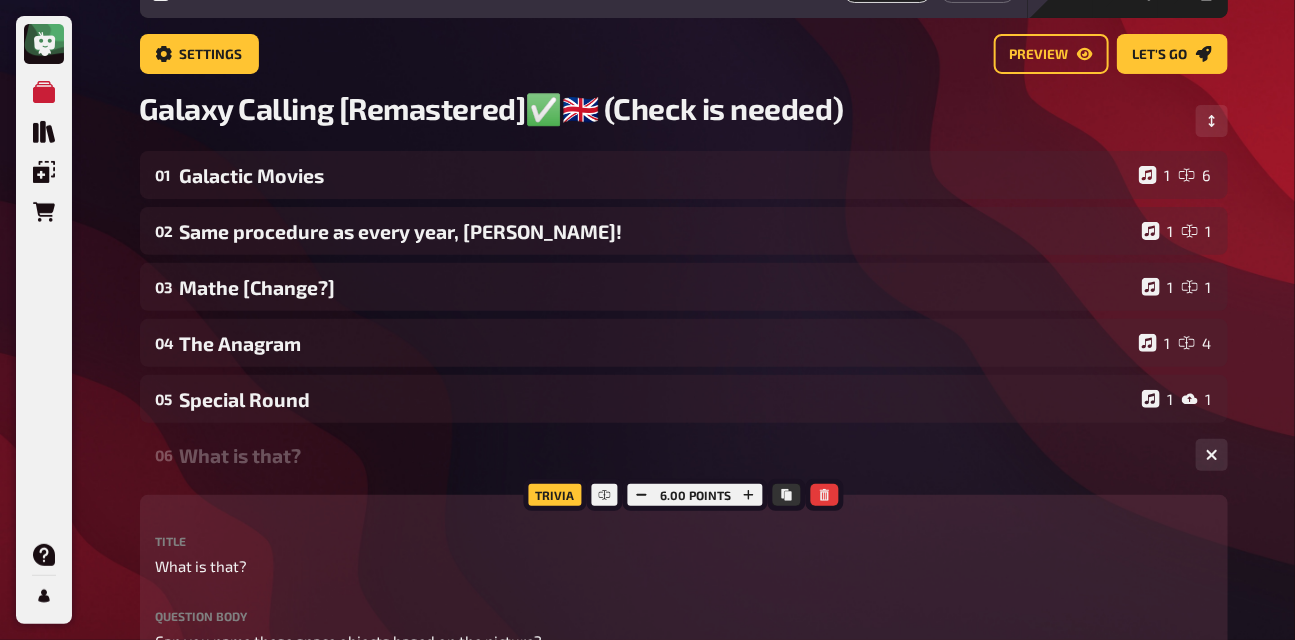 scroll, scrollTop: 97, scrollLeft: 0, axis: vertical 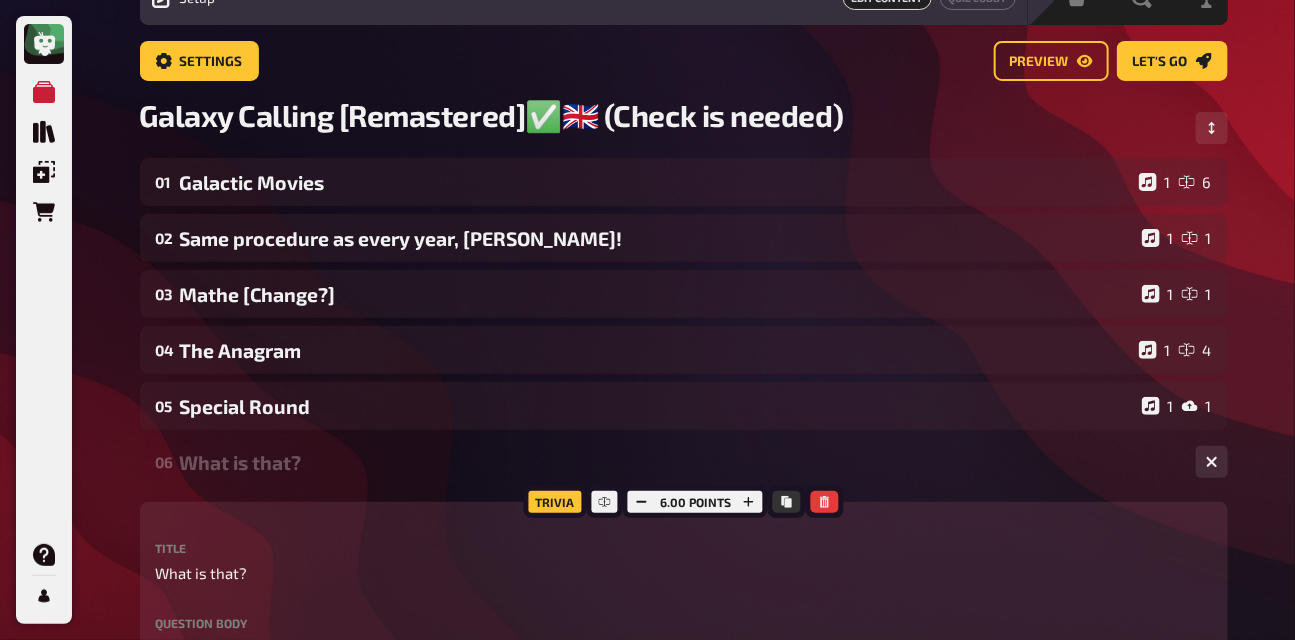click on "06 What is that?   1 6 Trivia 6.00 points Title What is that? Question body Can you name these space objects based on the picture? ﻿ Drop here to upload upload image   Add note label correct answer Answer 1 Nebula Answer 2 Star Answer 3 Comet Answer 4 Black Hole Answer 5 Quasar Answer 6 Galaxy
To pick up a draggable item, press the space bar.
While dragging, use the arrow keys to move the item.
Press space again to drop the item in its new position, or press escape to cancel.
add answer Music 1.00 points label correct answer Interpret [PERSON_NAME] Levitating
To pick up a draggable item, press the space bar.
While dragging, use the arrow keys to move the item.
Press space again to drop the item in its new position, or press escape to cancel." at bounding box center [684, 1162] 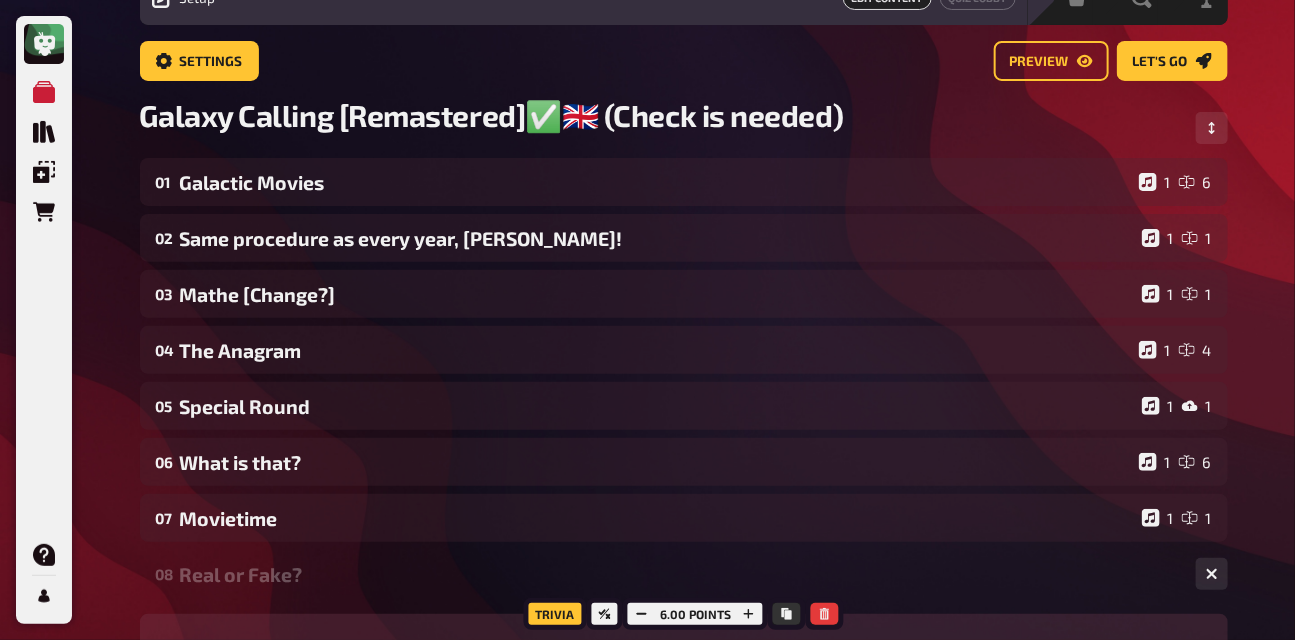click on "Real or Fake?" at bounding box center (680, 574) 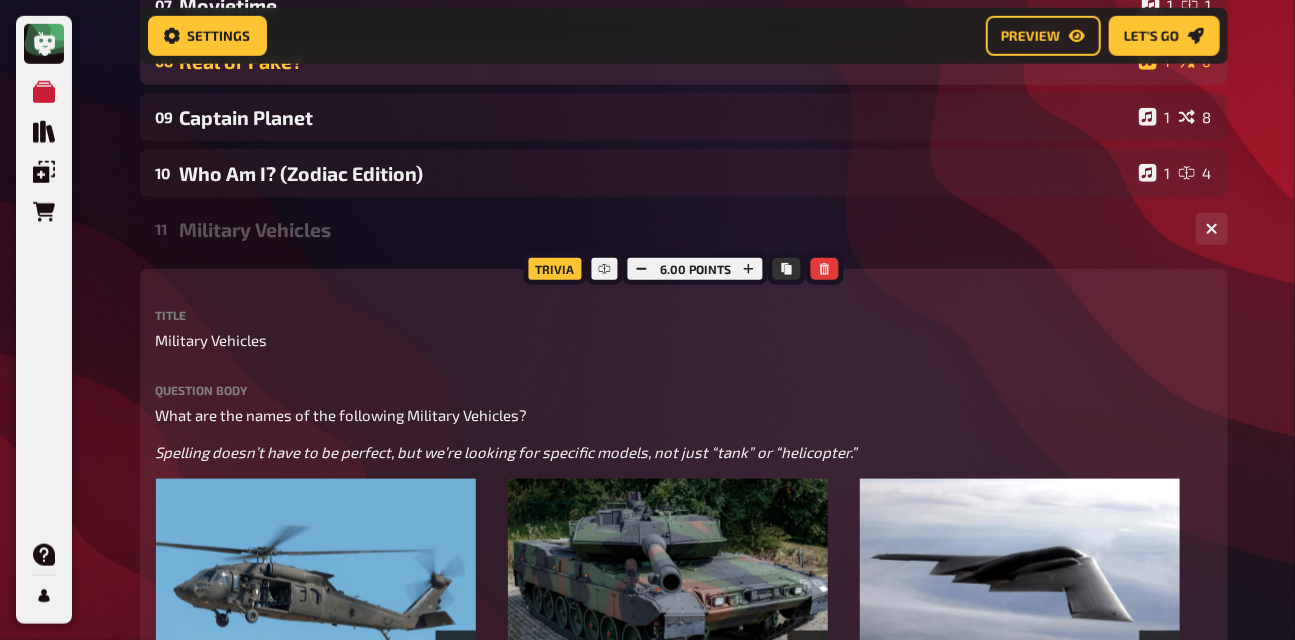 scroll, scrollTop: 560, scrollLeft: 0, axis: vertical 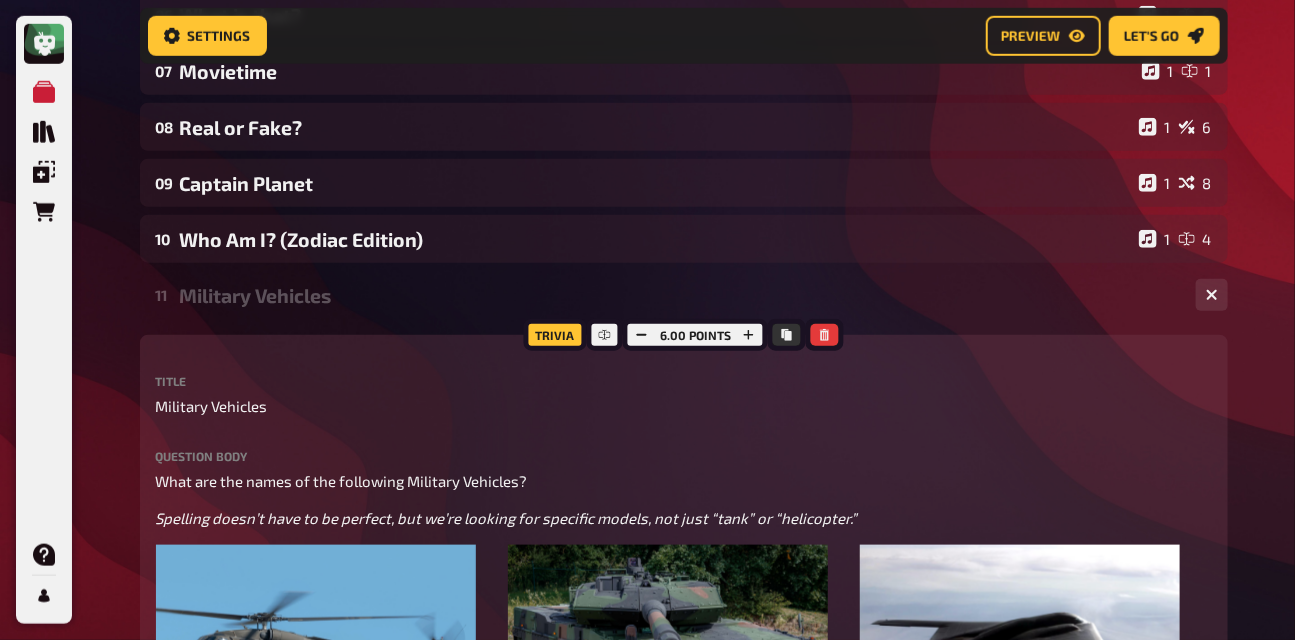 click on "Military Vehicles" at bounding box center [680, 295] 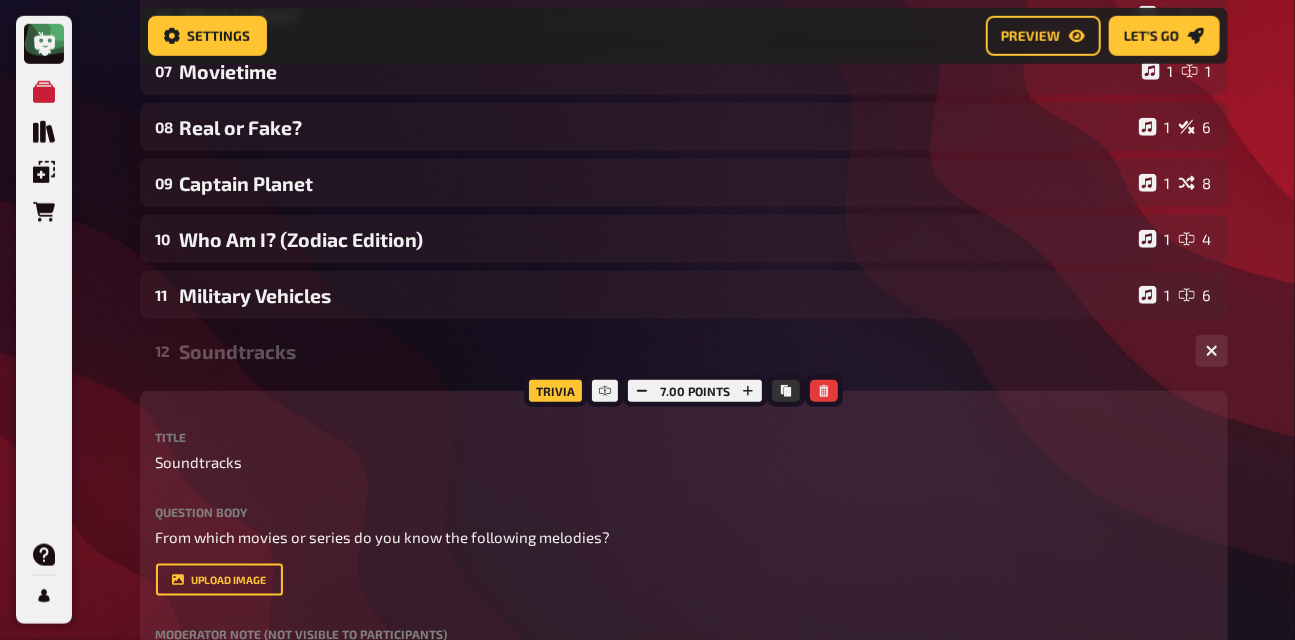 click on "Soundtracks" at bounding box center (680, 351) 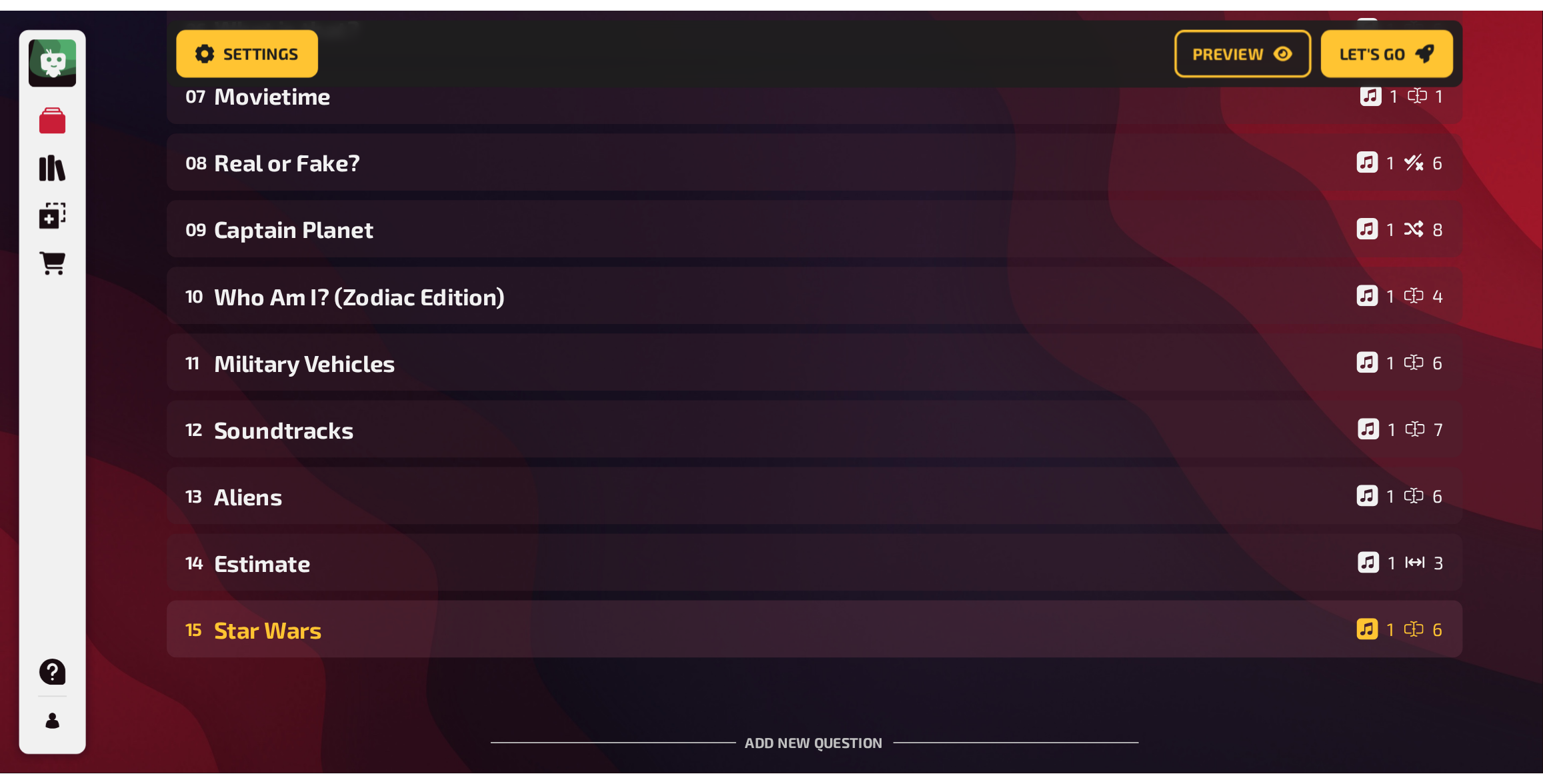 scroll, scrollTop: 0, scrollLeft: 0, axis: both 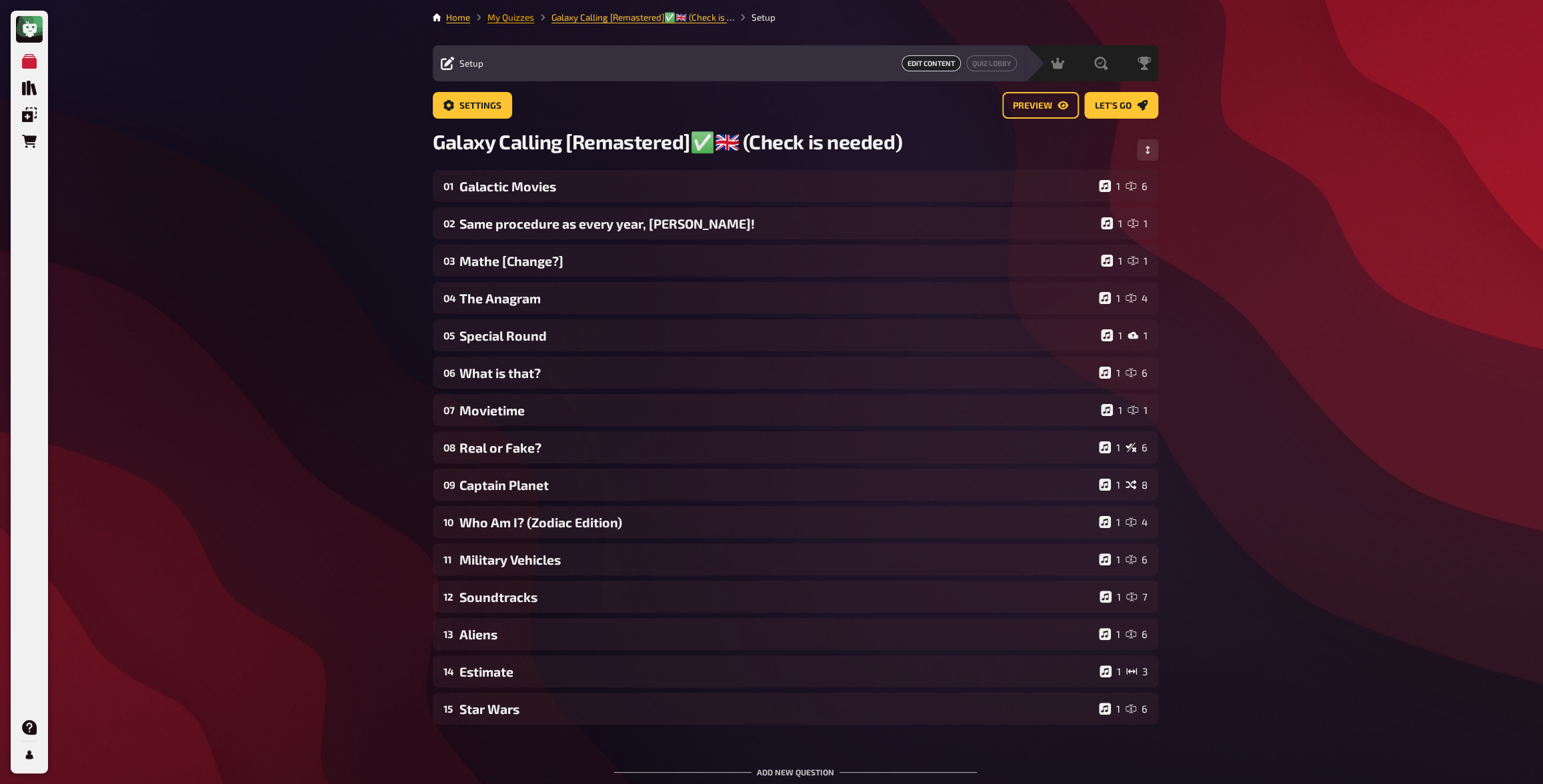 click on "My Quizzes" at bounding box center [511, 17] 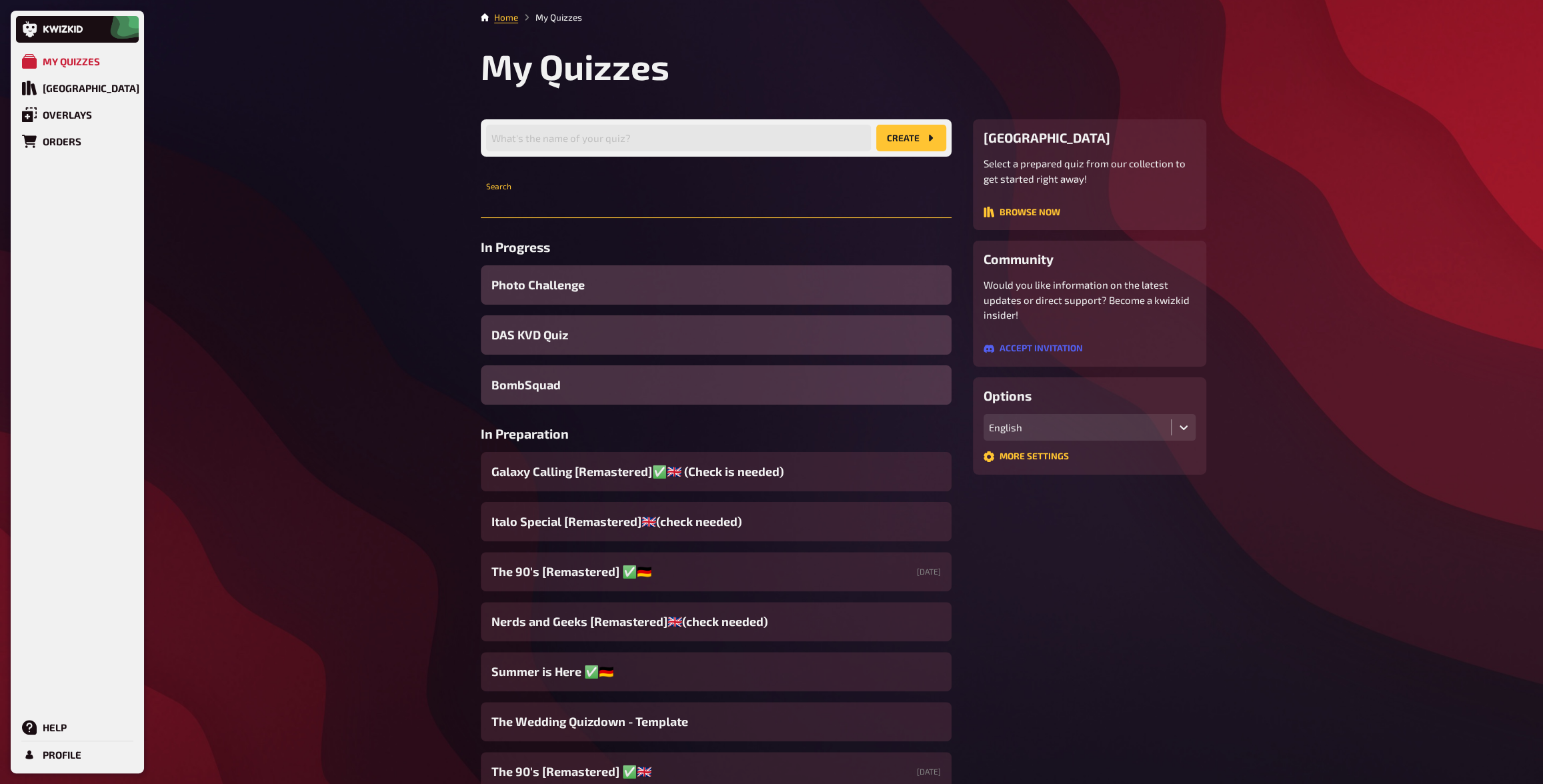 click at bounding box center [716, 205] 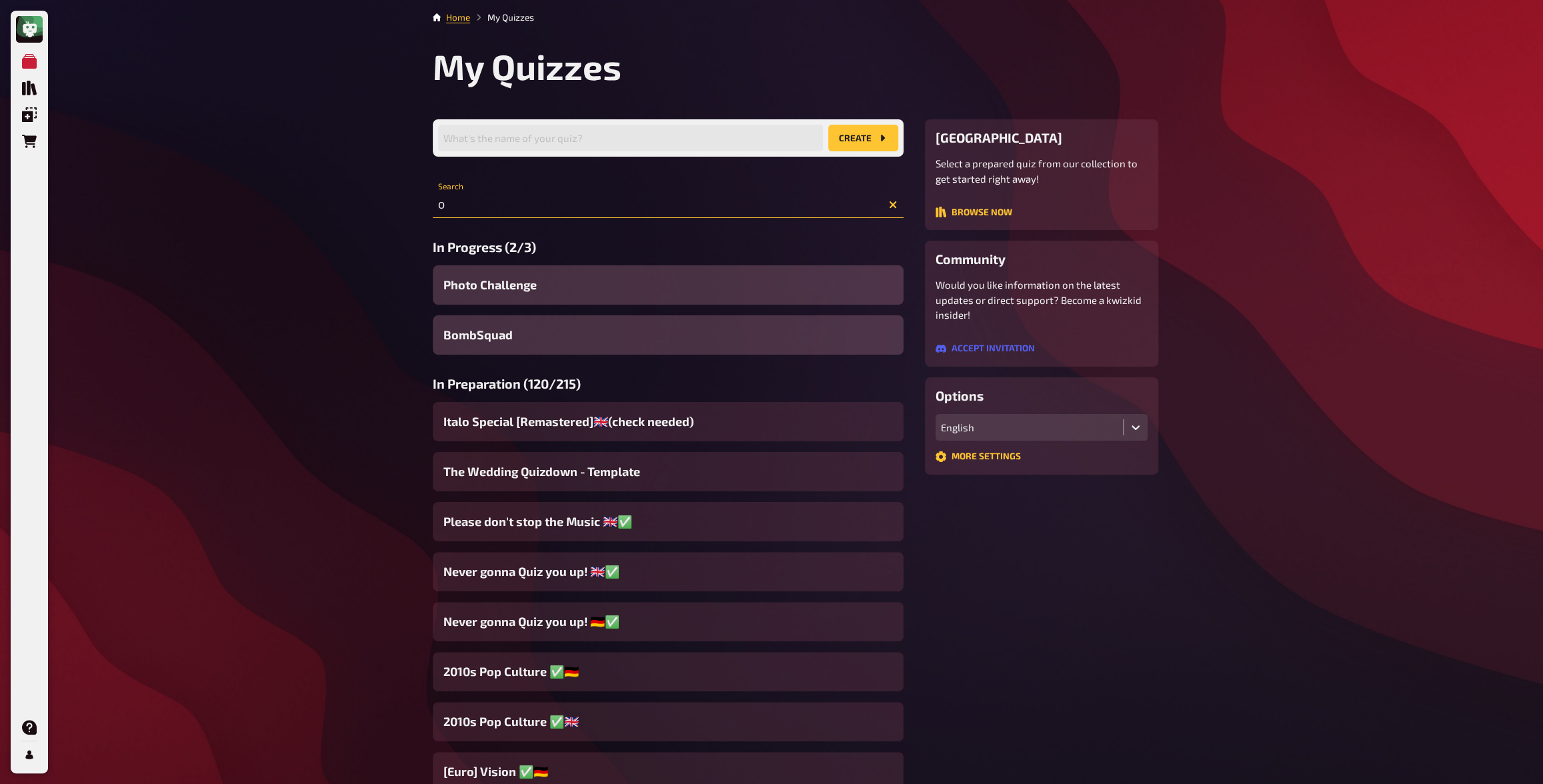 type on "o" 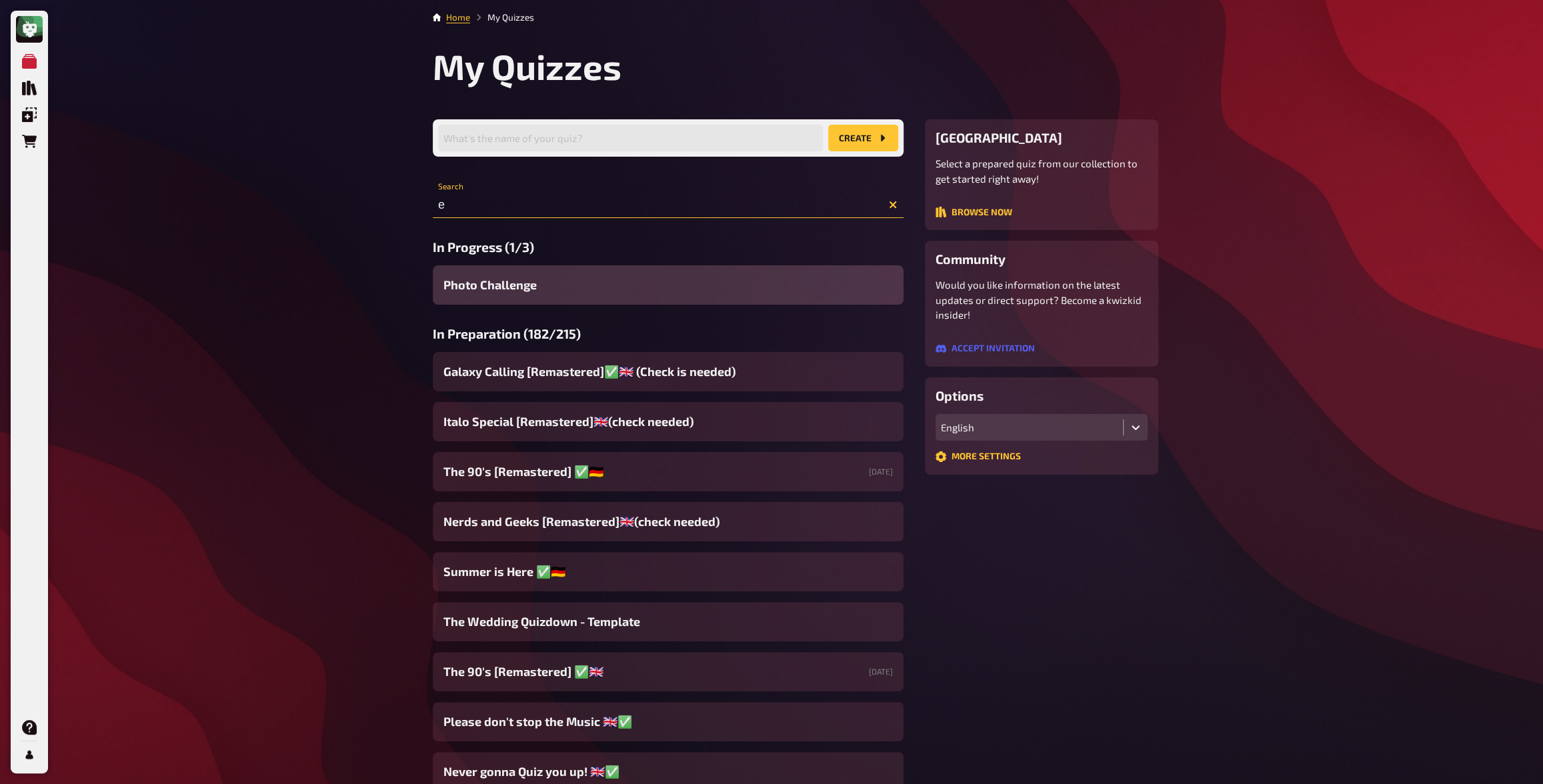 type on "e" 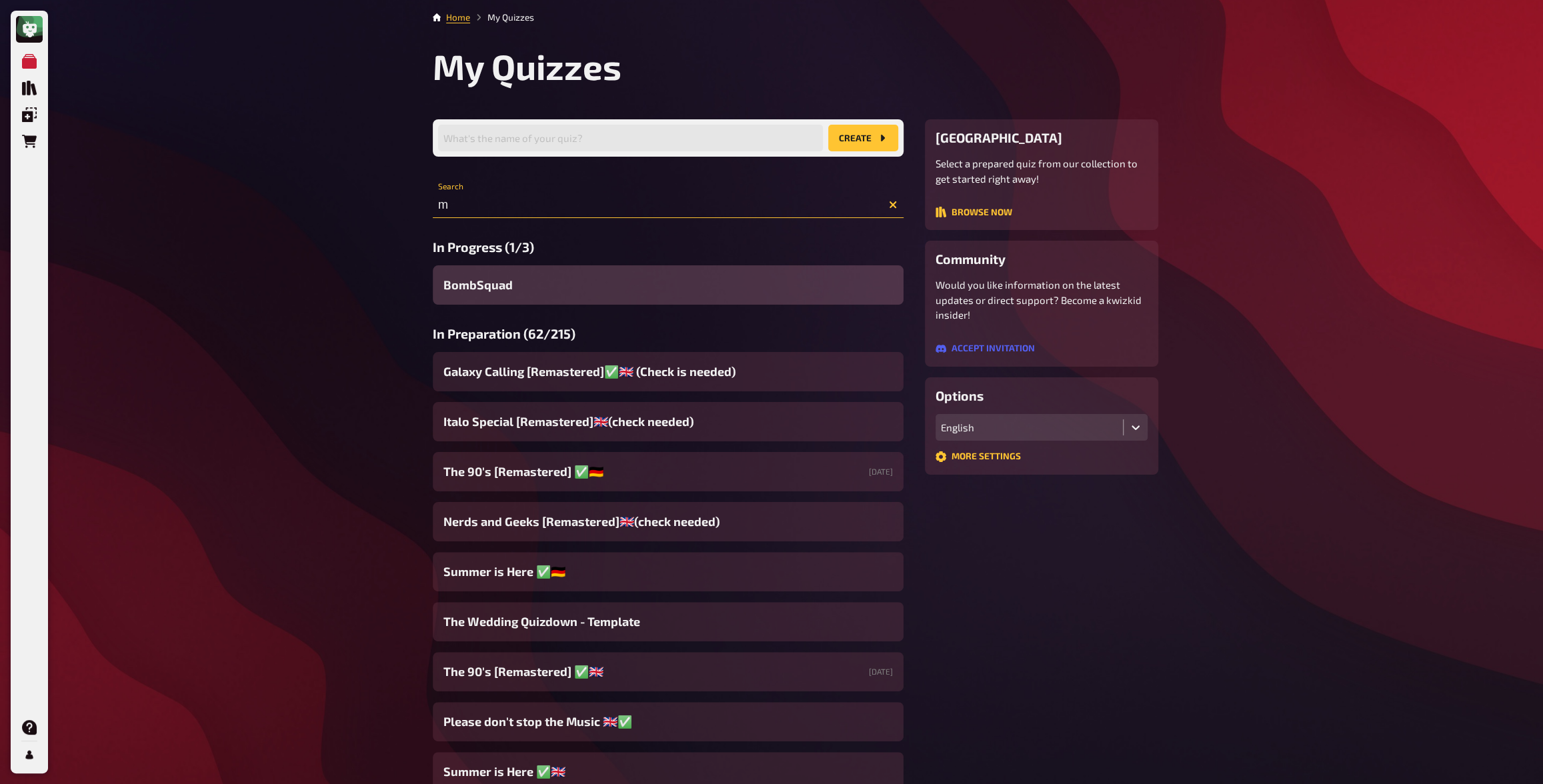 type on "m" 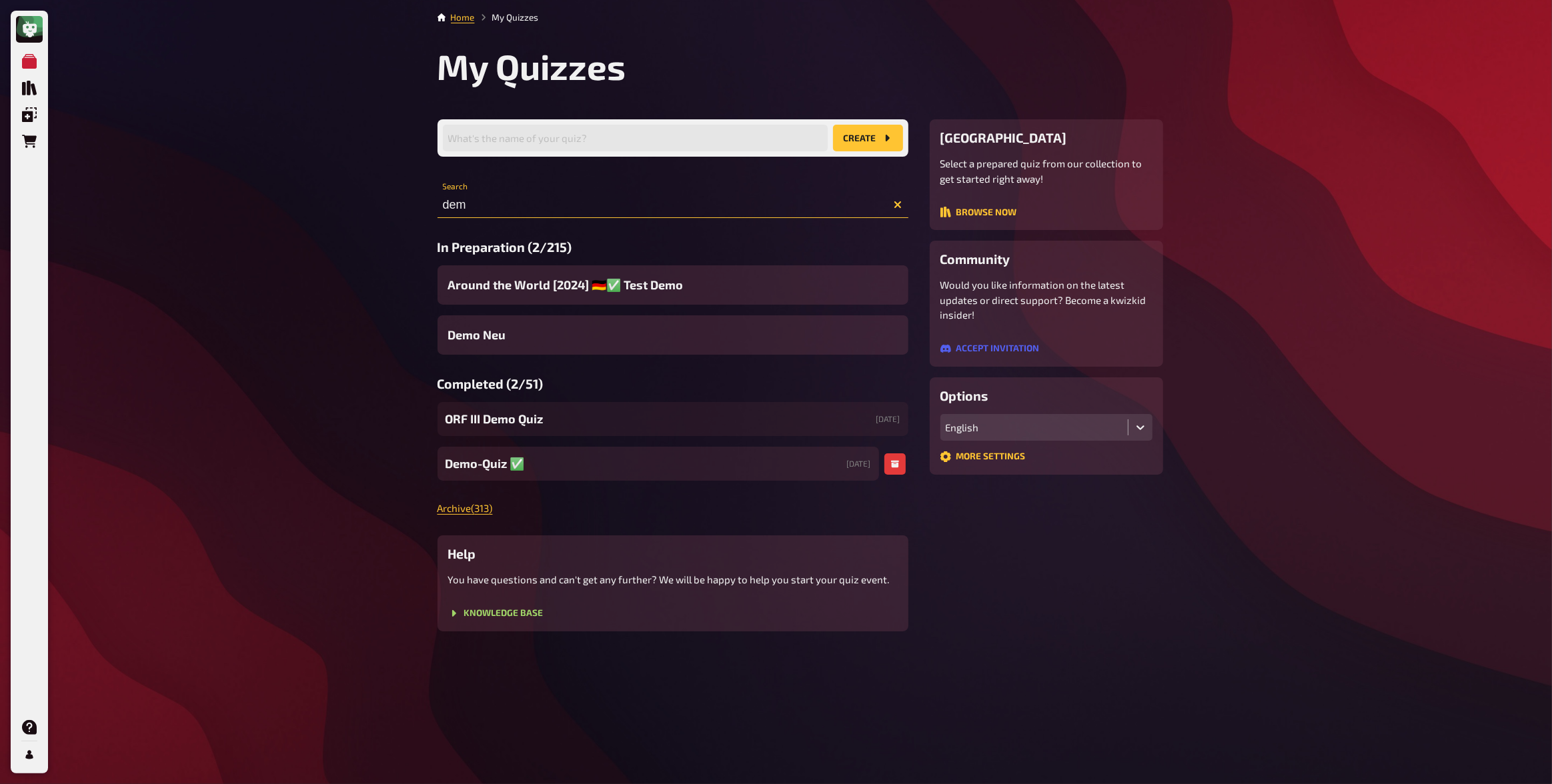 type on "dem" 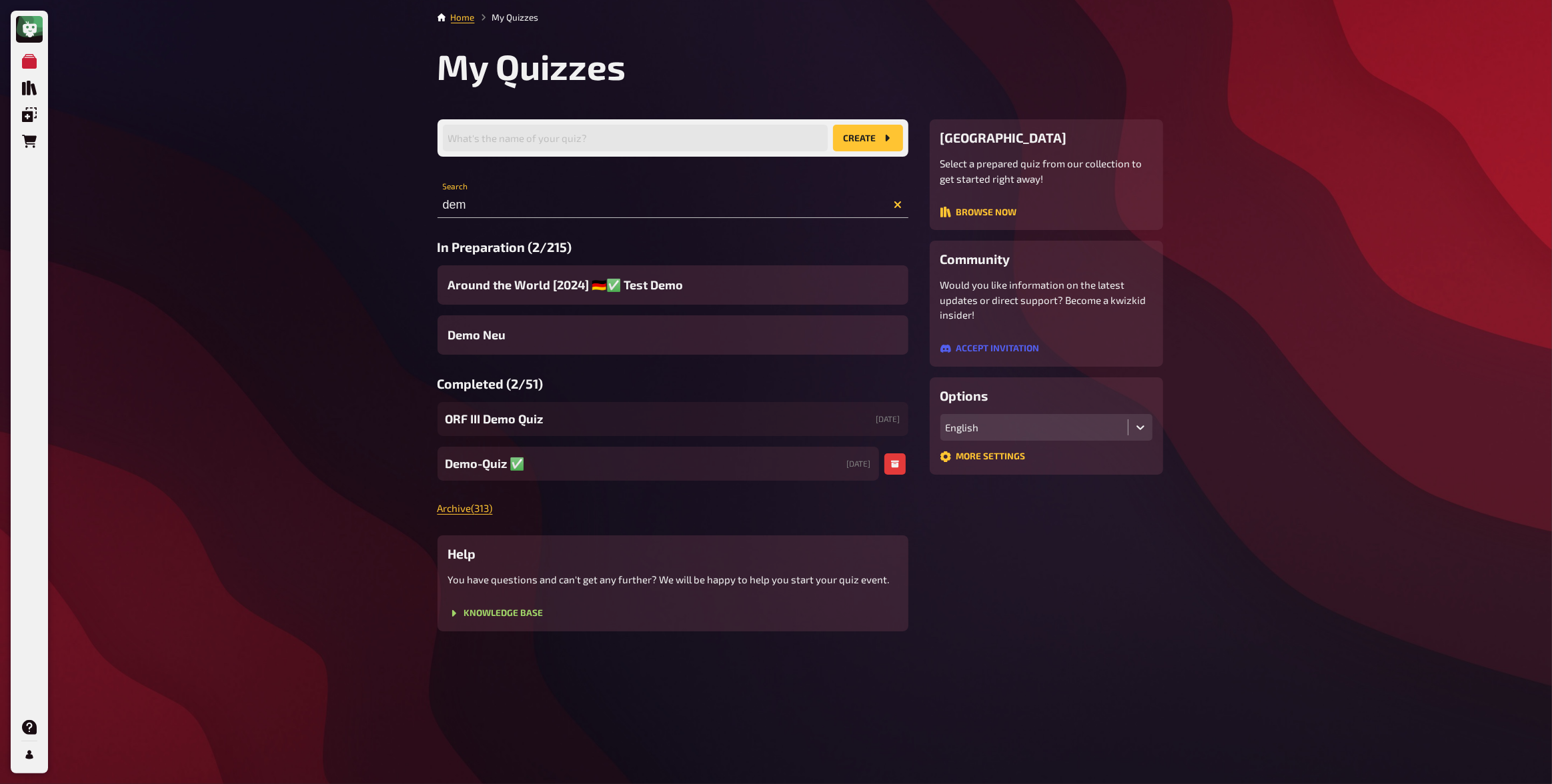 click on "Demo-Quiz ✅​" at bounding box center (485, 463) 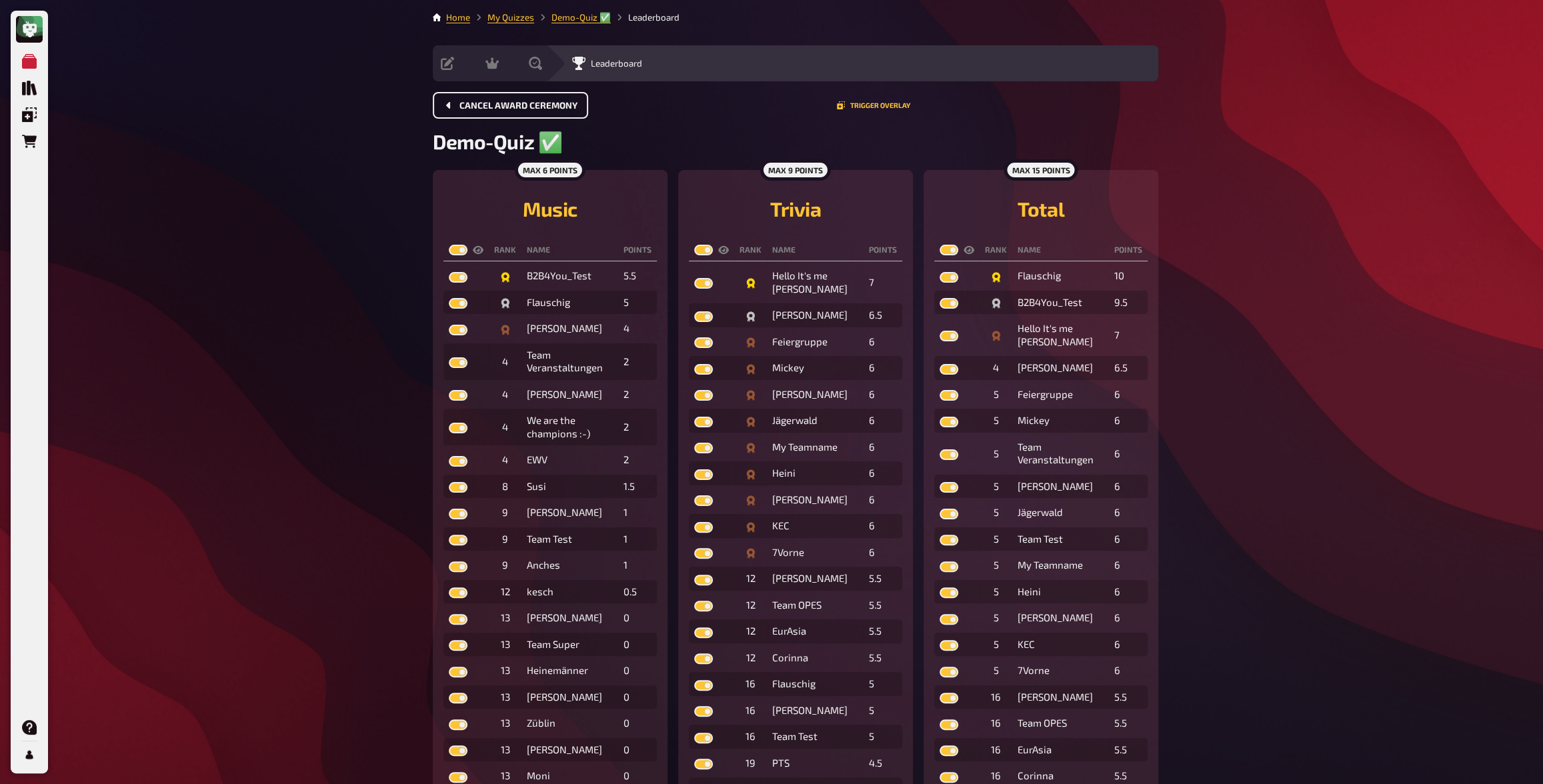 click on "Cancel award ceremony" at bounding box center (510, 105) 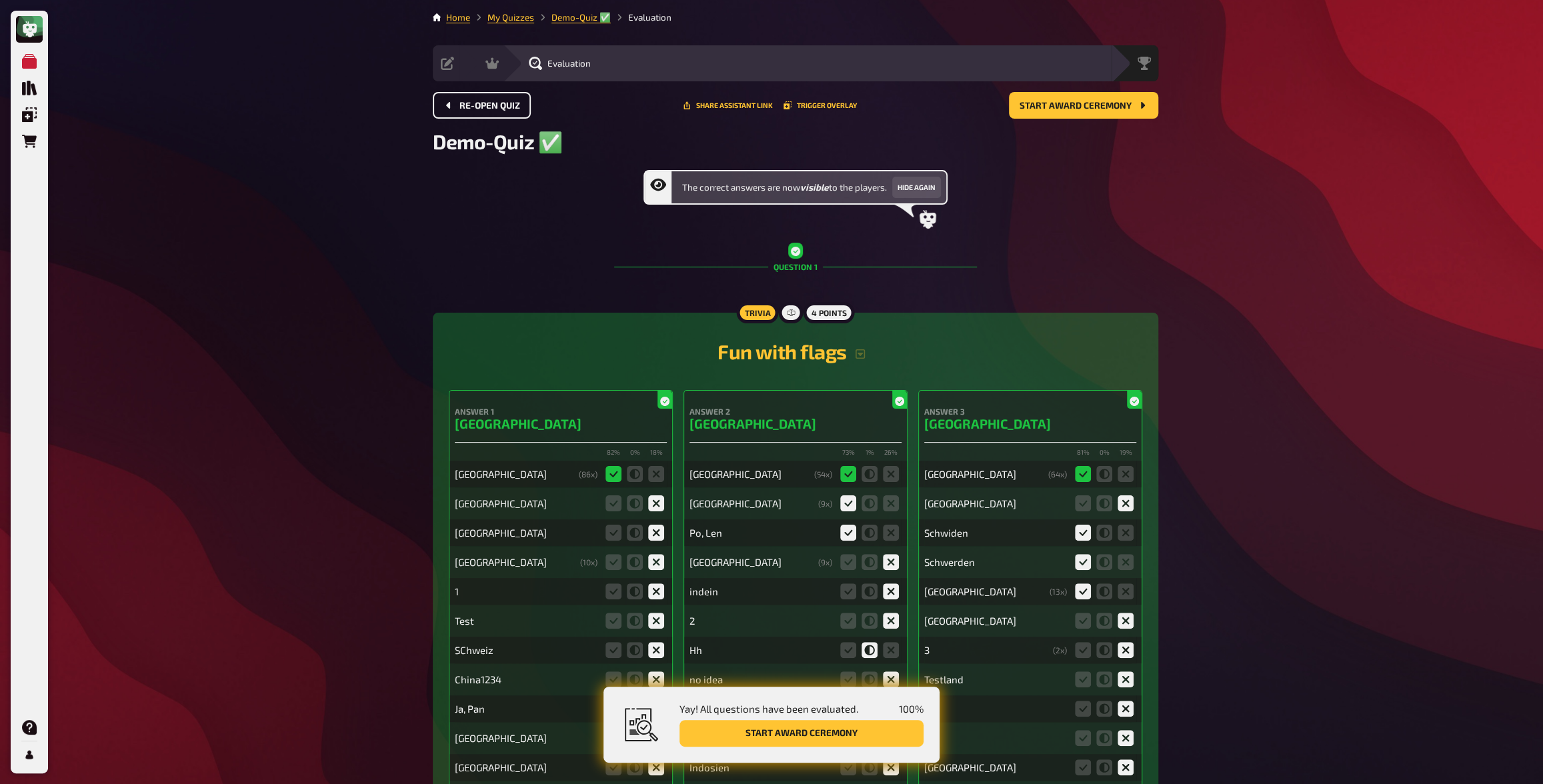 click on "Re-open Quiz" at bounding box center (481, 105) 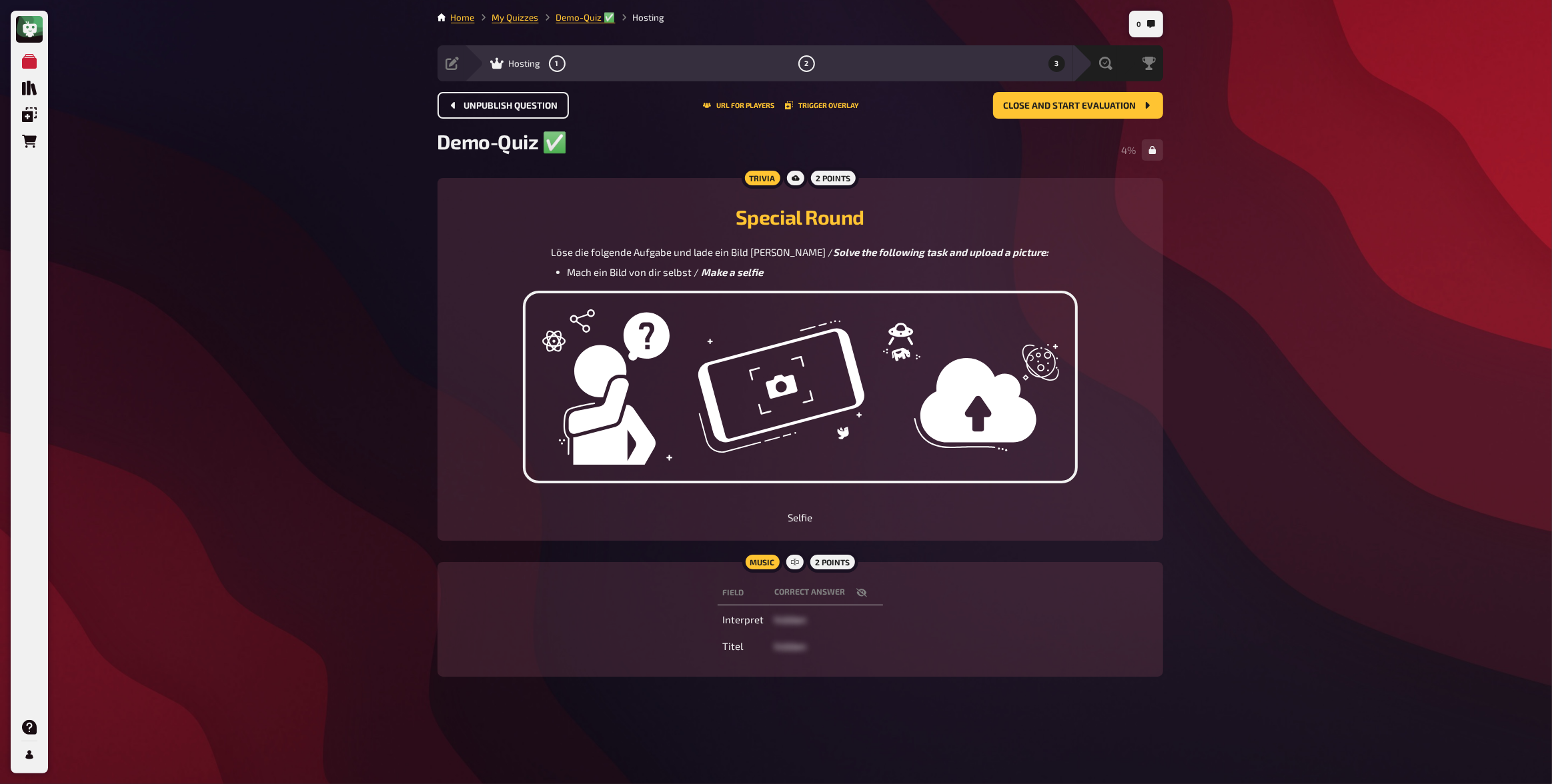 click on "Unpublish question" at bounding box center [503, 105] 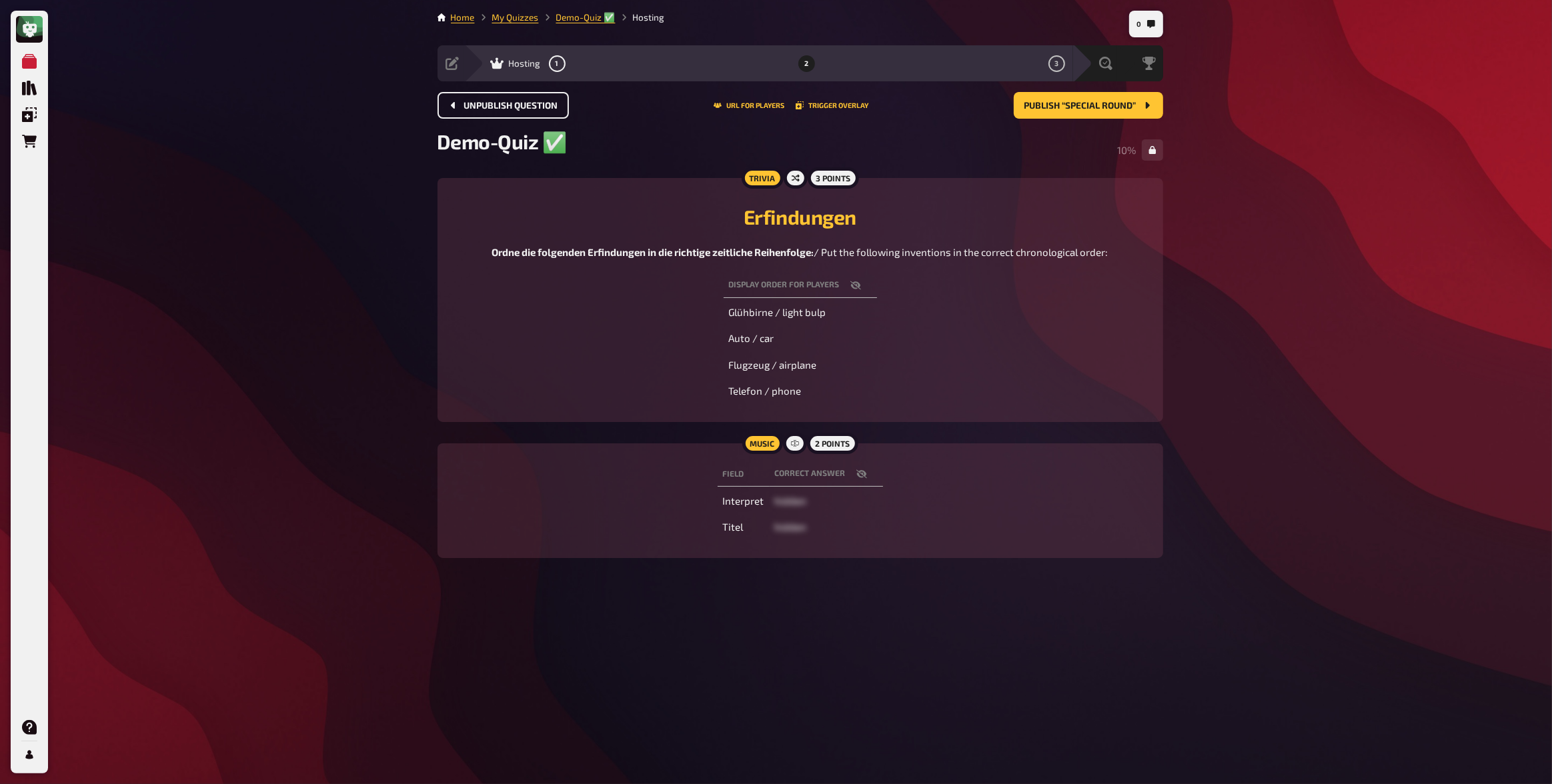 click on "Unpublish question" at bounding box center (511, 106) 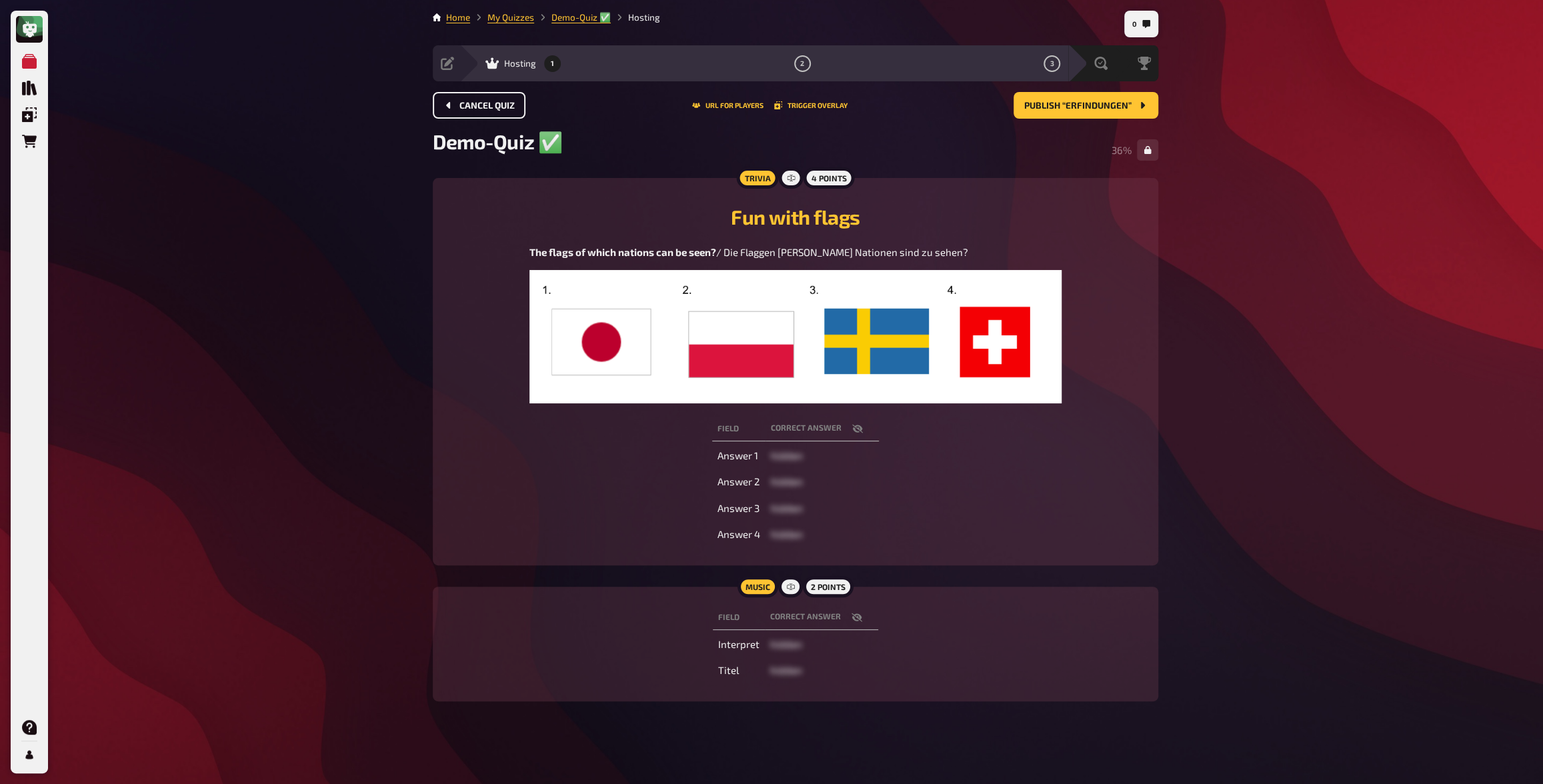 click on "Cancel Quiz" at bounding box center [487, 106] 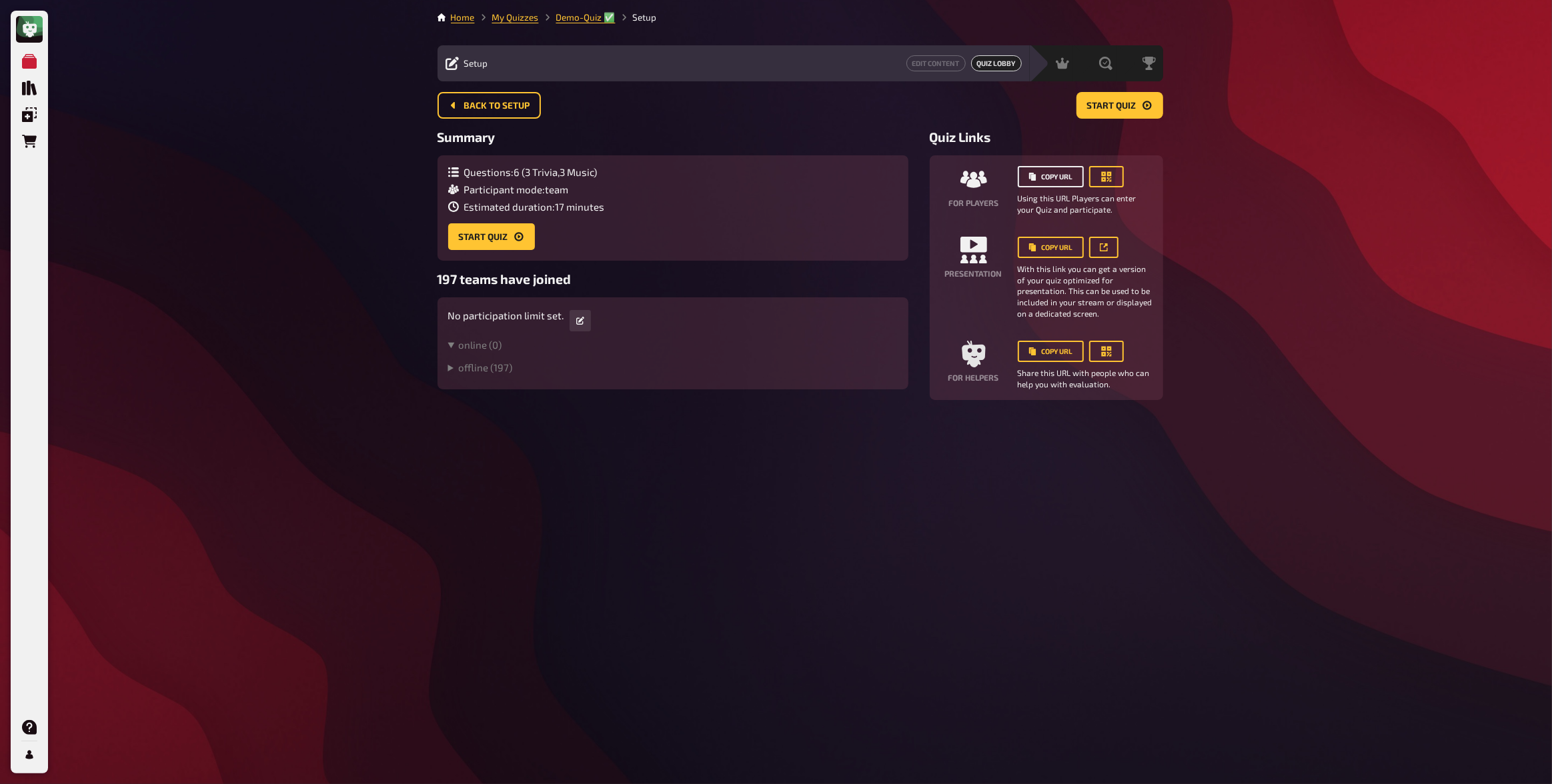 click on "Copy URL" at bounding box center (1050, 177) 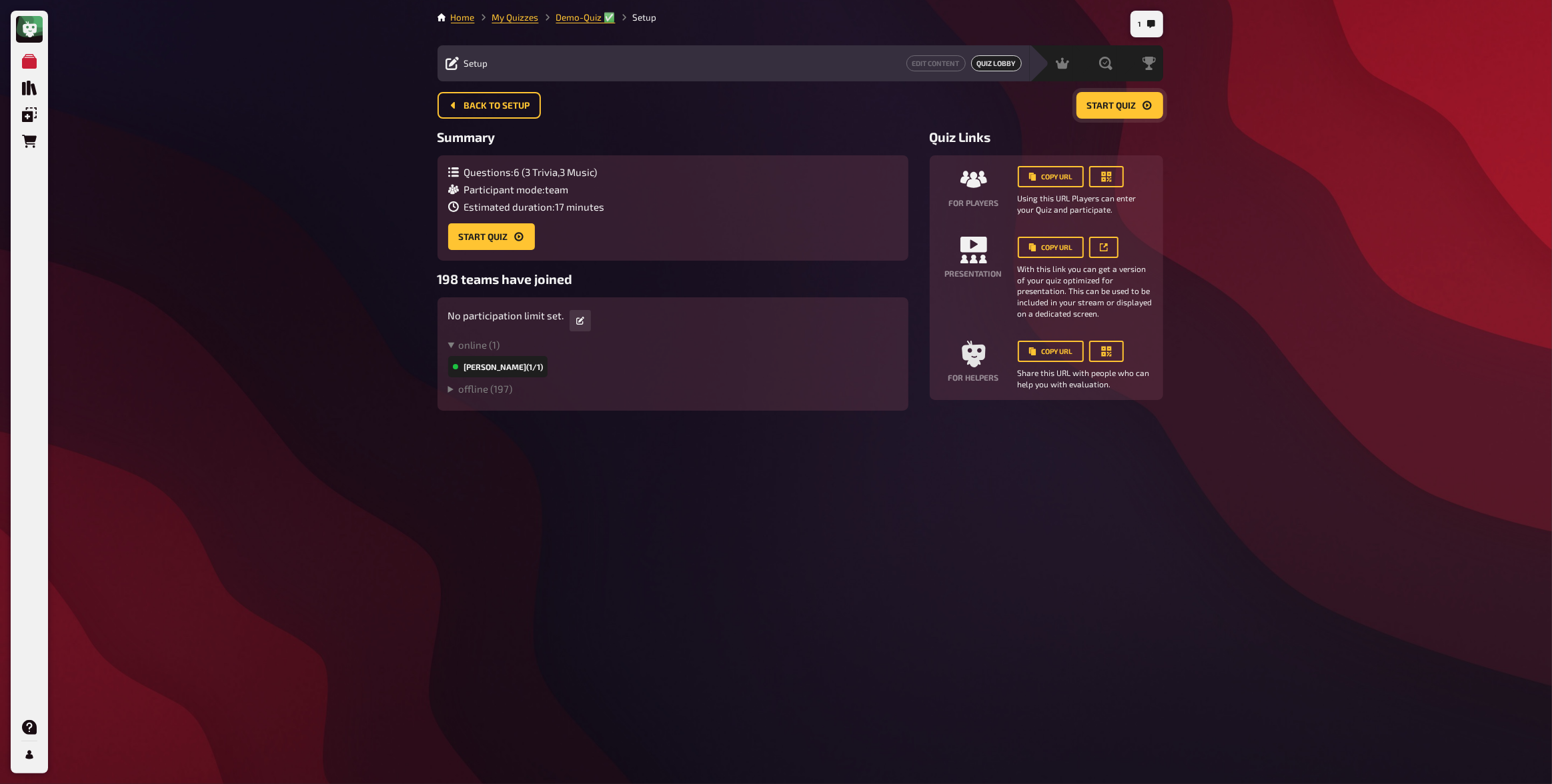 click on "Start Quiz" at bounding box center [1120, 105] 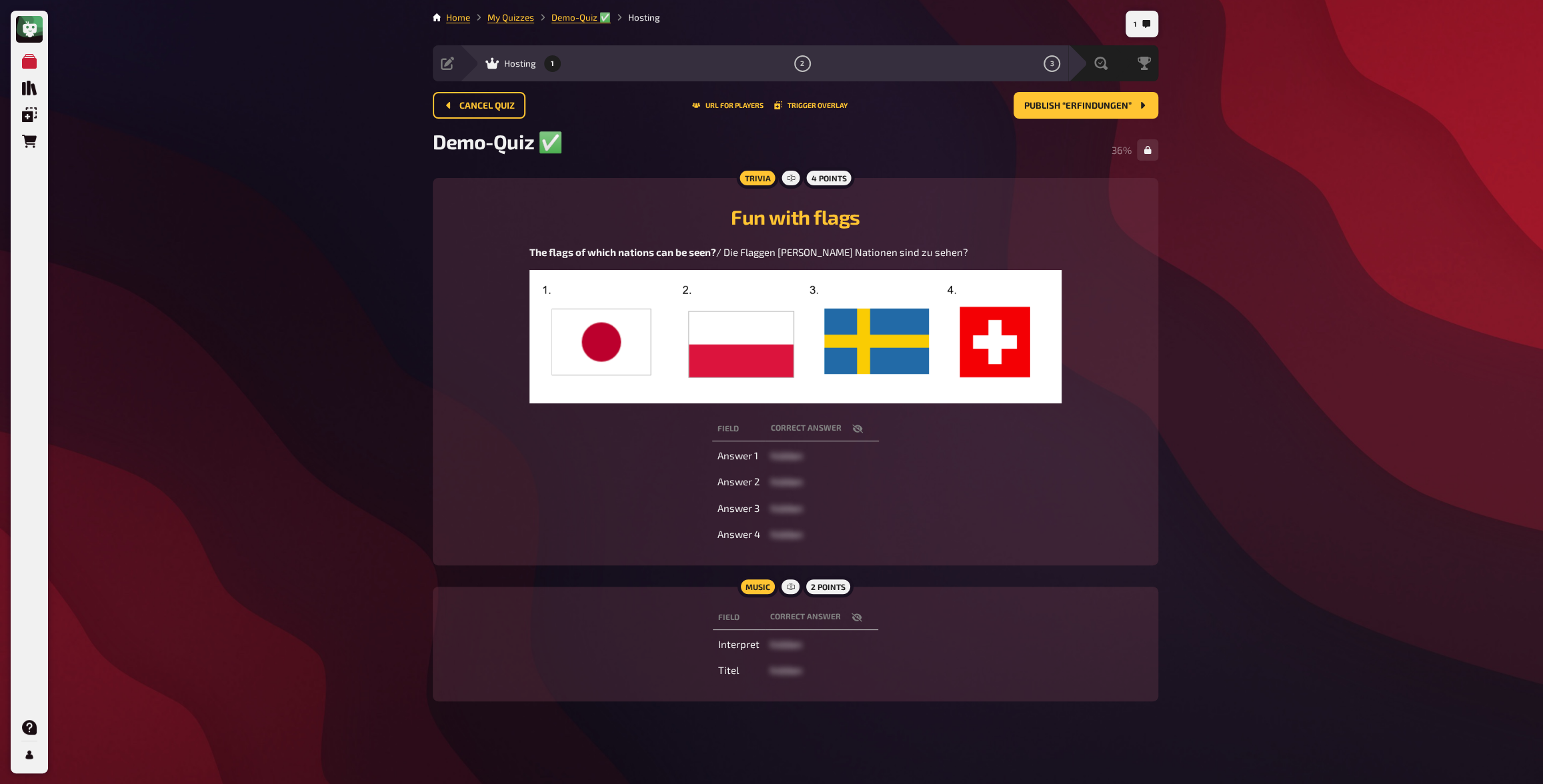 click on "Fun with flags The flags of which nations can be seen?  / Die Flaggen [PERSON_NAME] Nationen sind zu sehen?" at bounding box center [796, 298] 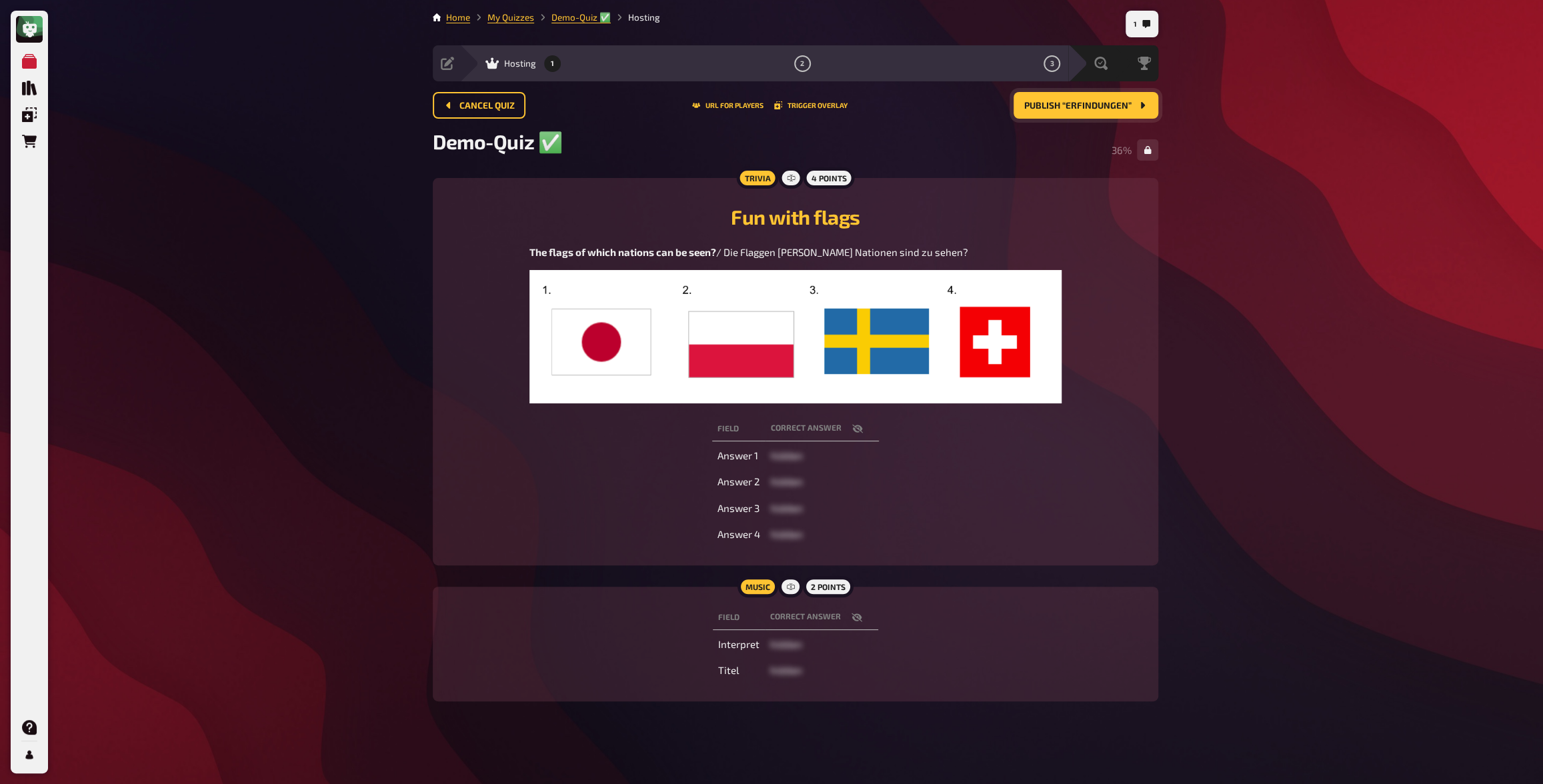 click on "Publish “Erfindungen”" at bounding box center (1078, 106) 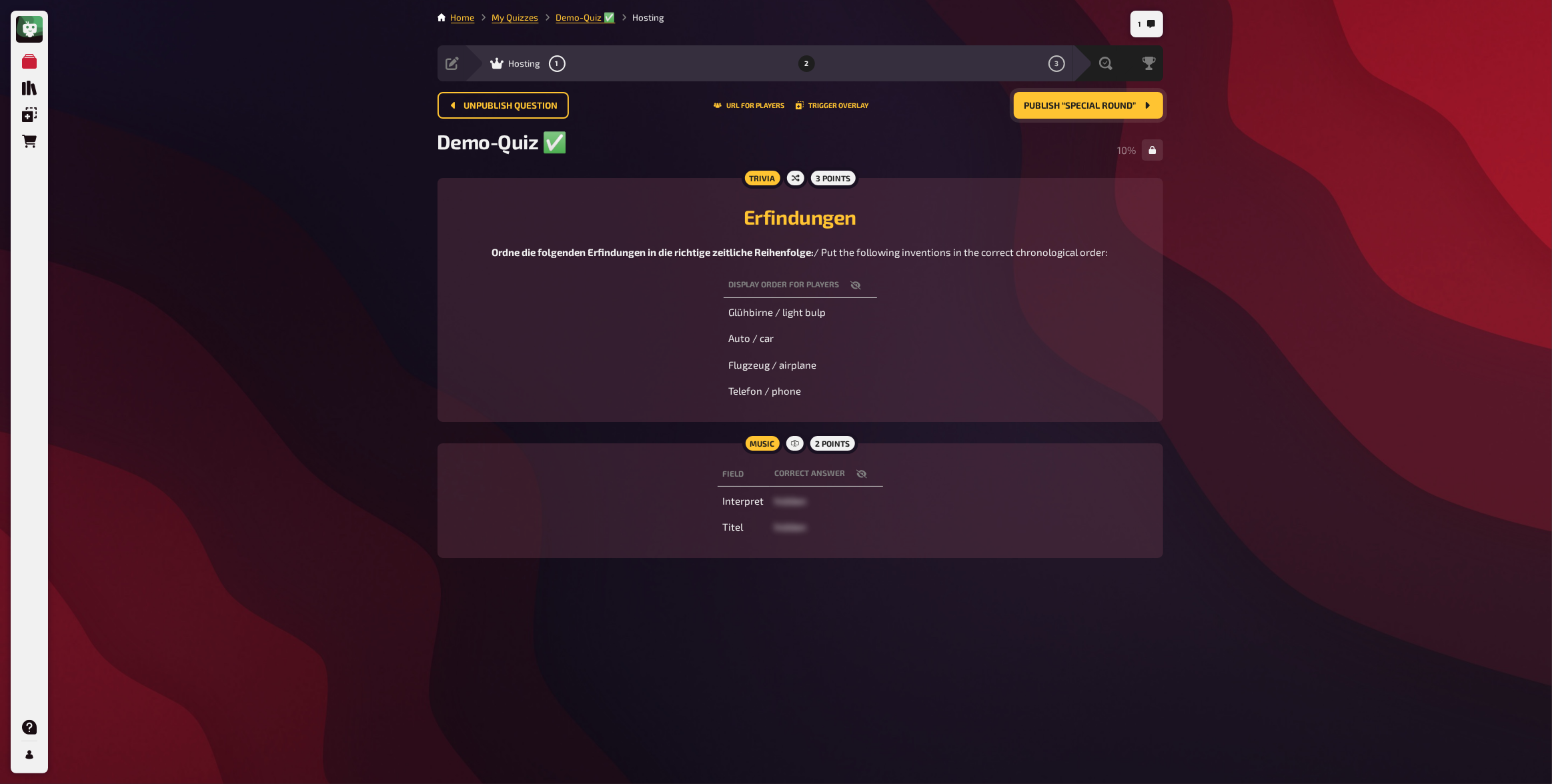 click on "Demo-Quiz ✅​ 10 %" at bounding box center [800, 149] 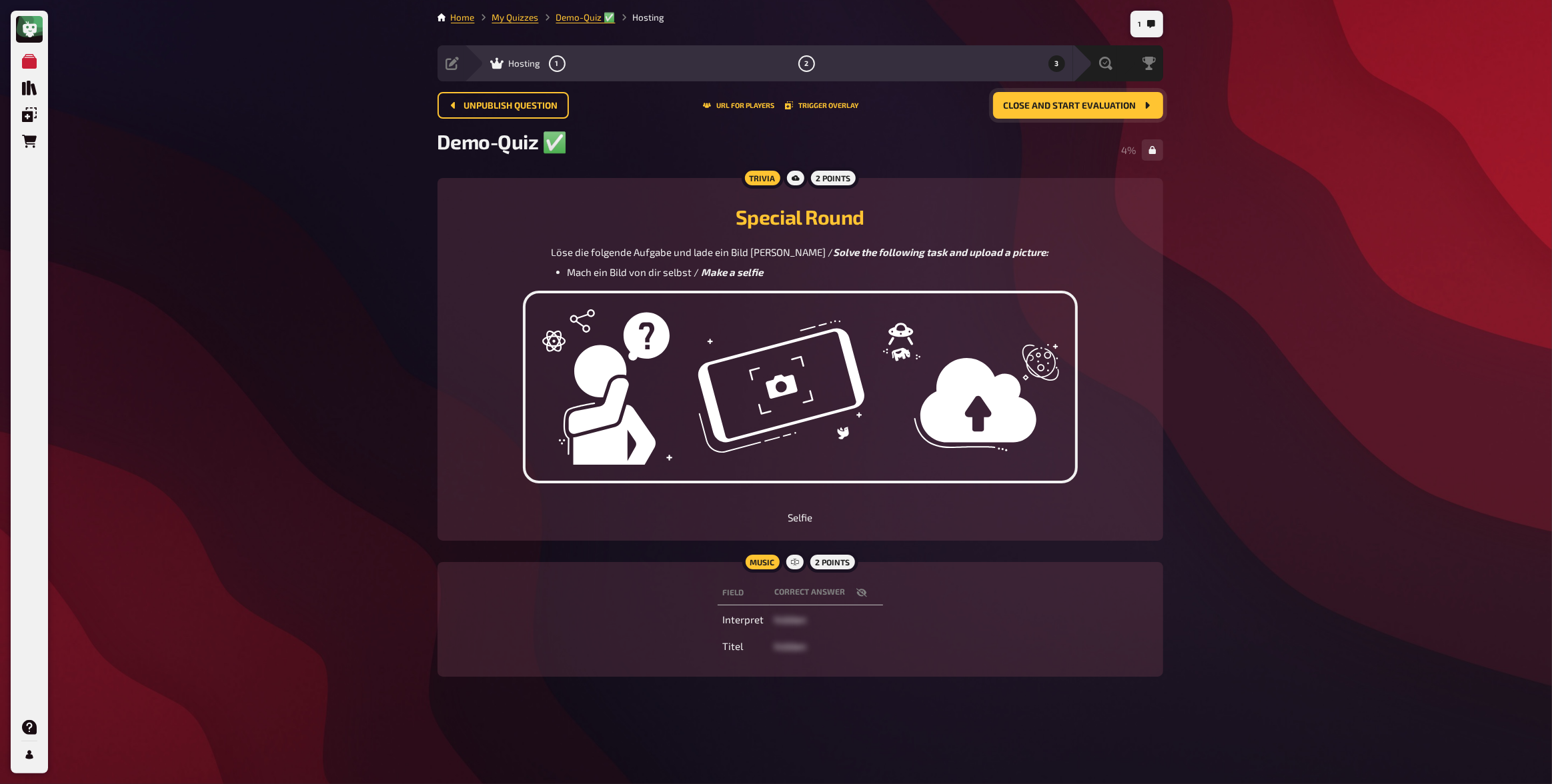 click on "Close and start evaluation" at bounding box center [1078, 105] 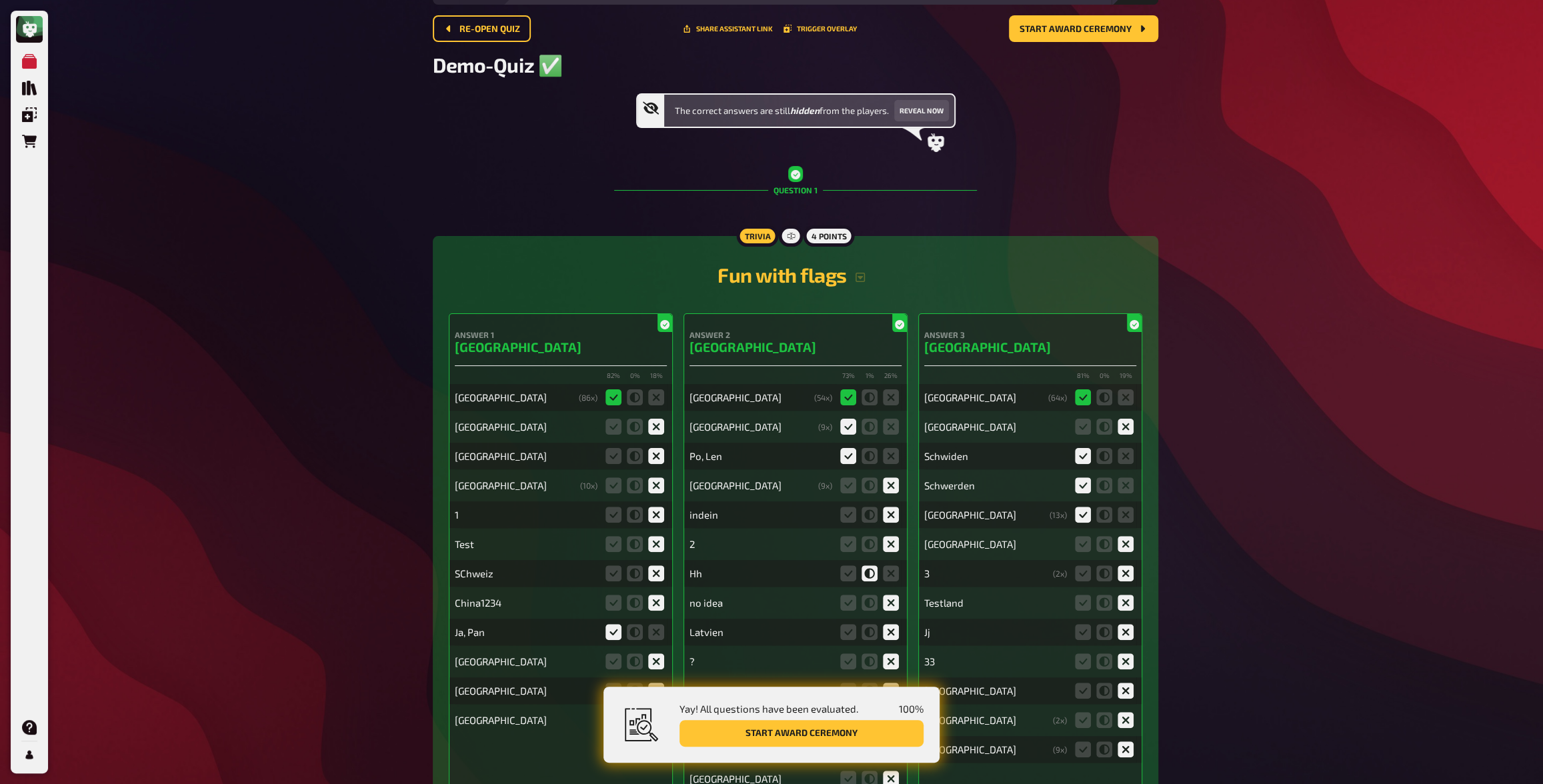 scroll, scrollTop: 61, scrollLeft: 0, axis: vertical 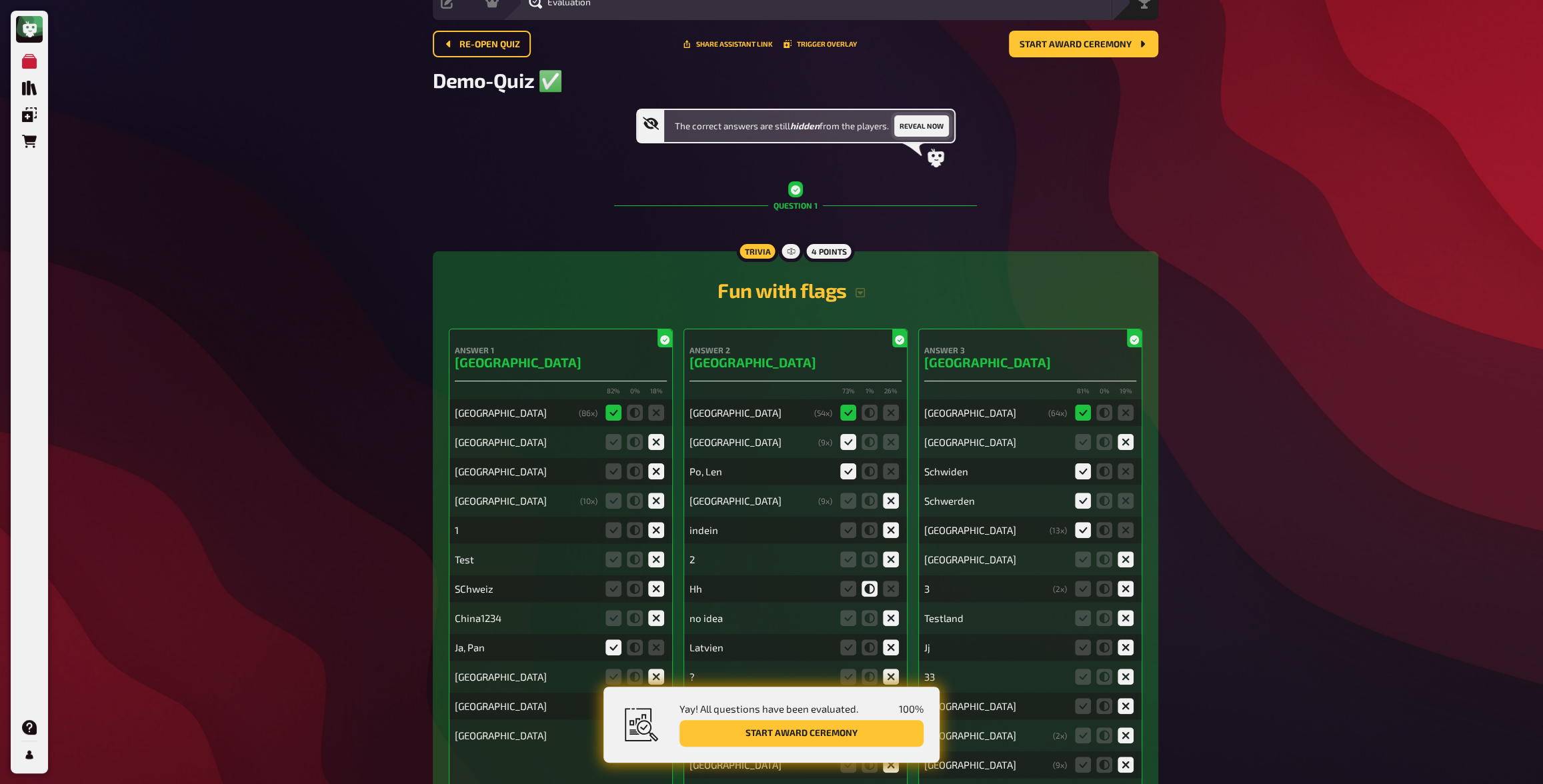 click on "Reveal now" at bounding box center (922, 126) 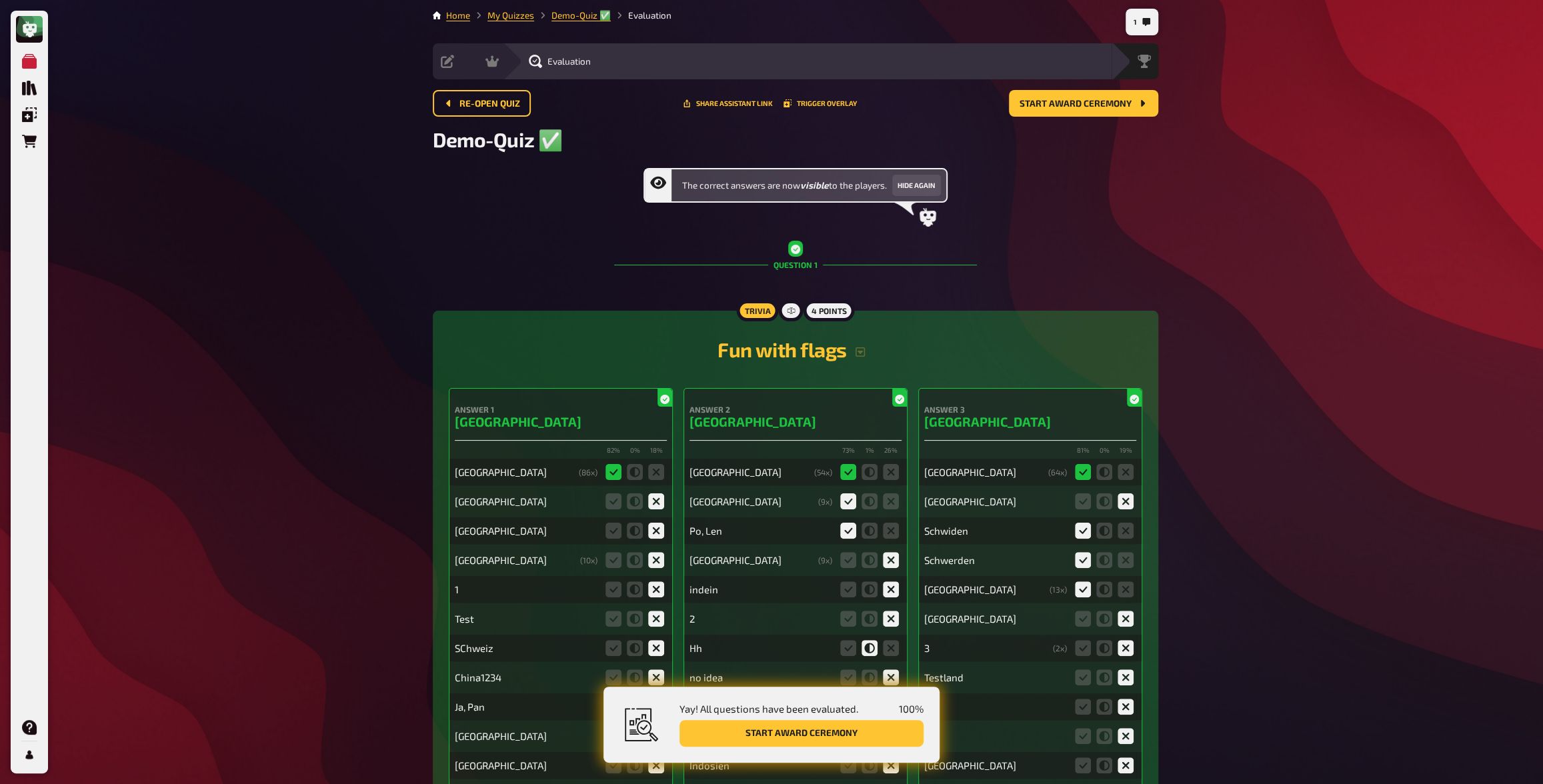 scroll, scrollTop: 0, scrollLeft: 0, axis: both 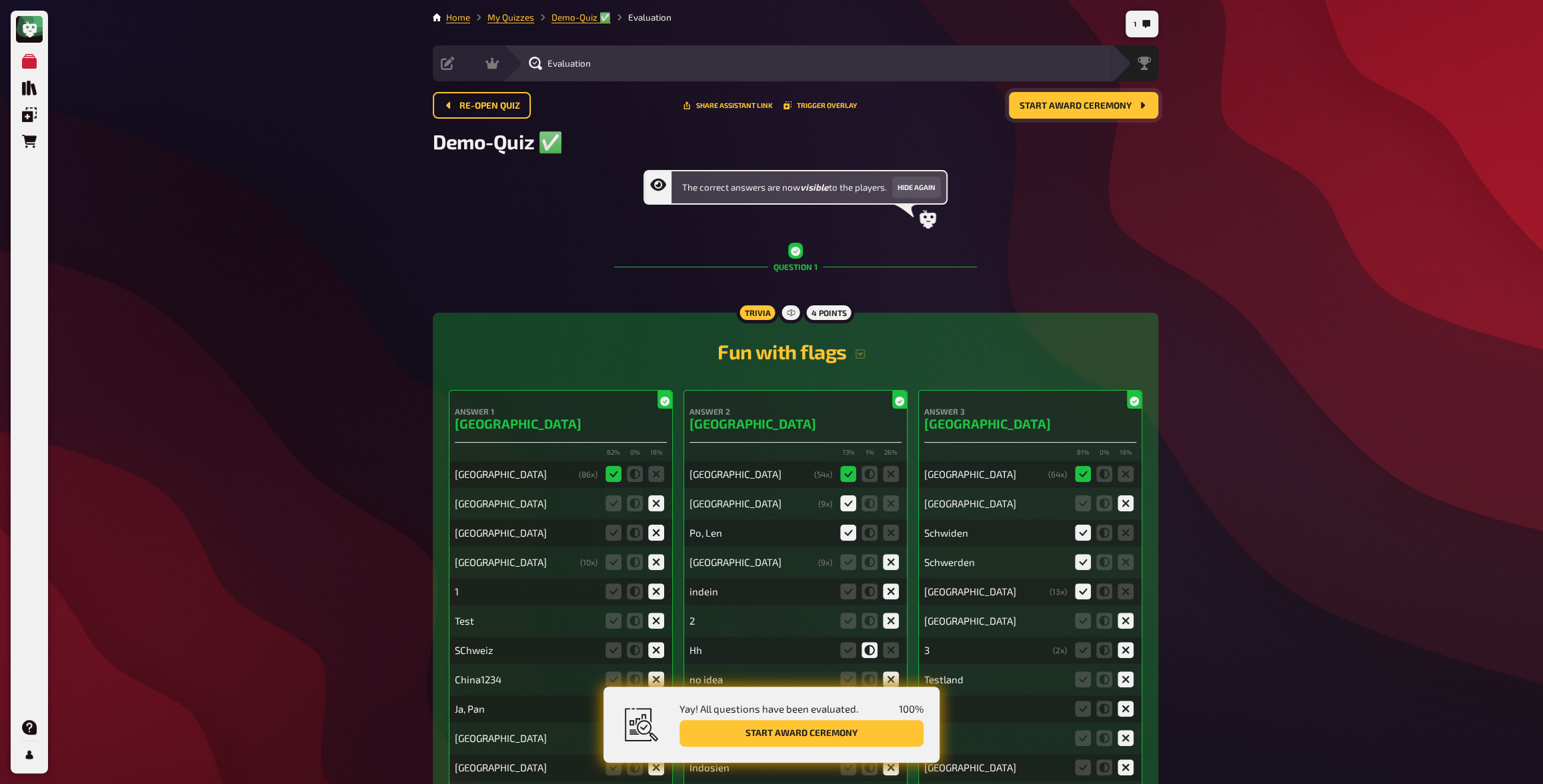 click on "Start award ceremony" at bounding box center (1076, 106) 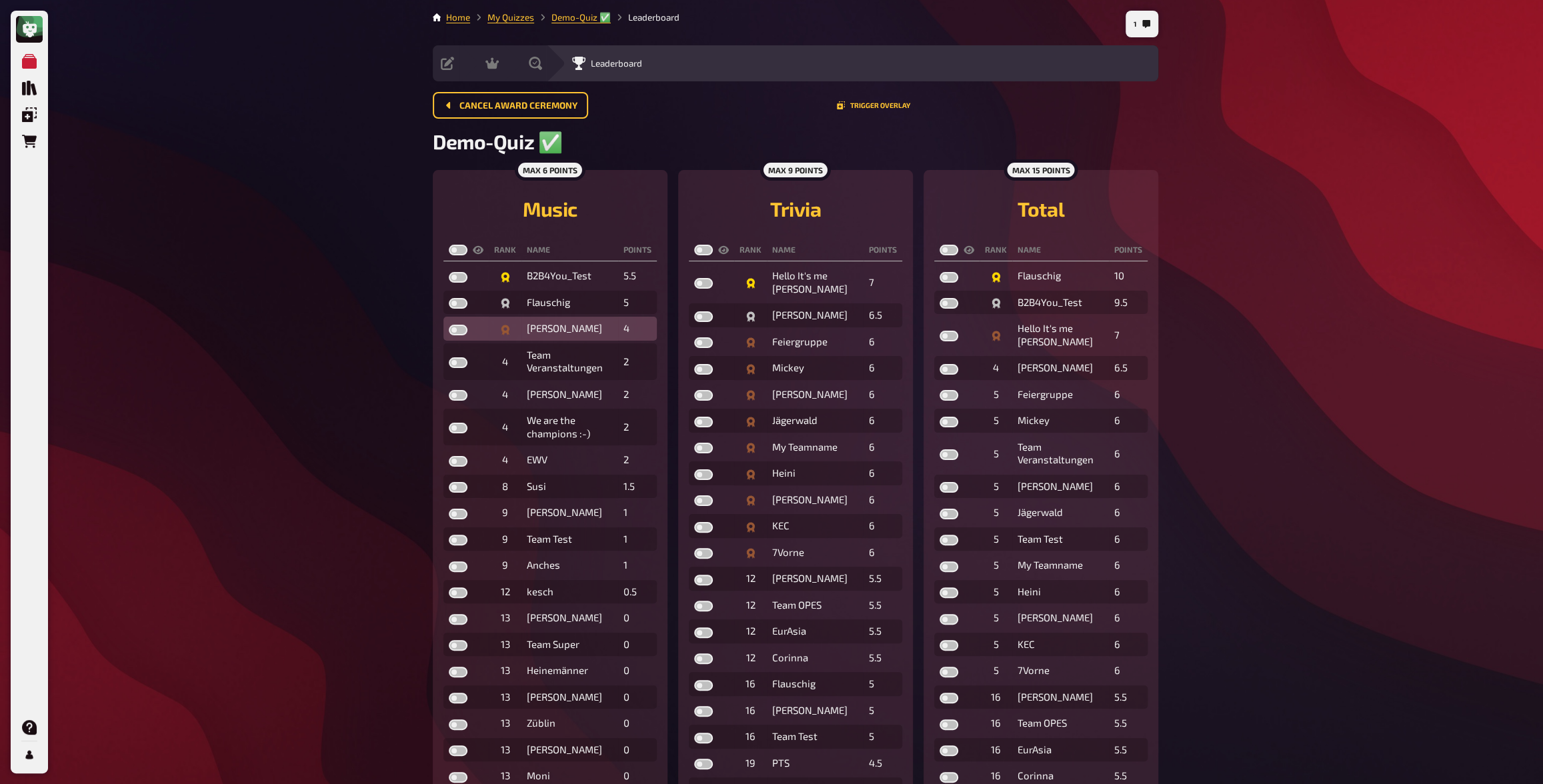 click at bounding box center [458, 330] 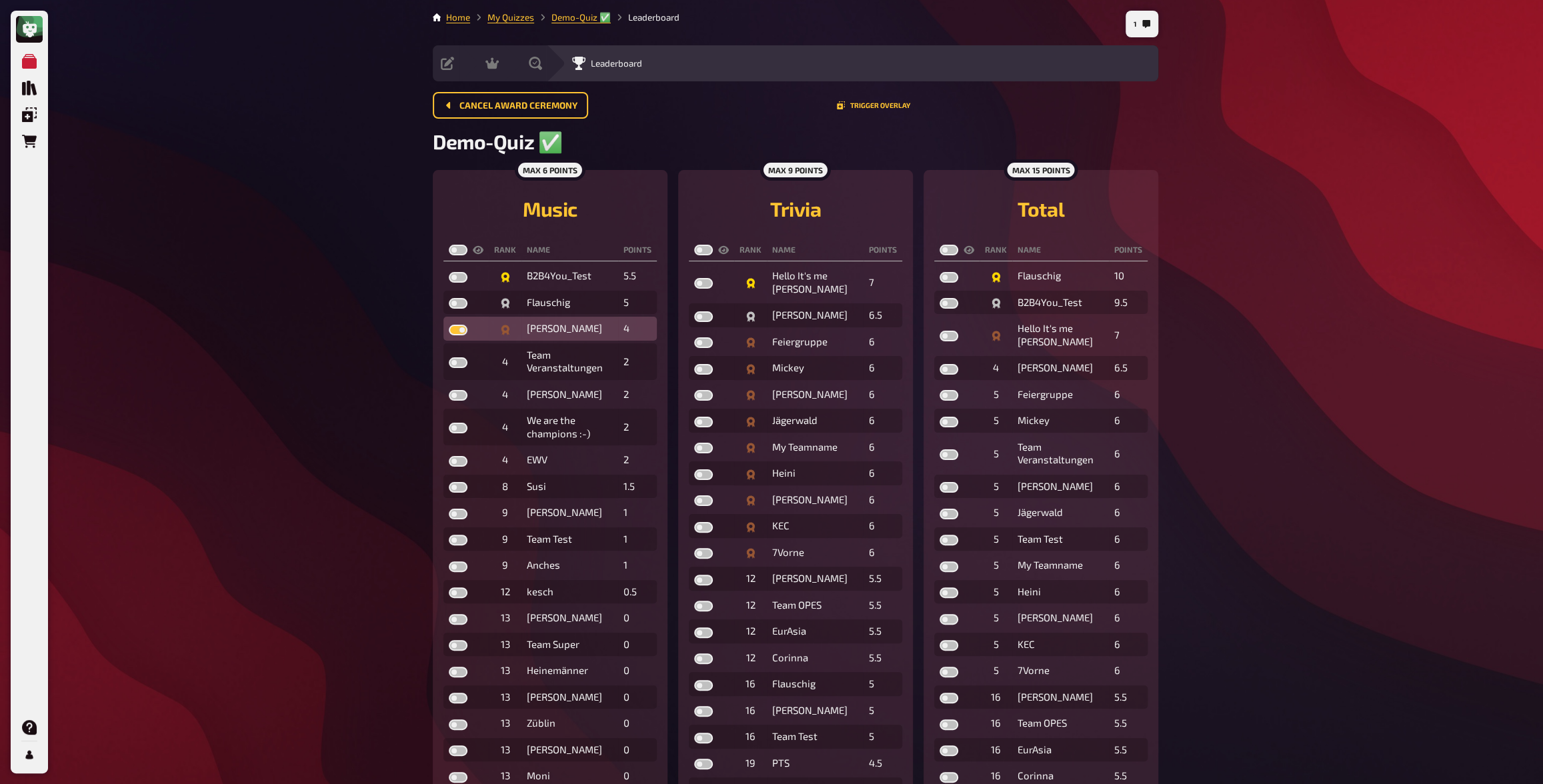 checkbox on "true" 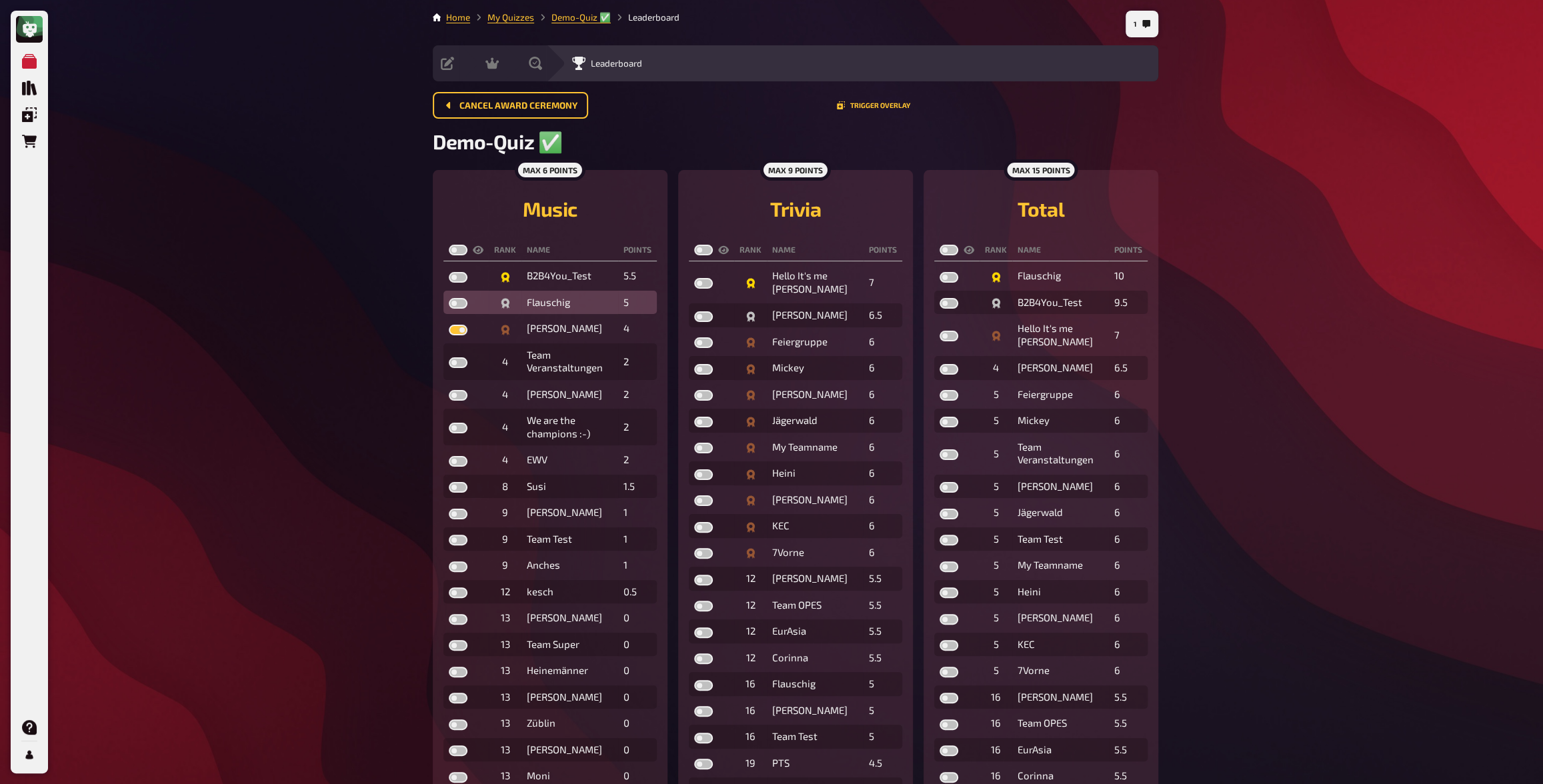 click at bounding box center (458, 303) 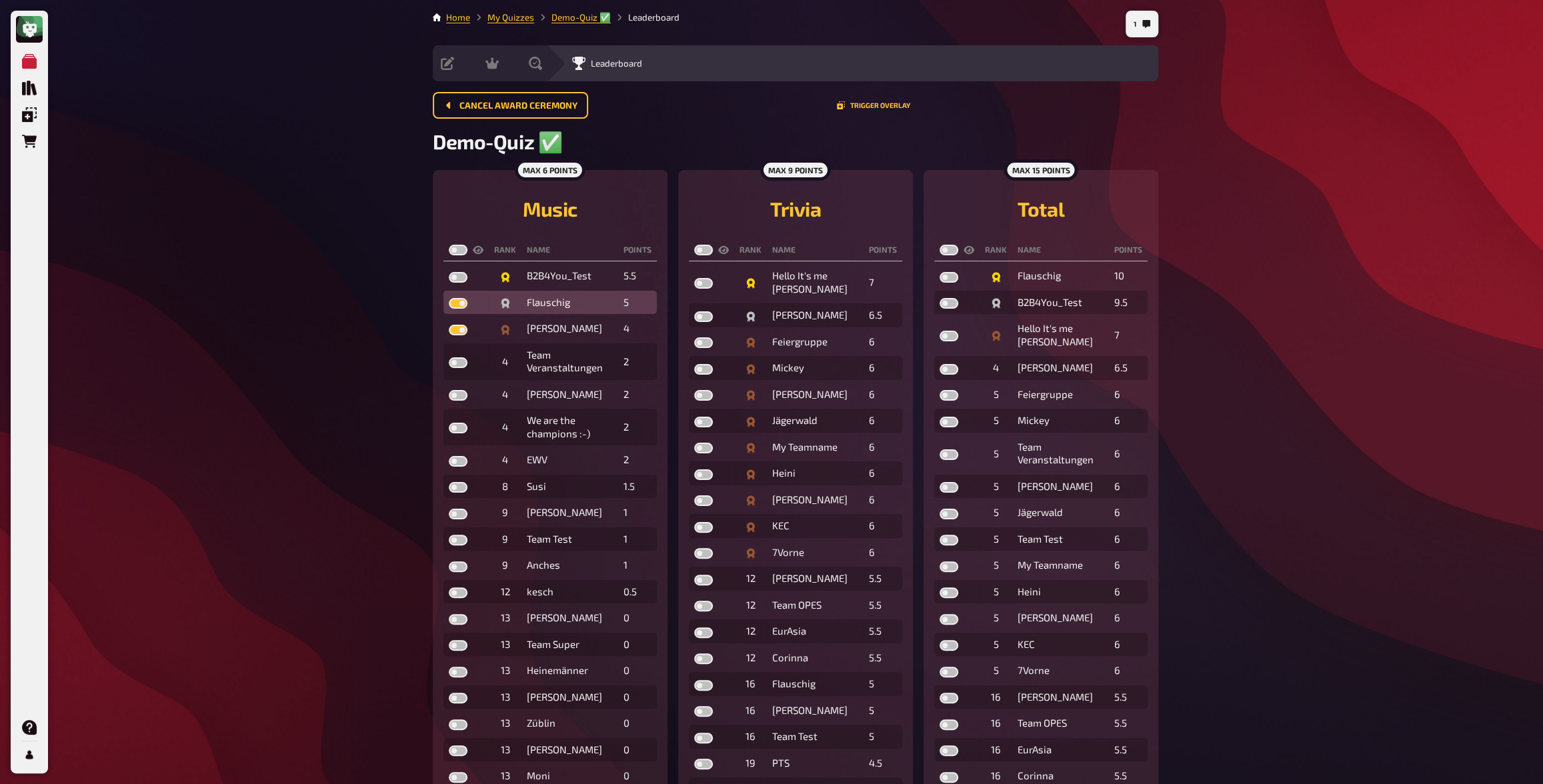 checkbox on "true" 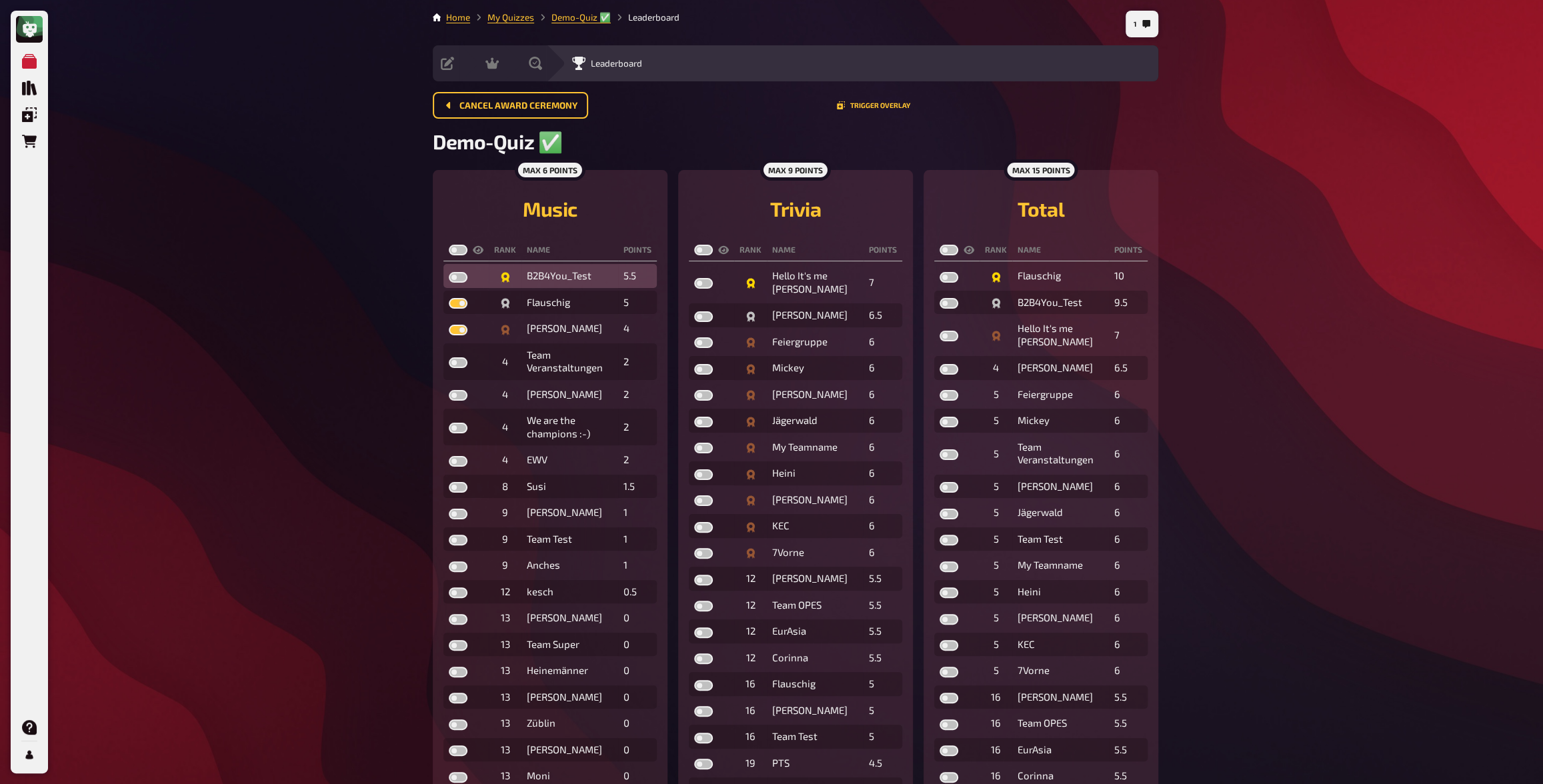click at bounding box center [458, 277] 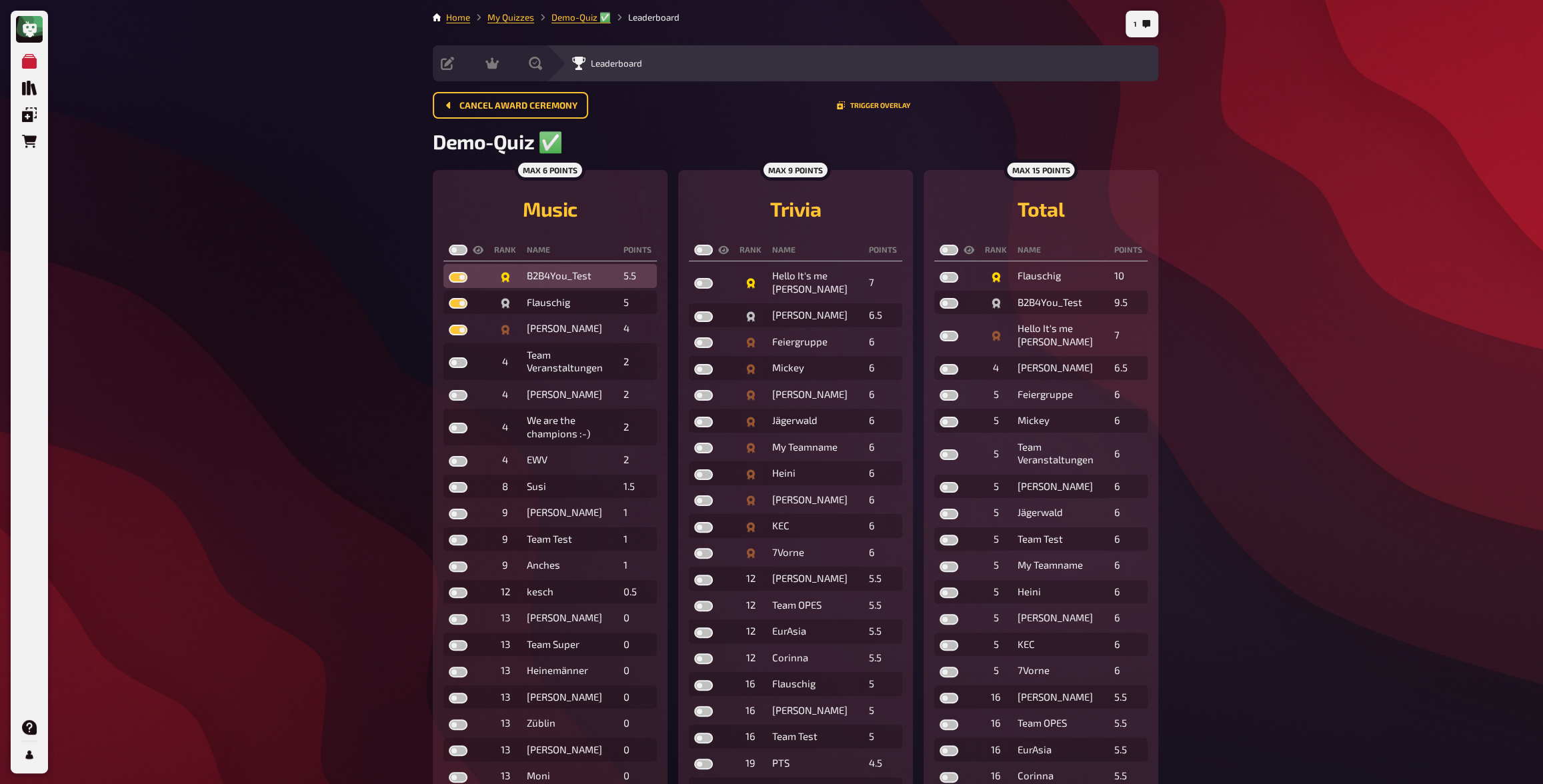 checkbox on "true" 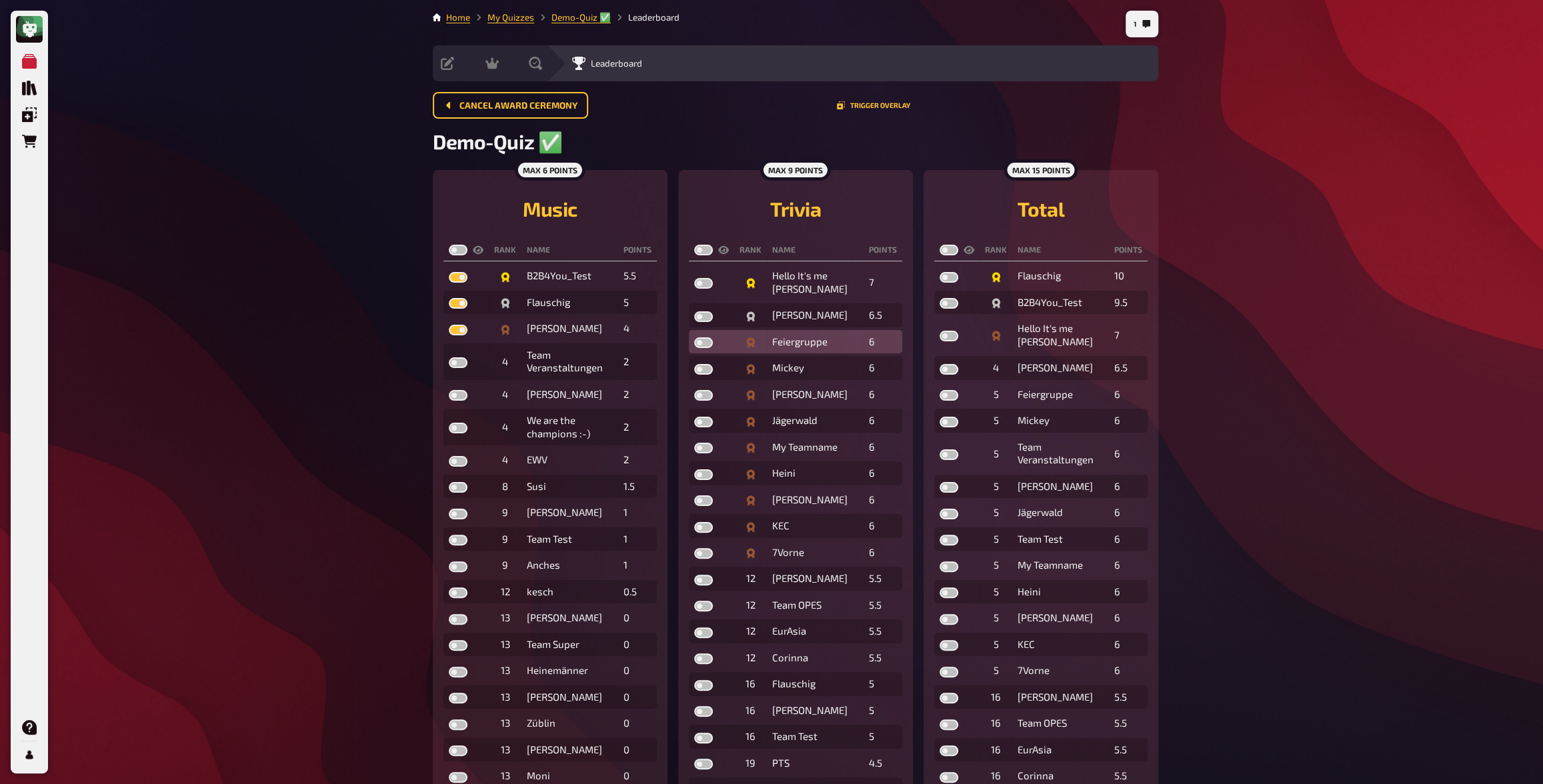 click at bounding box center [703, 343] 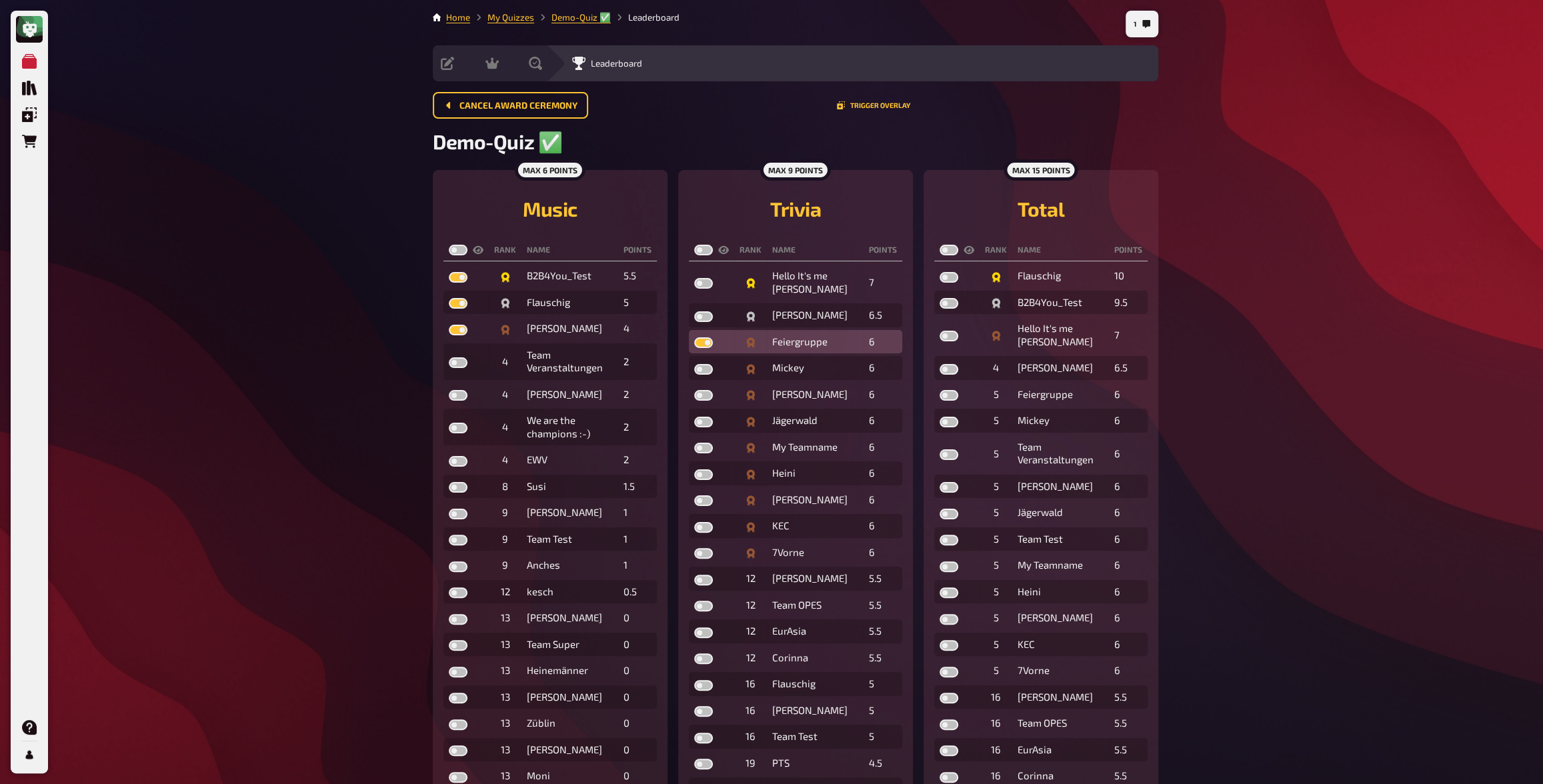 checkbox on "true" 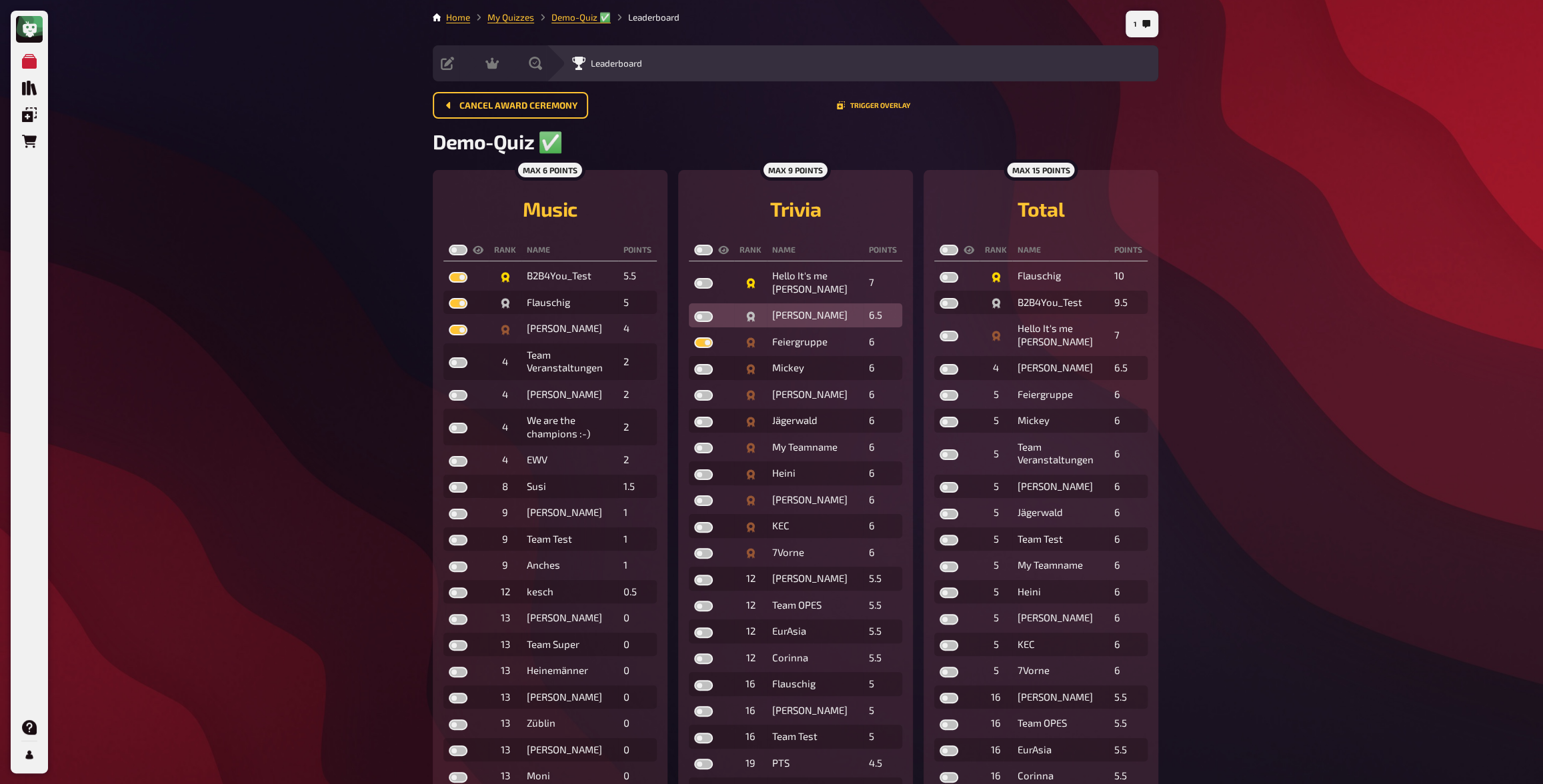click at bounding box center [703, 317] 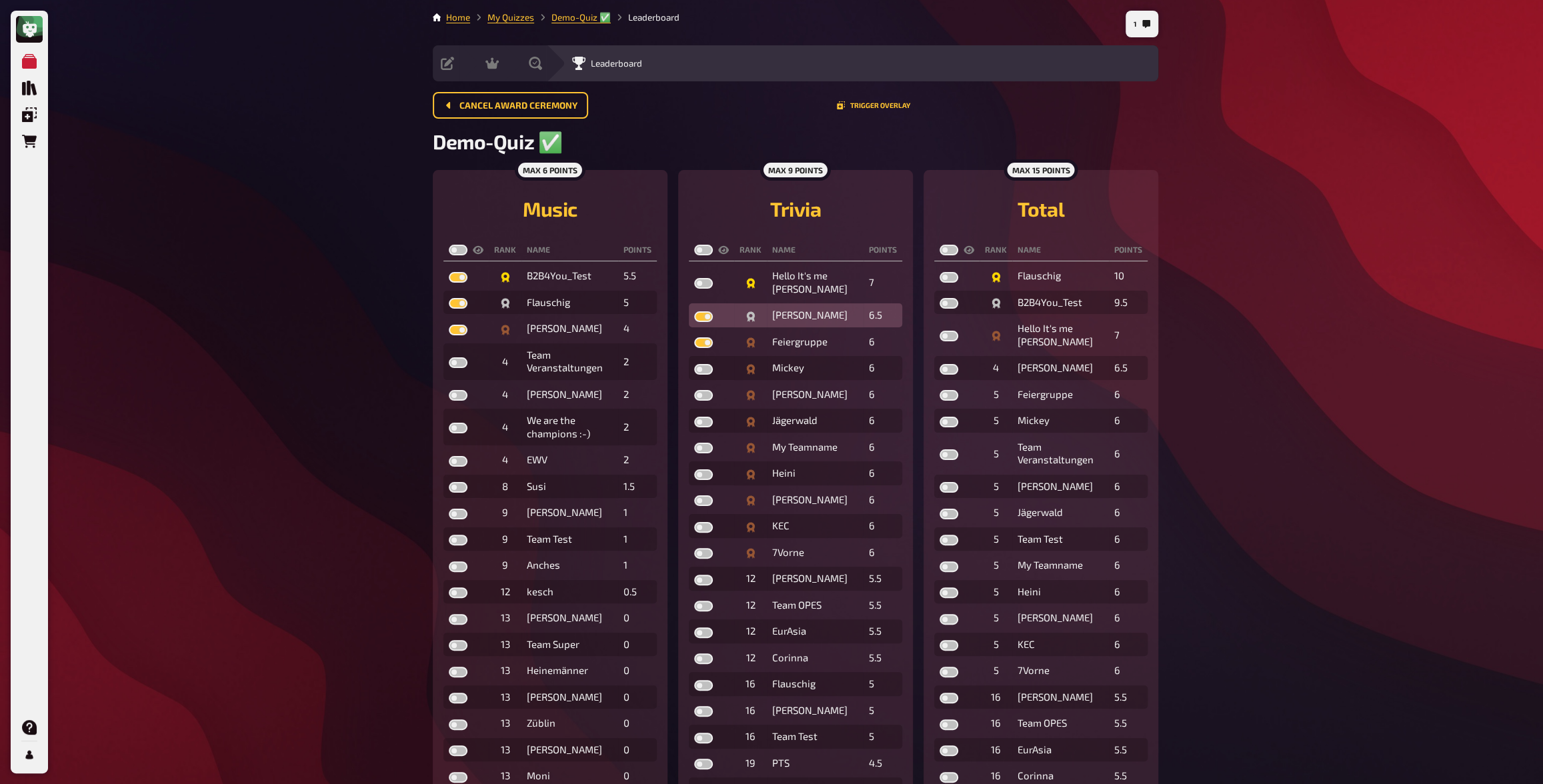 checkbox on "true" 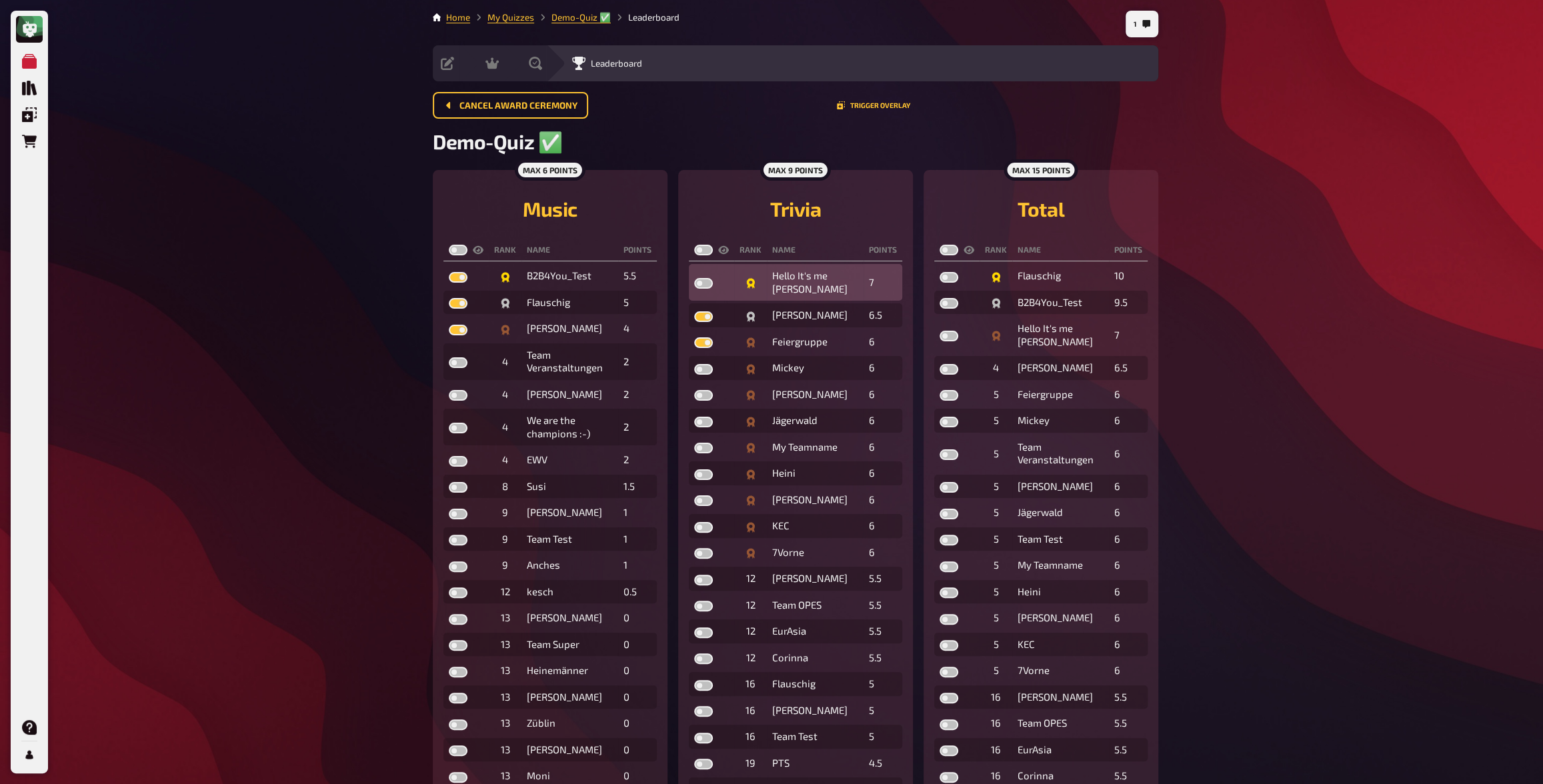 click at bounding box center [711, 282] 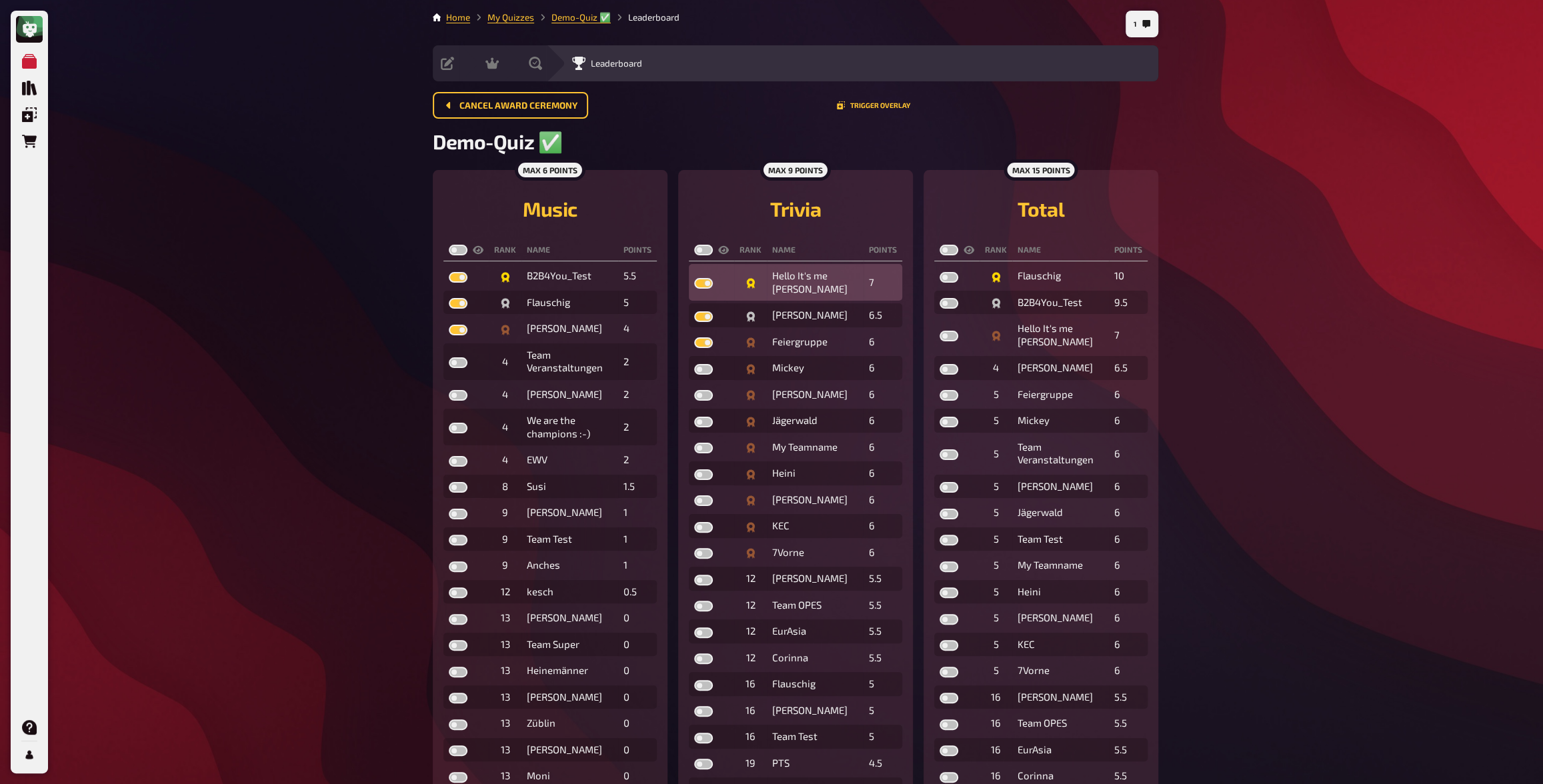 checkbox on "true" 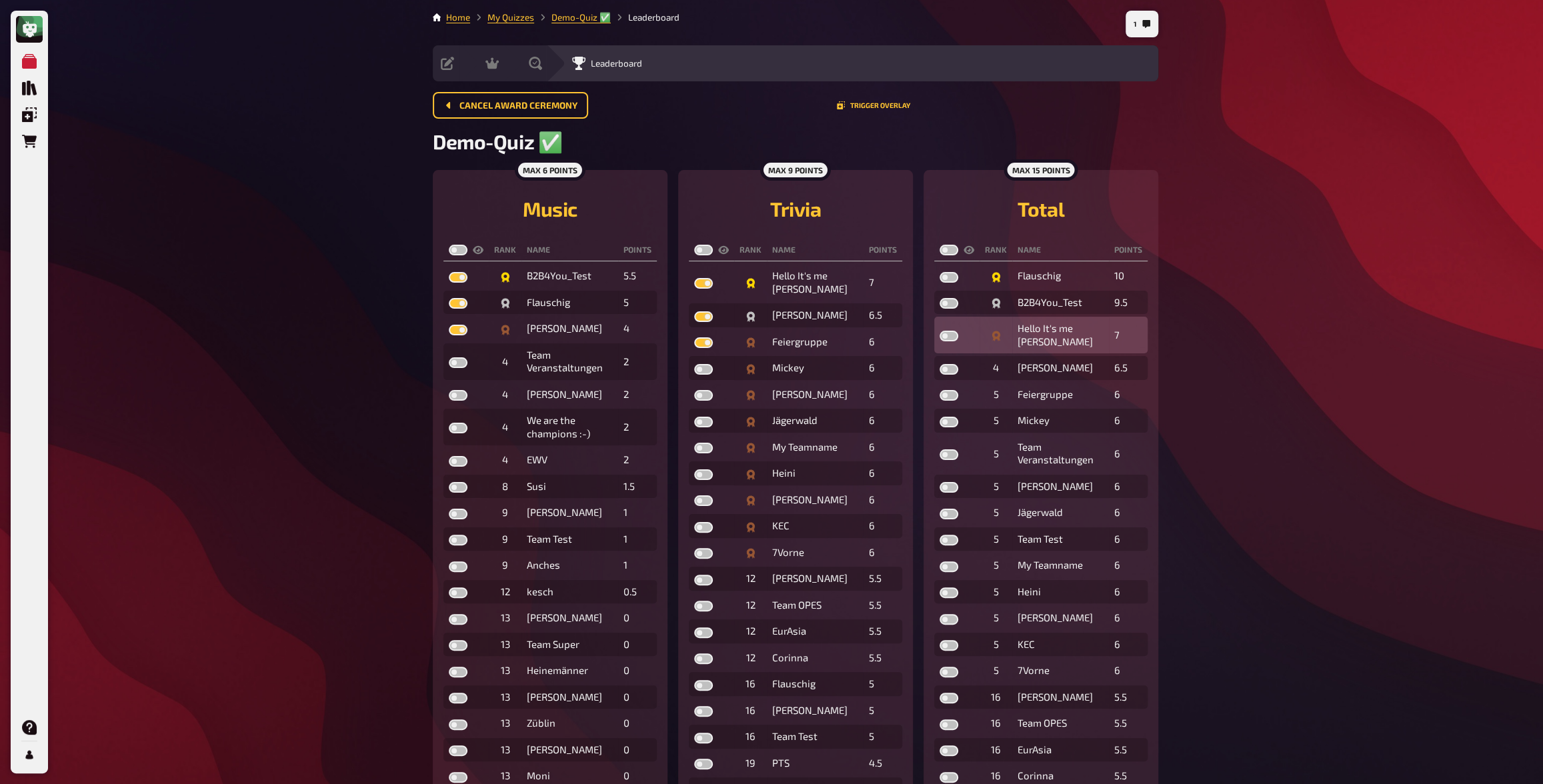 click at bounding box center (949, 336) 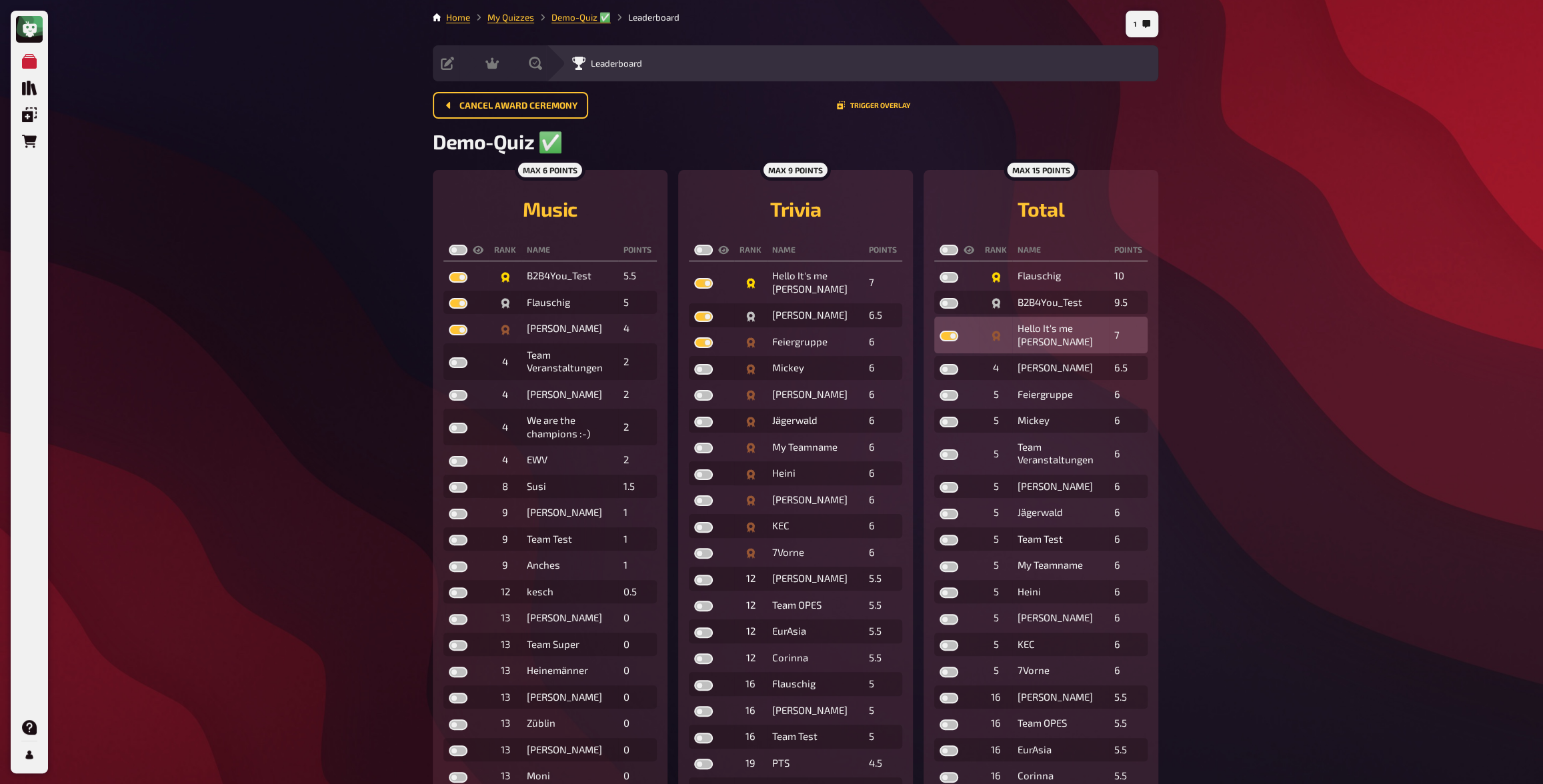 checkbox on "true" 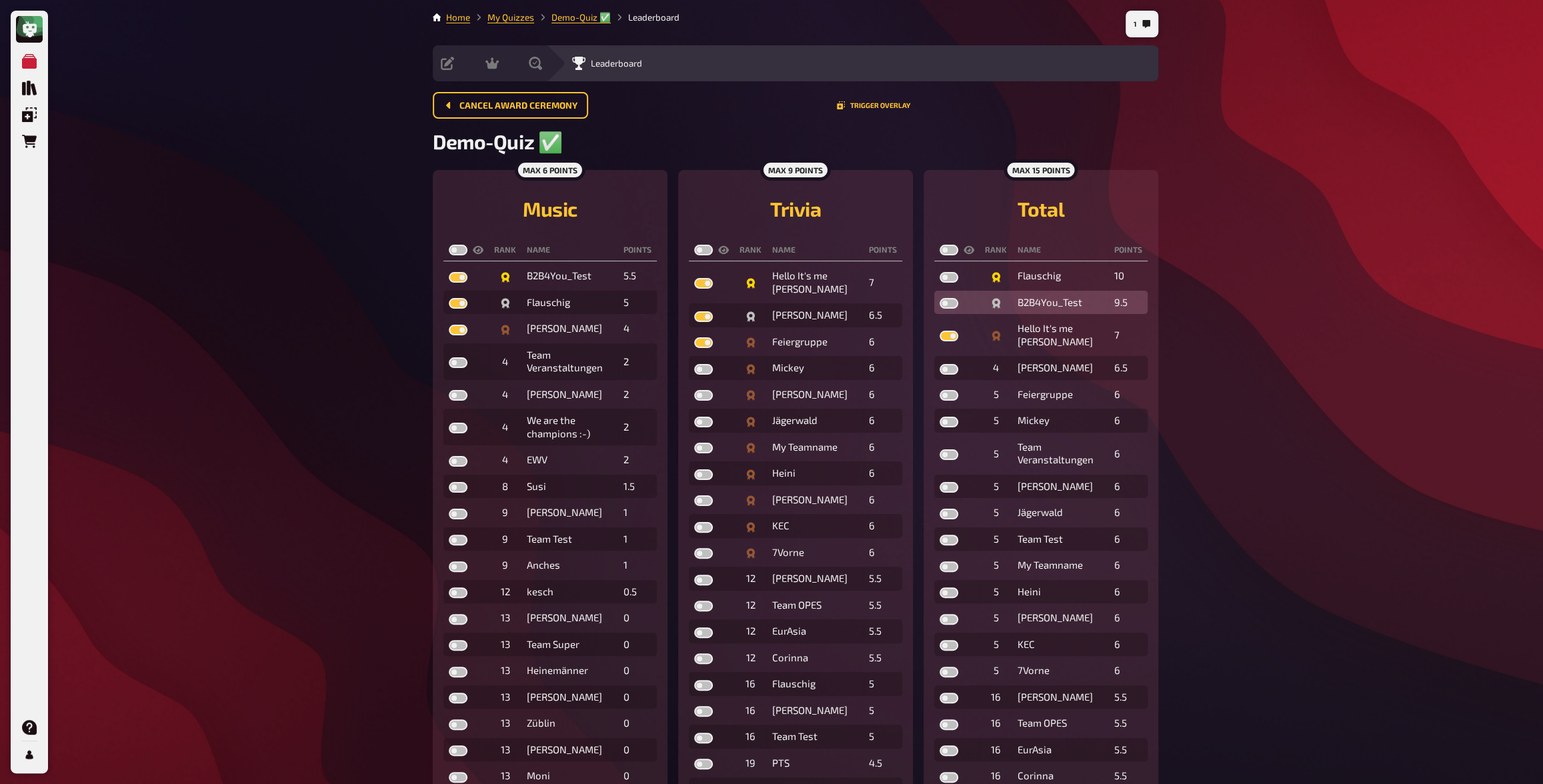 click at bounding box center (949, 303) 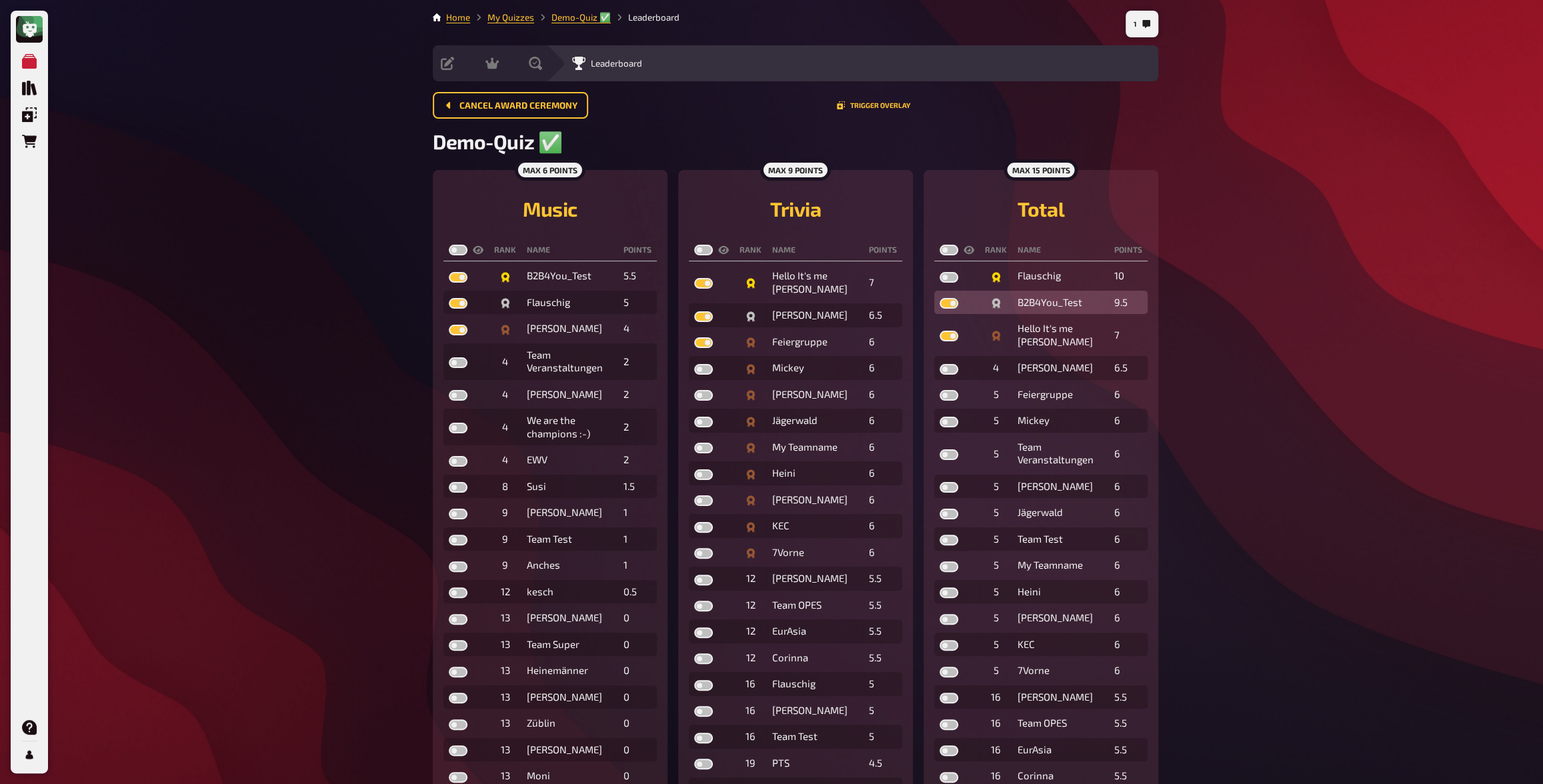 checkbox on "true" 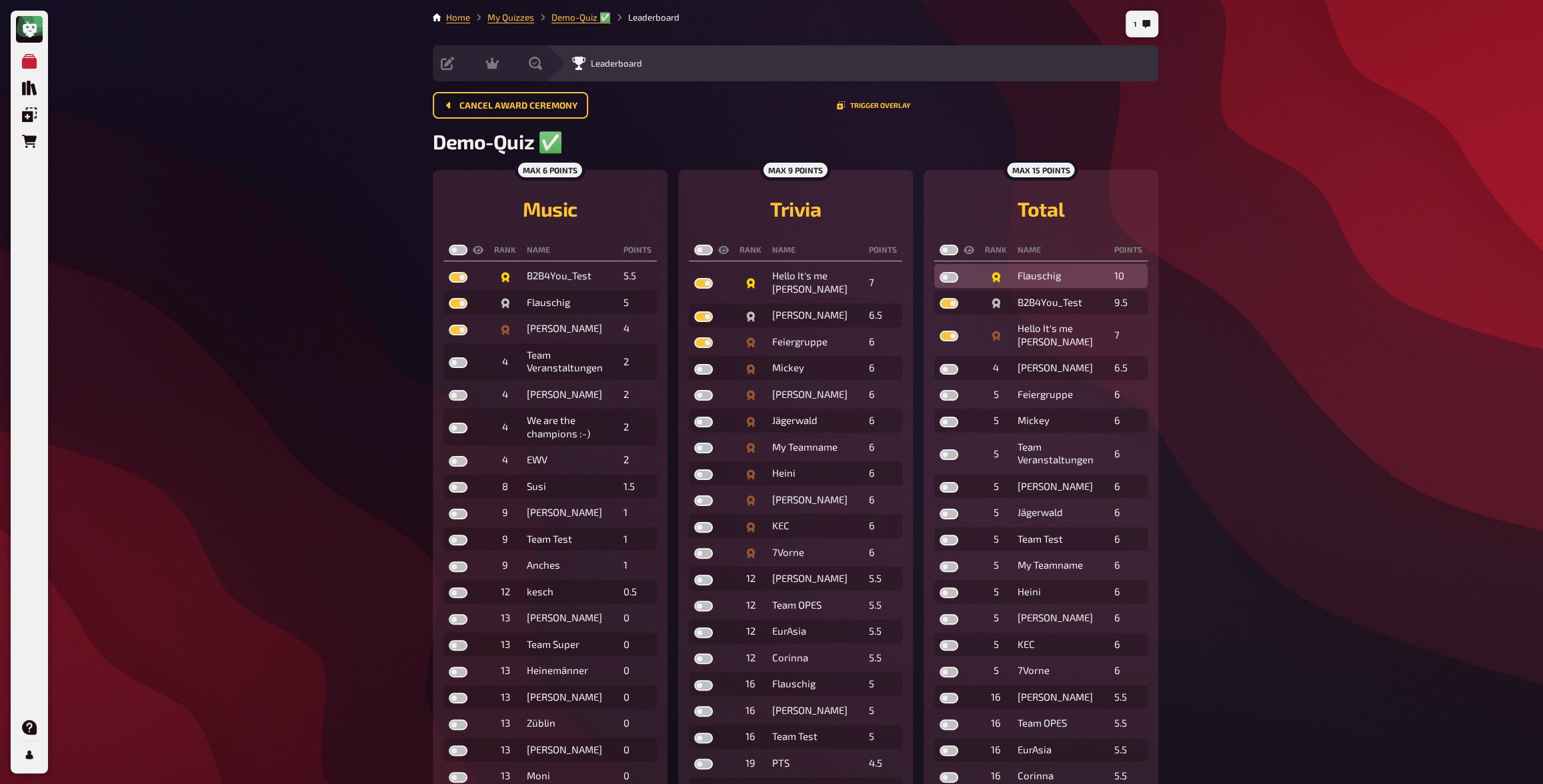 click at bounding box center [949, 277] 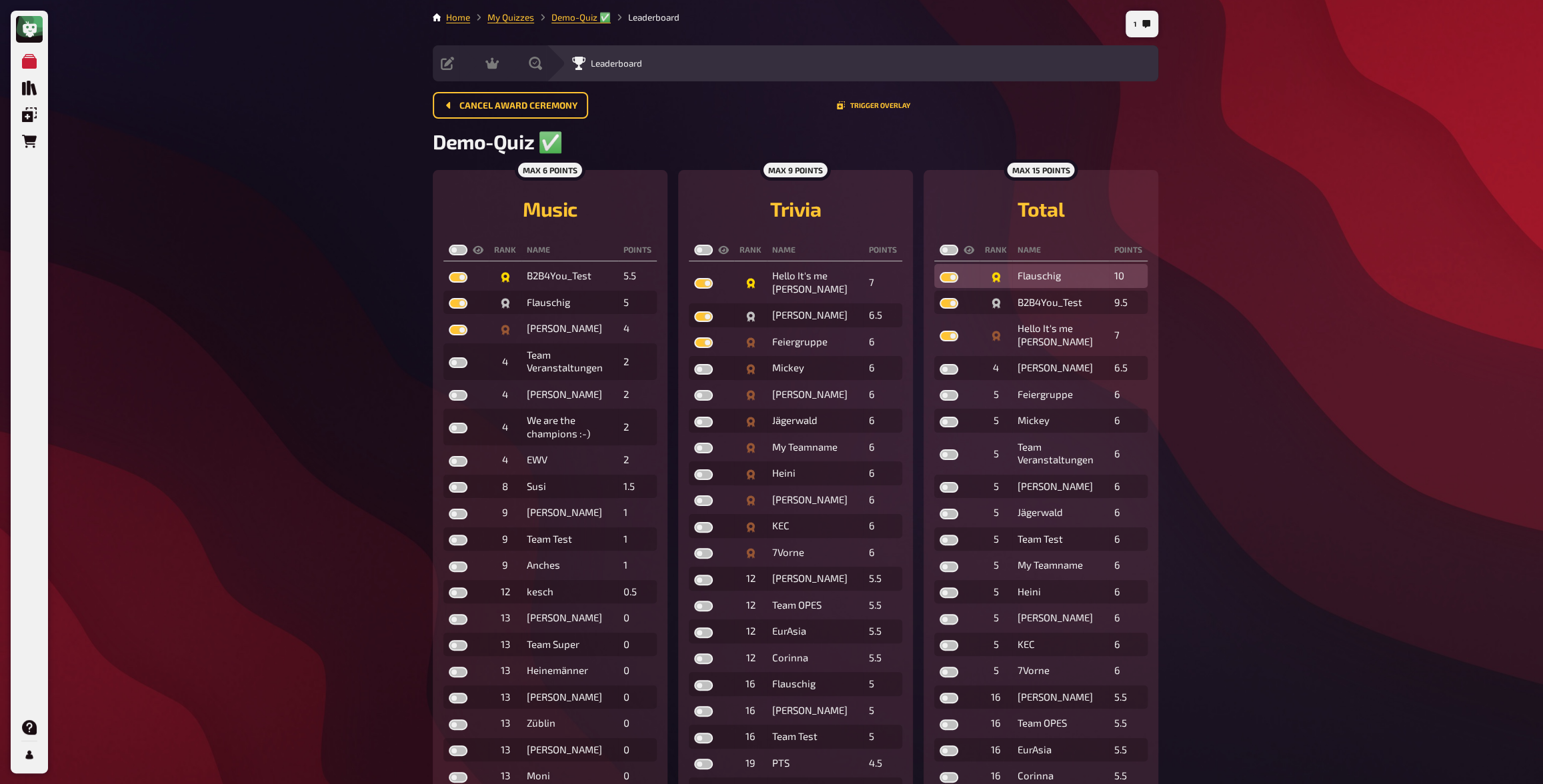 checkbox on "true" 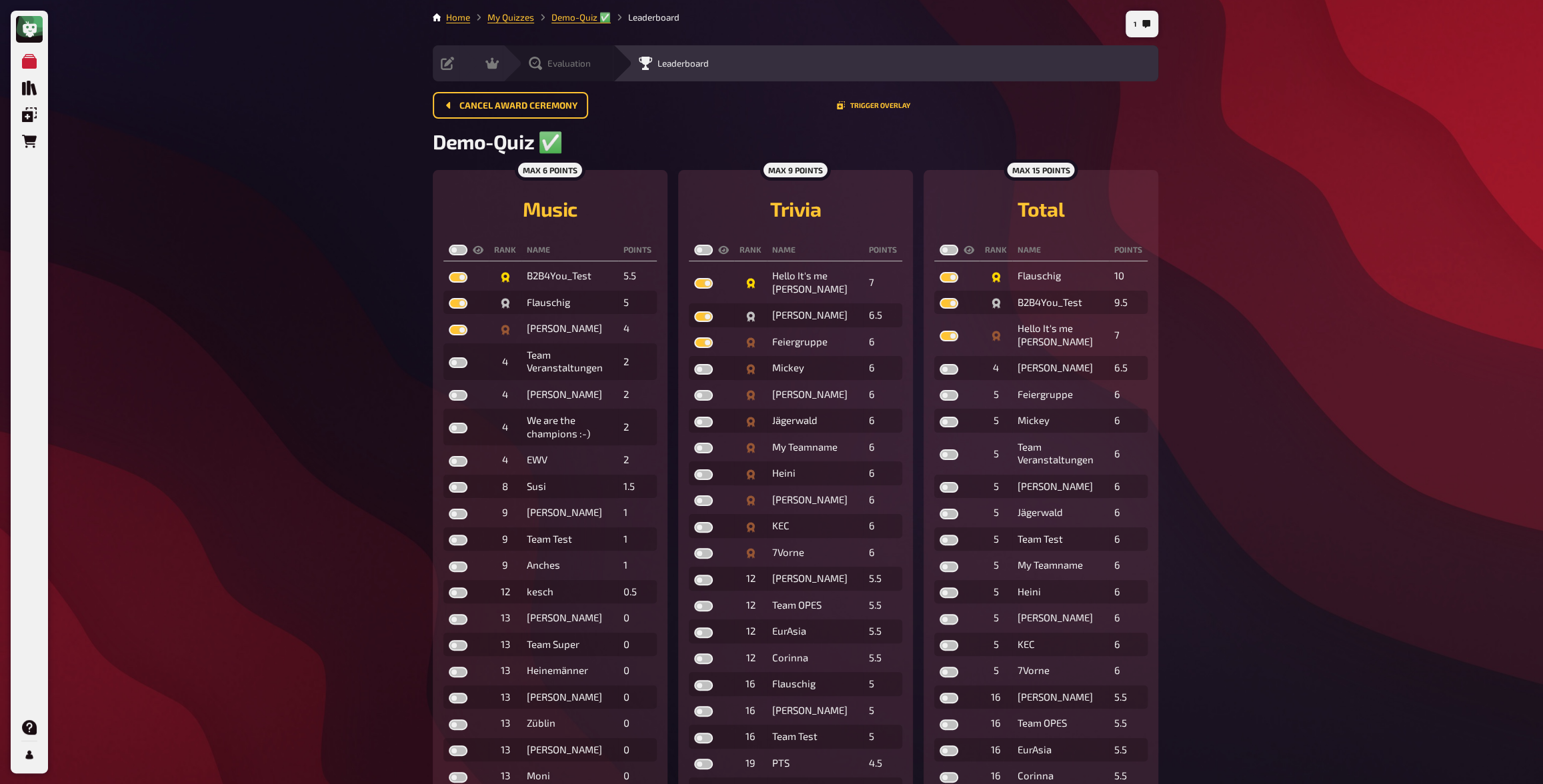 click on "Evaluation" at bounding box center [569, 63] 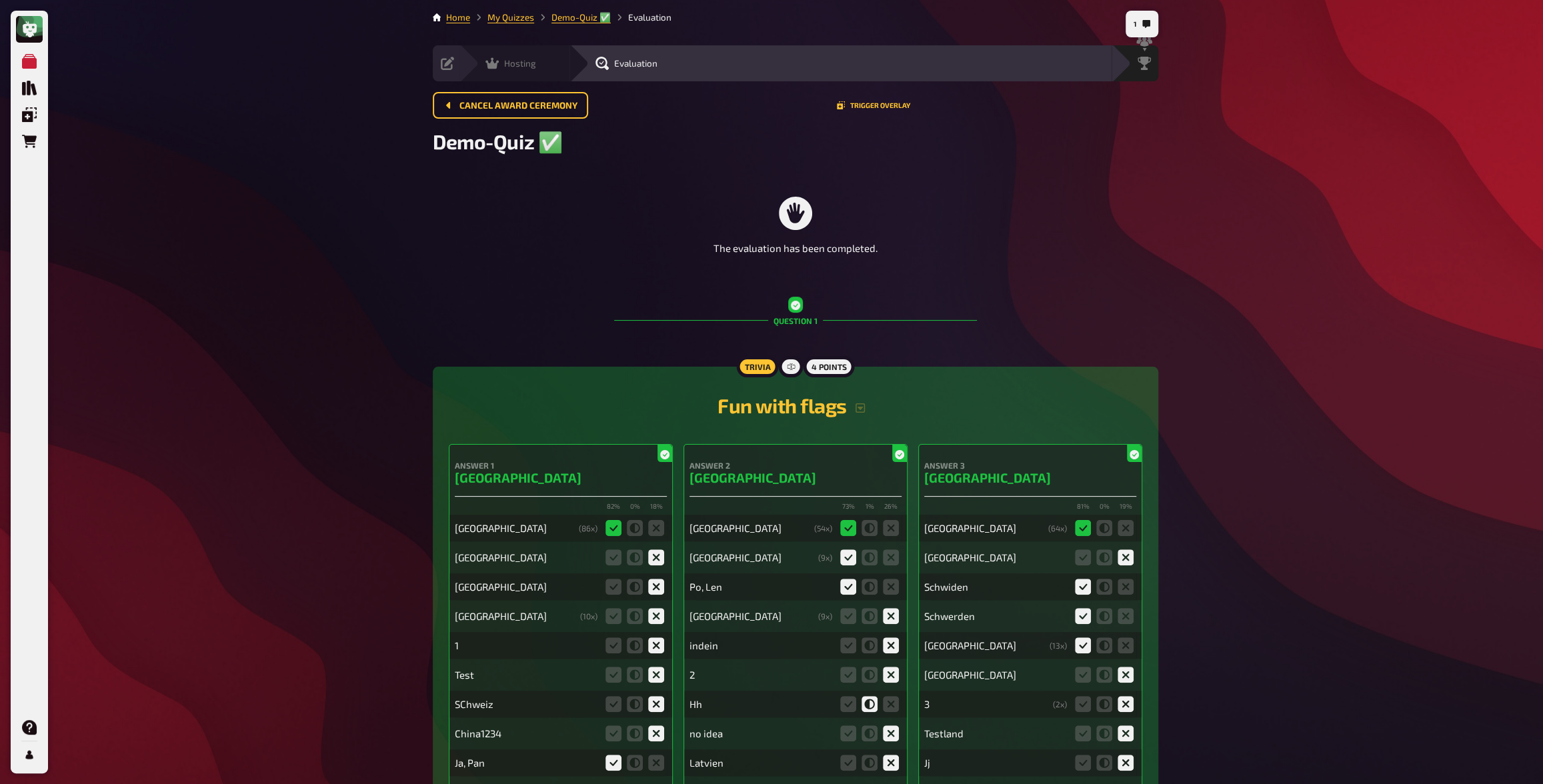 click on "Hosting" at bounding box center (520, 63) 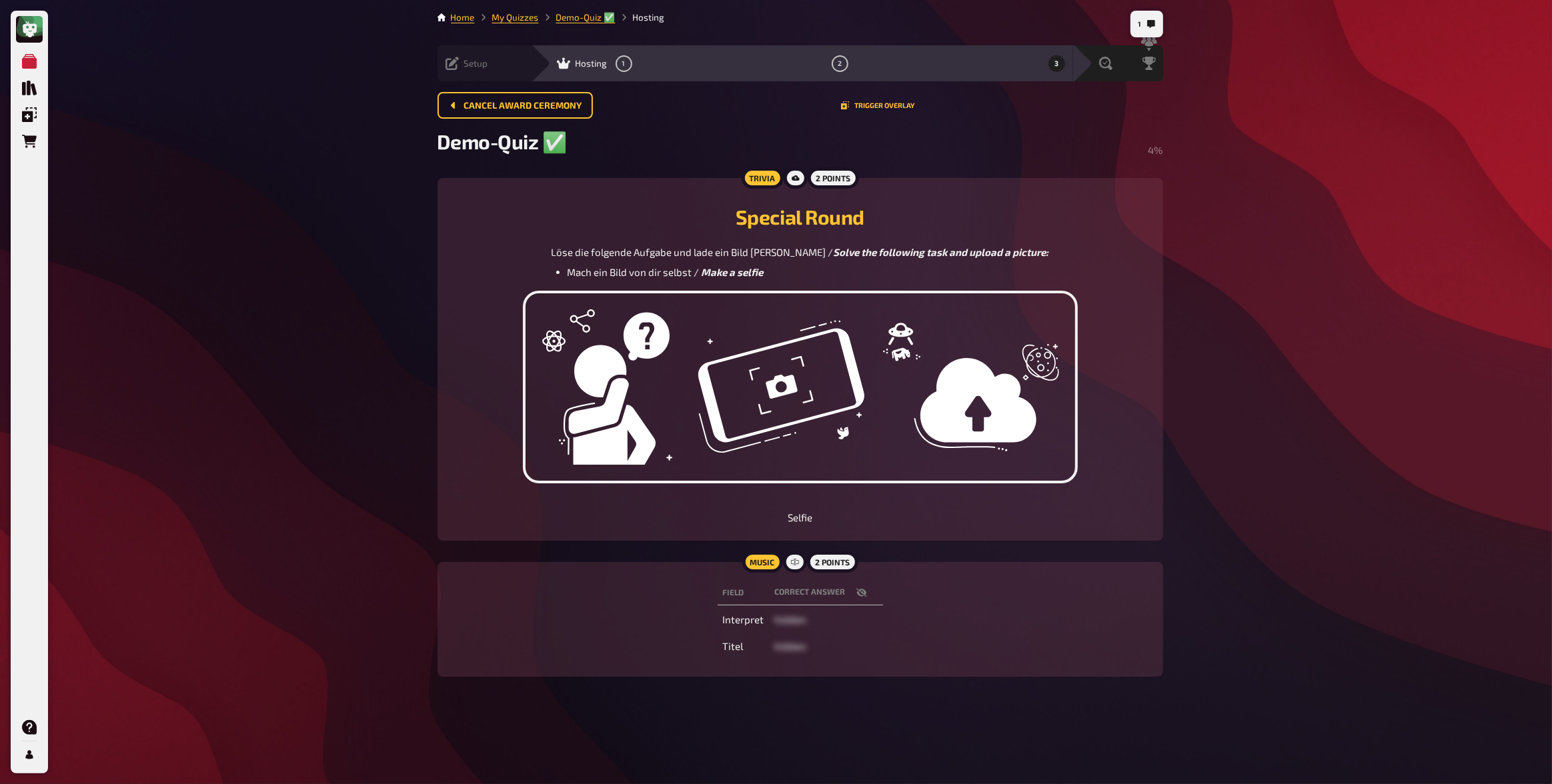 click on "Setup" at bounding box center [476, 63] 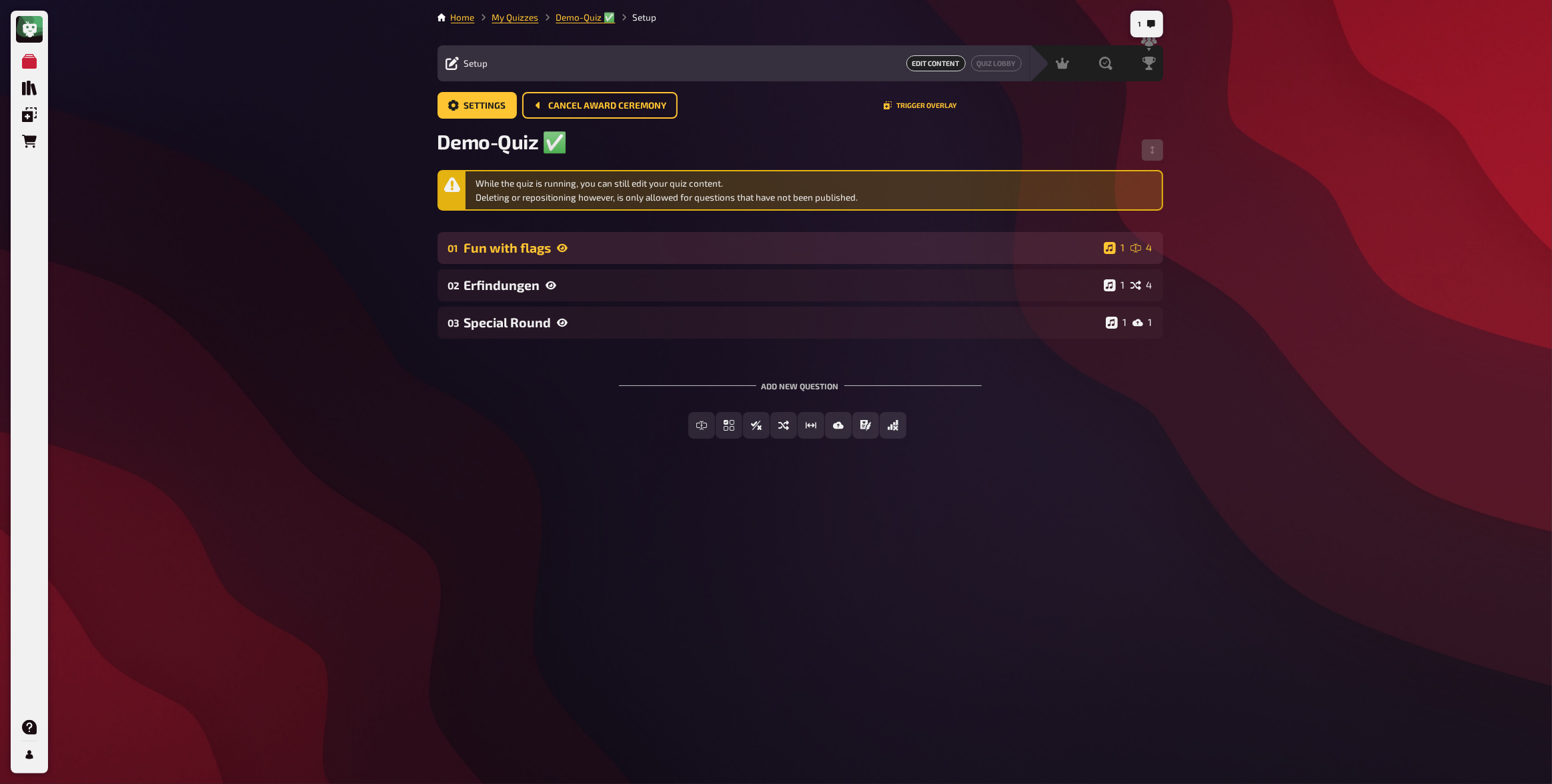 click on "Fun with flags" at bounding box center (781, 247) 